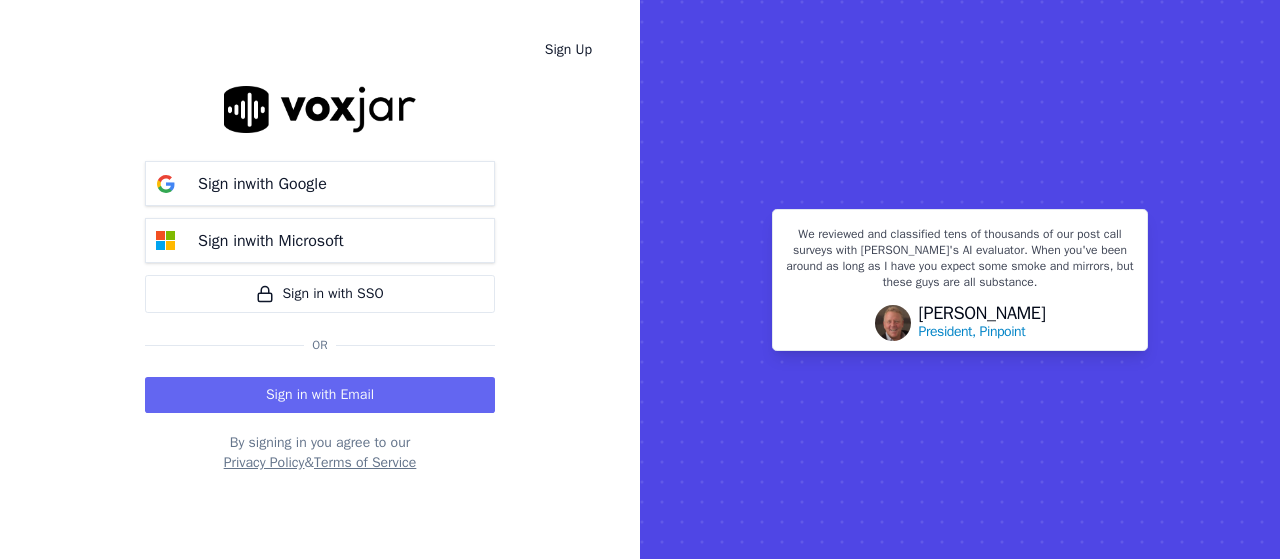 scroll, scrollTop: 0, scrollLeft: 0, axis: both 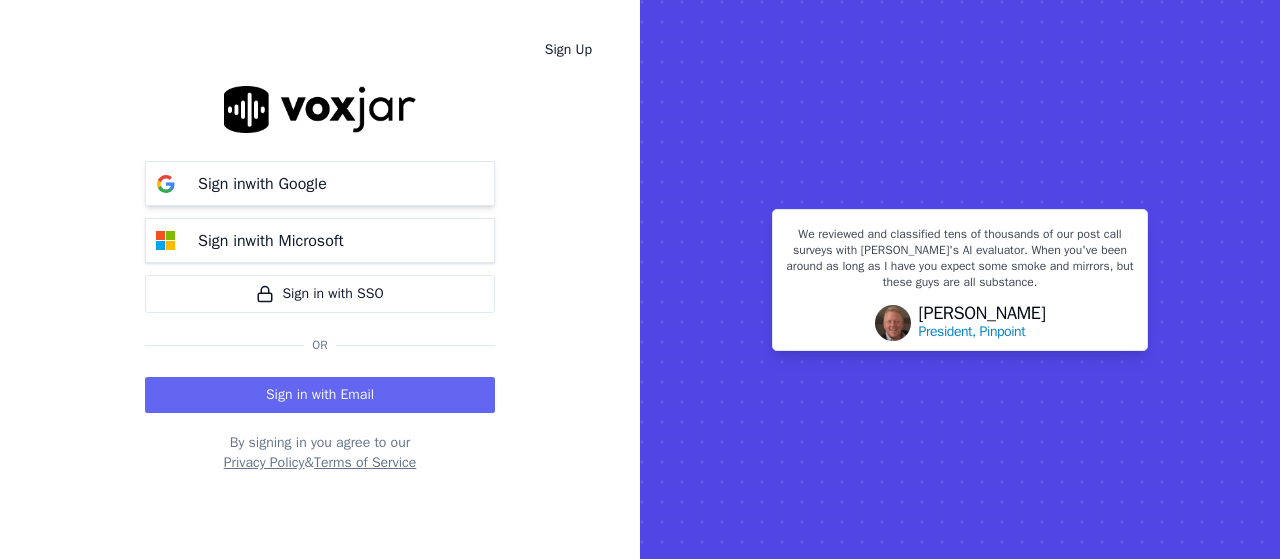 click on "Sign in  with Google" at bounding box center (320, 183) 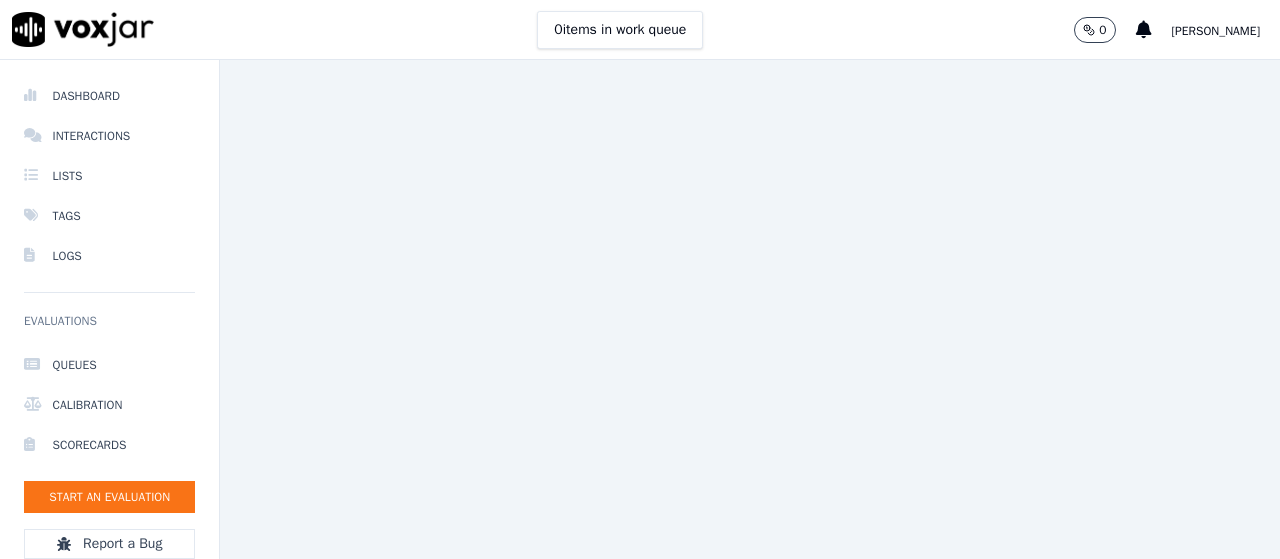 scroll, scrollTop: 0, scrollLeft: 0, axis: both 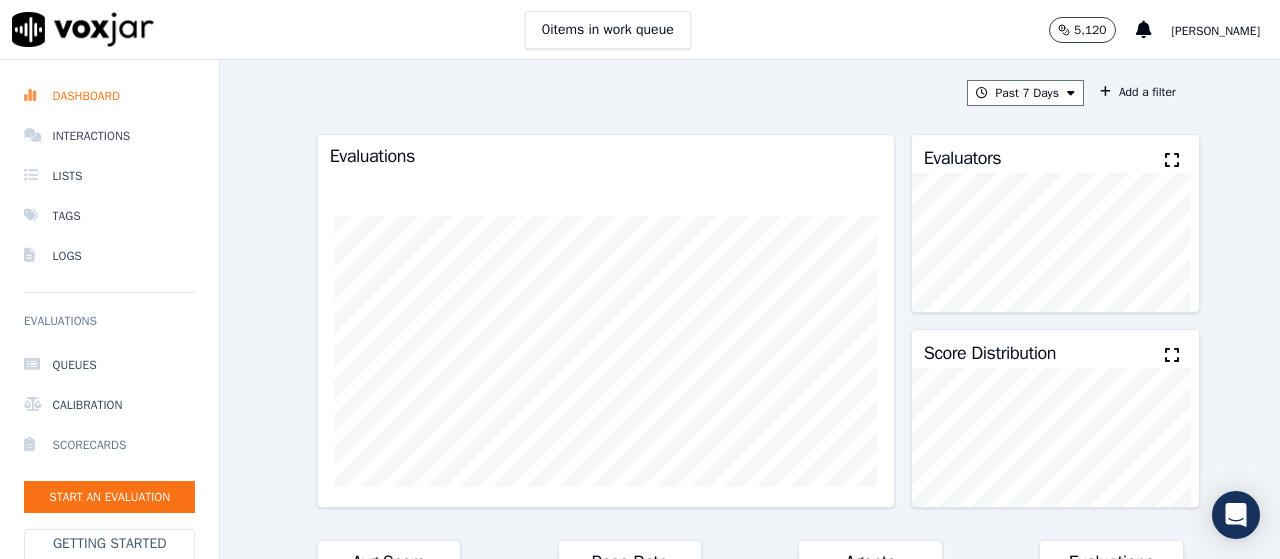click on "Scorecards" at bounding box center (109, 445) 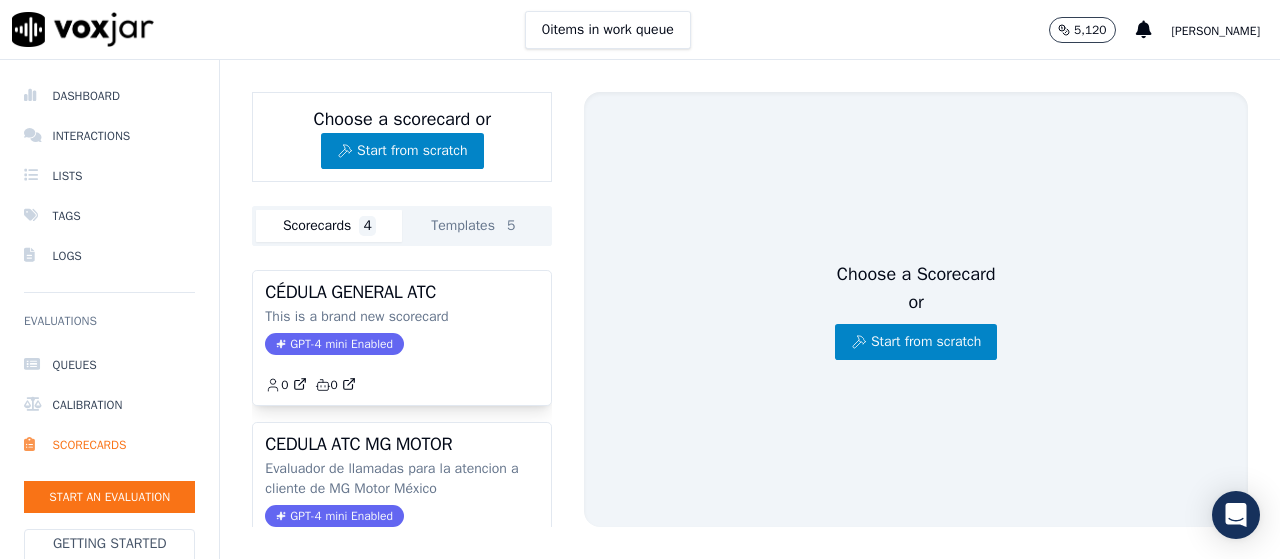 scroll, scrollTop: 36, scrollLeft: 0, axis: vertical 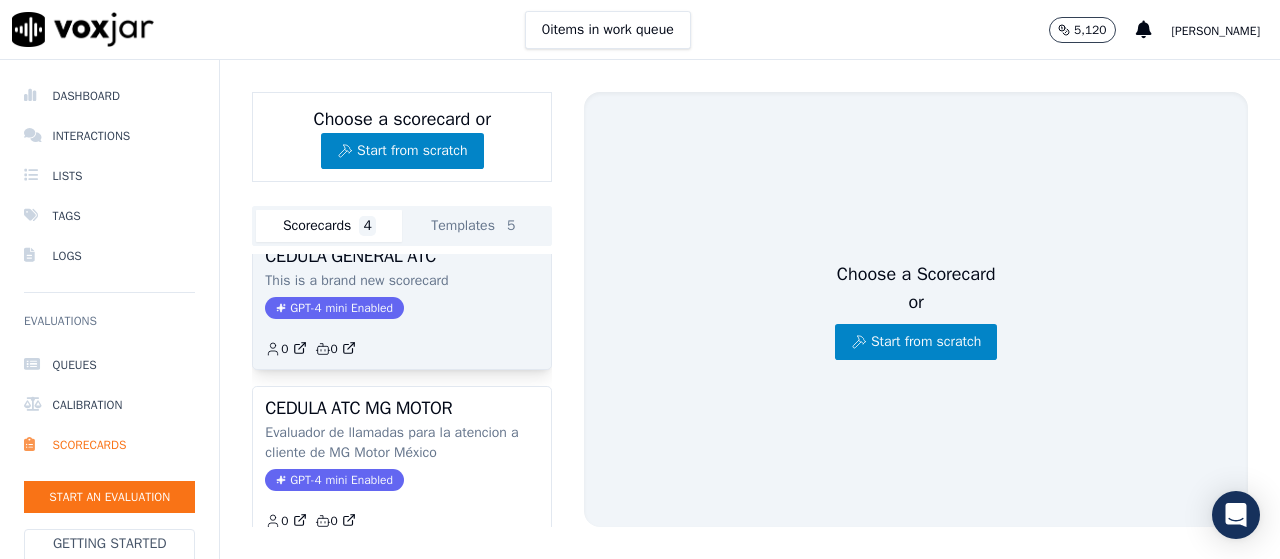 click on "GPT-4 mini Enabled" 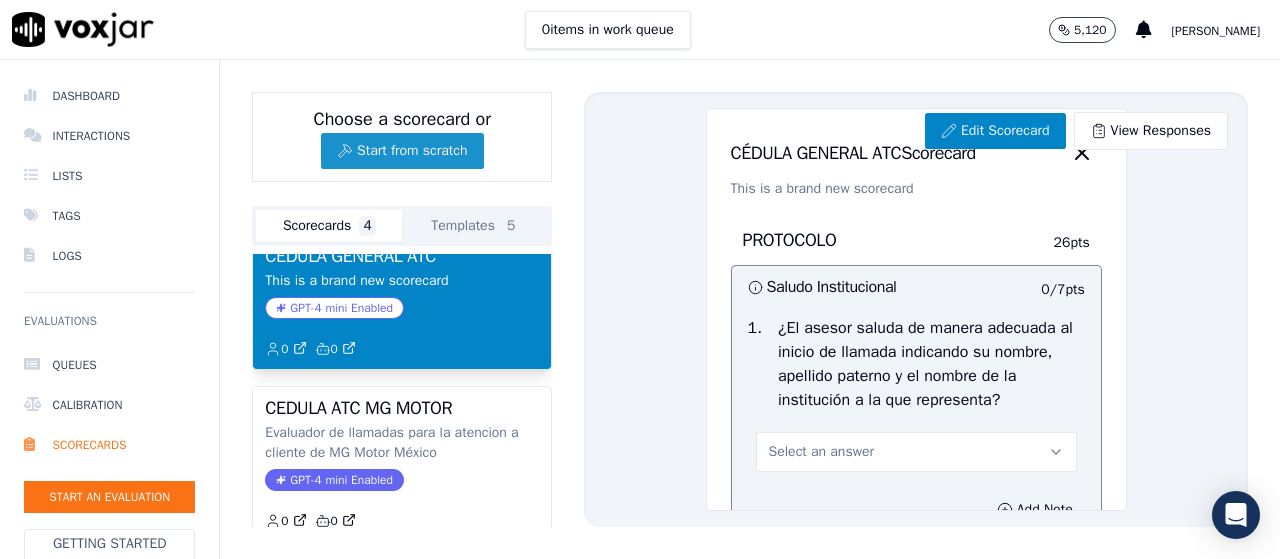 click on "Start from scratch" at bounding box center [402, 151] 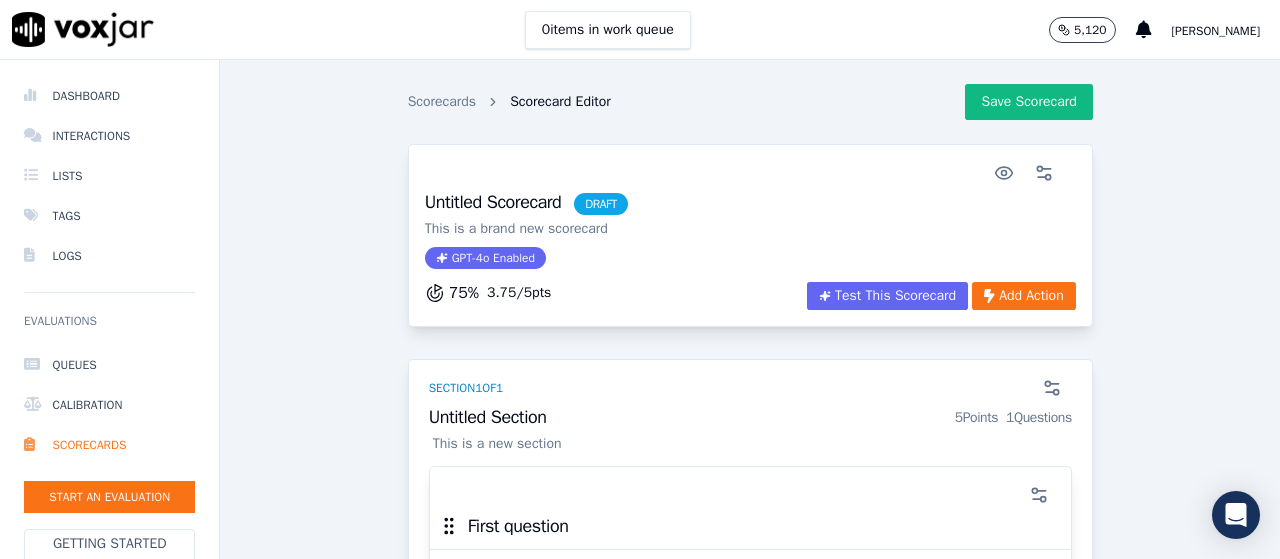 click on "Untitled Scorecard   DRAFT" at bounding box center [526, 204] 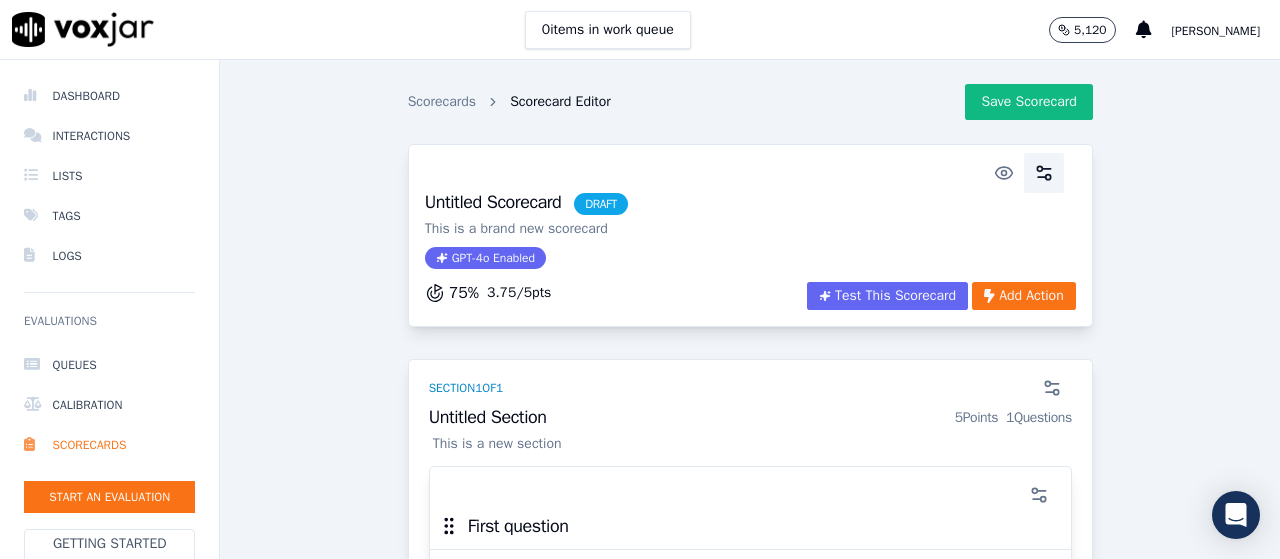 click 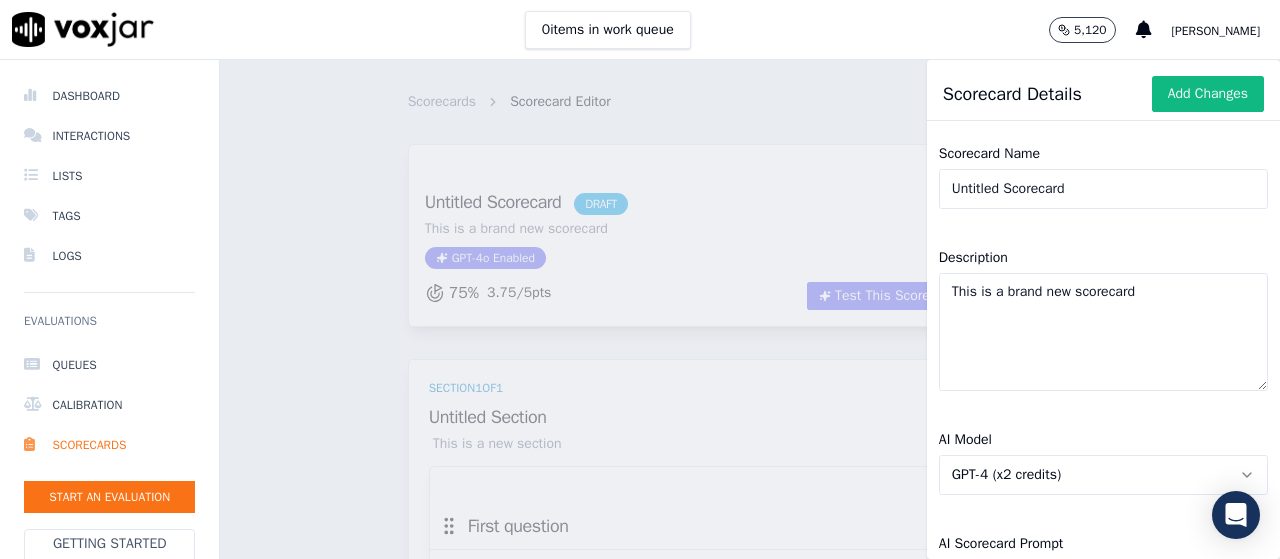 click on "Untitled Scorecard" 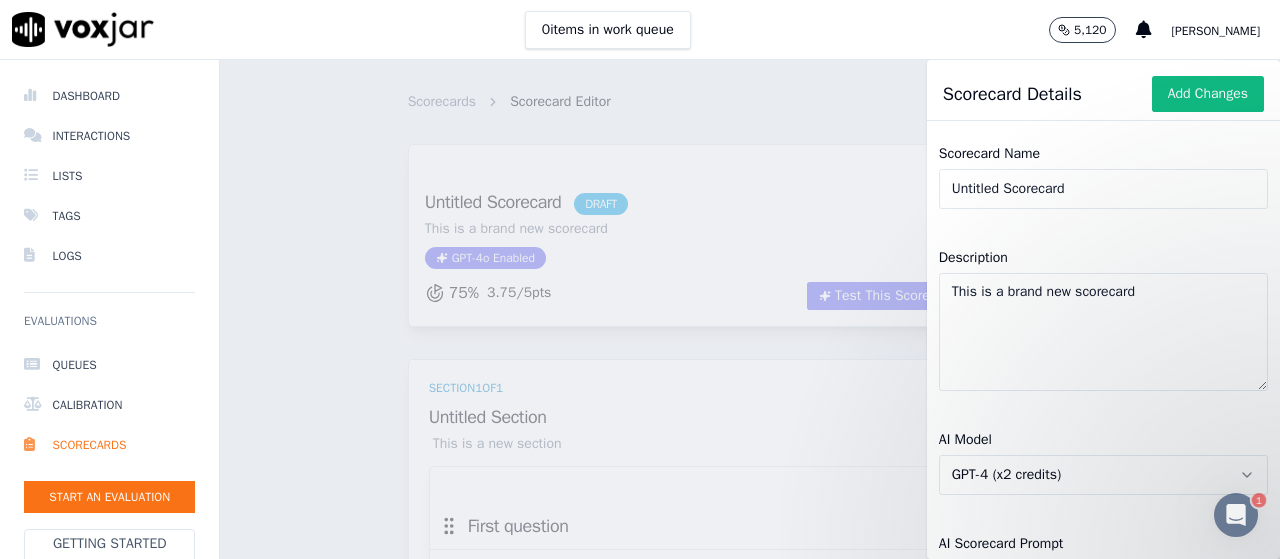 scroll, scrollTop: 0, scrollLeft: 0, axis: both 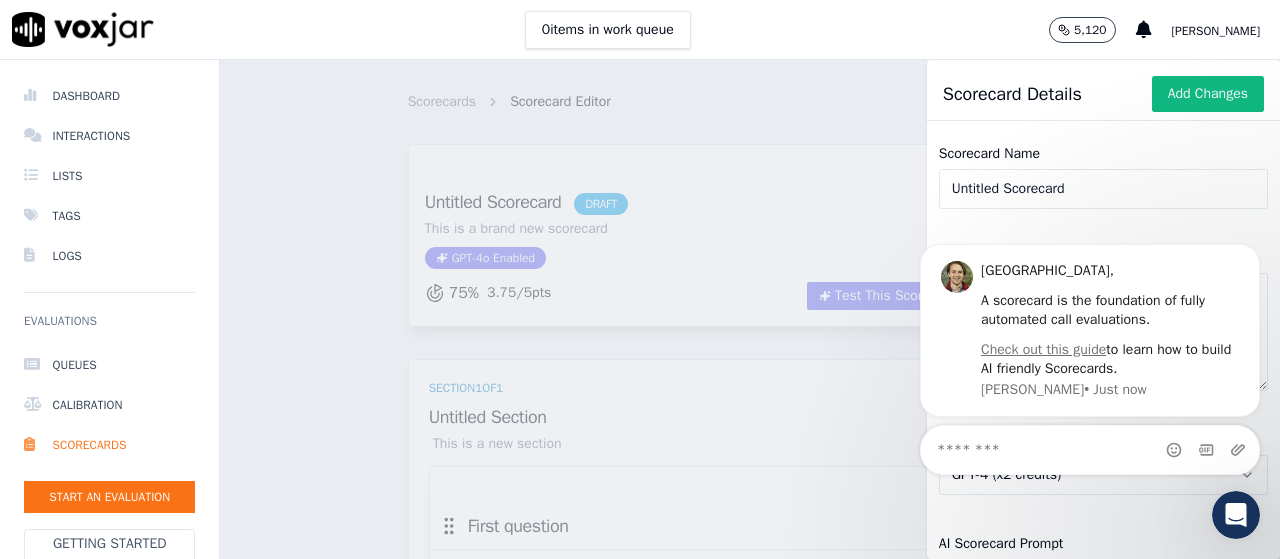 drag, startPoint x: 1081, startPoint y: 170, endPoint x: 834, endPoint y: 207, distance: 249.75587 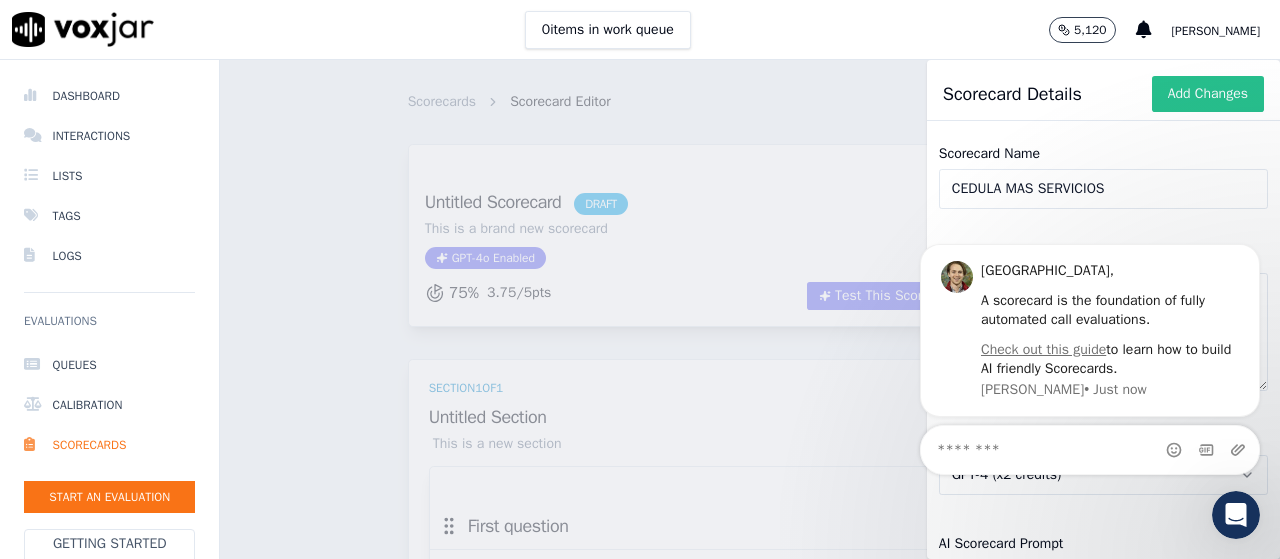 type on "CEDULA MAS SERVICIOS" 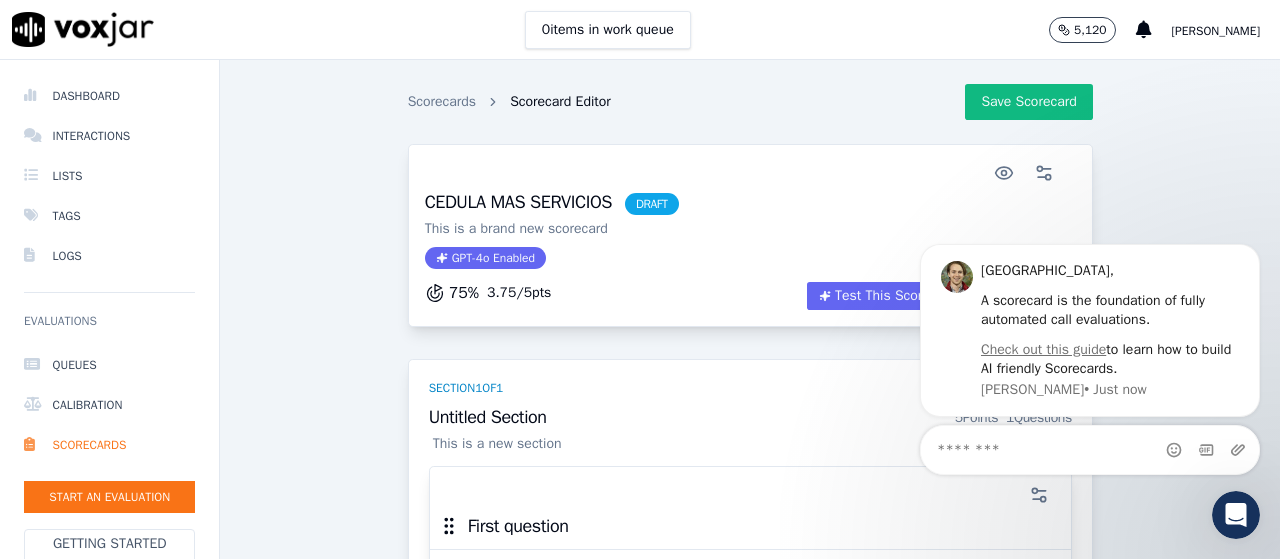 click on "CEDULA MAS SERVICIOS   DRAFT   This is a brand new scorecard     GPT-4o Enabled     75 %
3.75 / 5  pts
Test This Scorecard
Add Action     Section  1  of  1       Untitled Section   5  Points   1  Questions   This is a new section           First question       Single Selection   5  Points
Test This Question
Add Action       + New question    Question from Library     + Add a section" at bounding box center (750, 472) 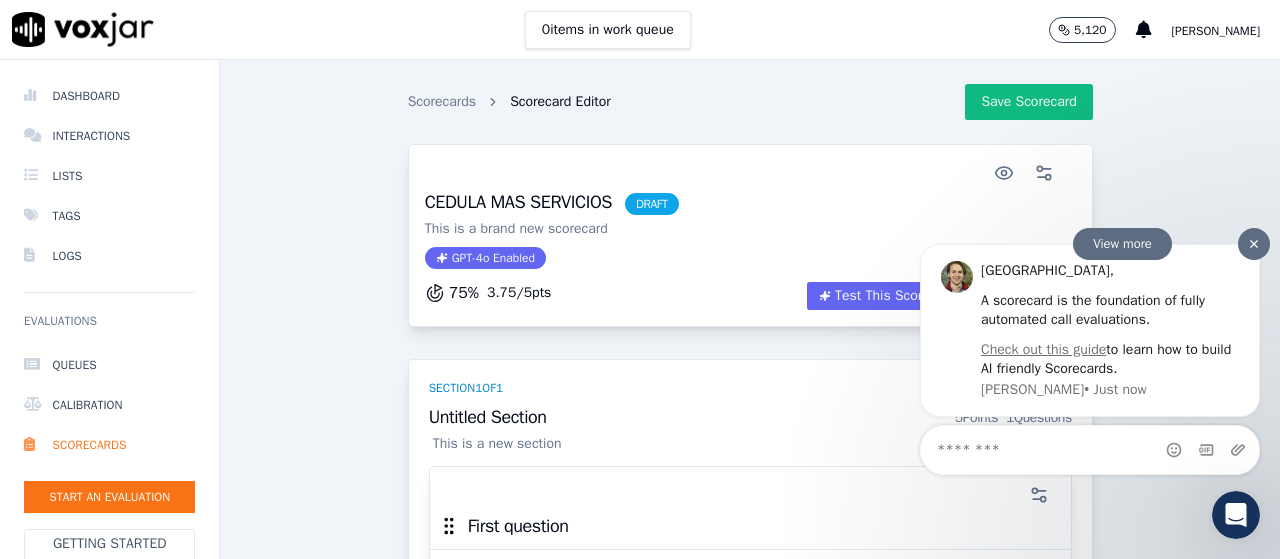 click at bounding box center [1254, 243] 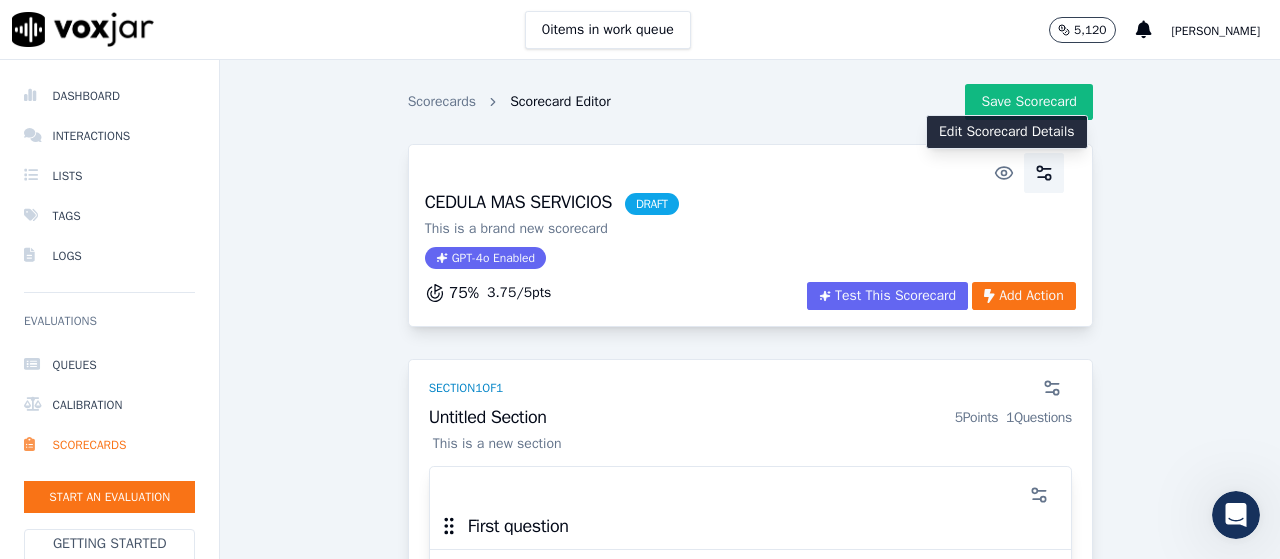 click at bounding box center (1044, 173) 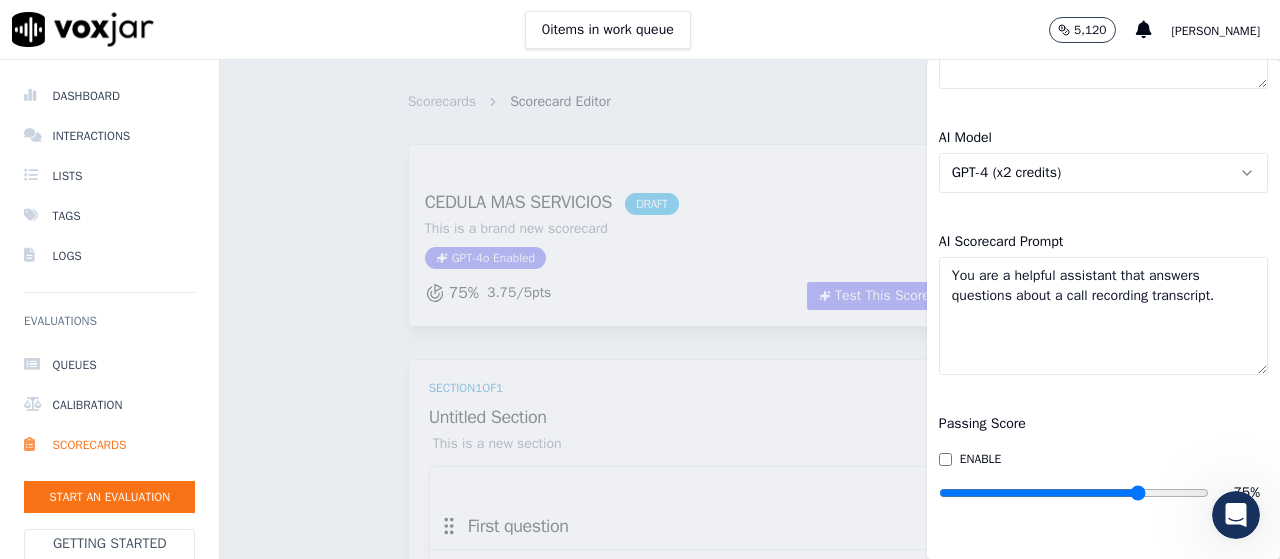 scroll, scrollTop: 345, scrollLeft: 0, axis: vertical 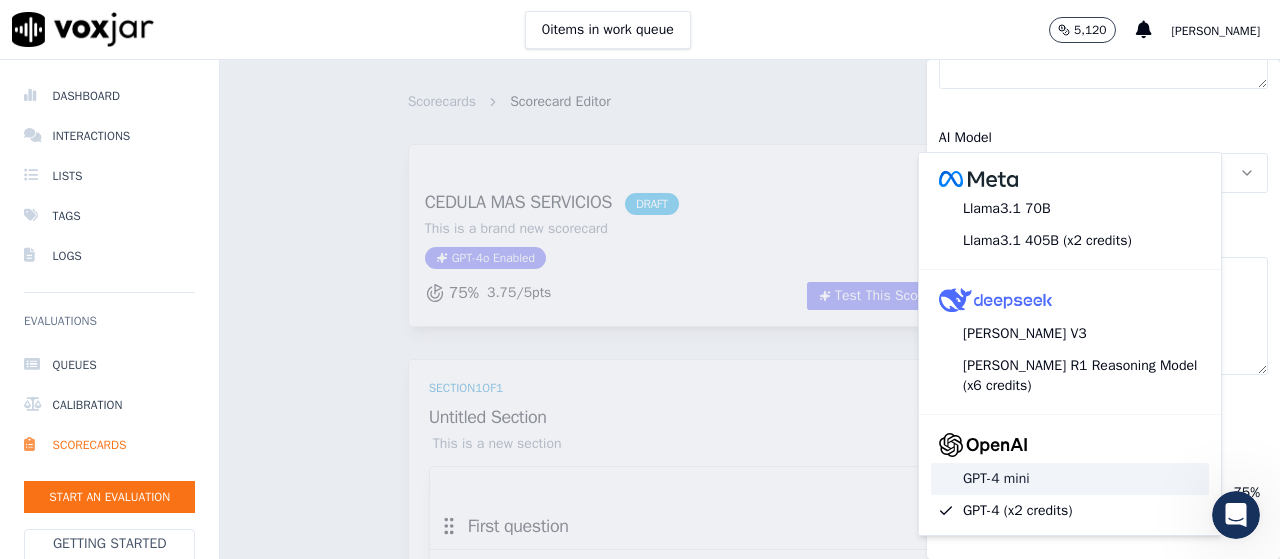 click on "GPT-4 mini" 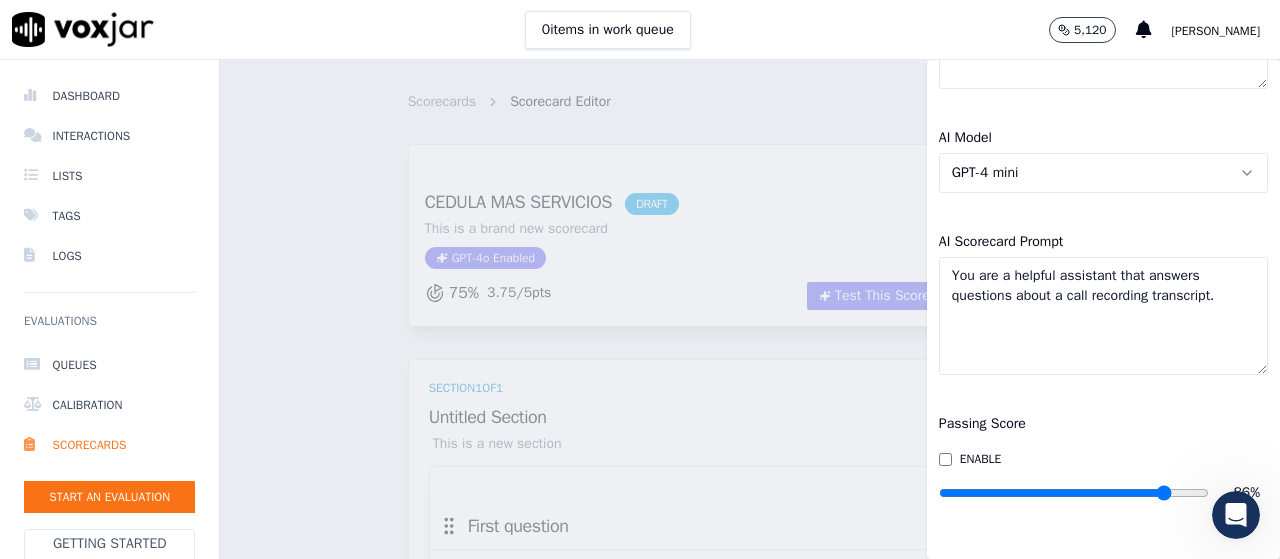 click at bounding box center [1074, 493] 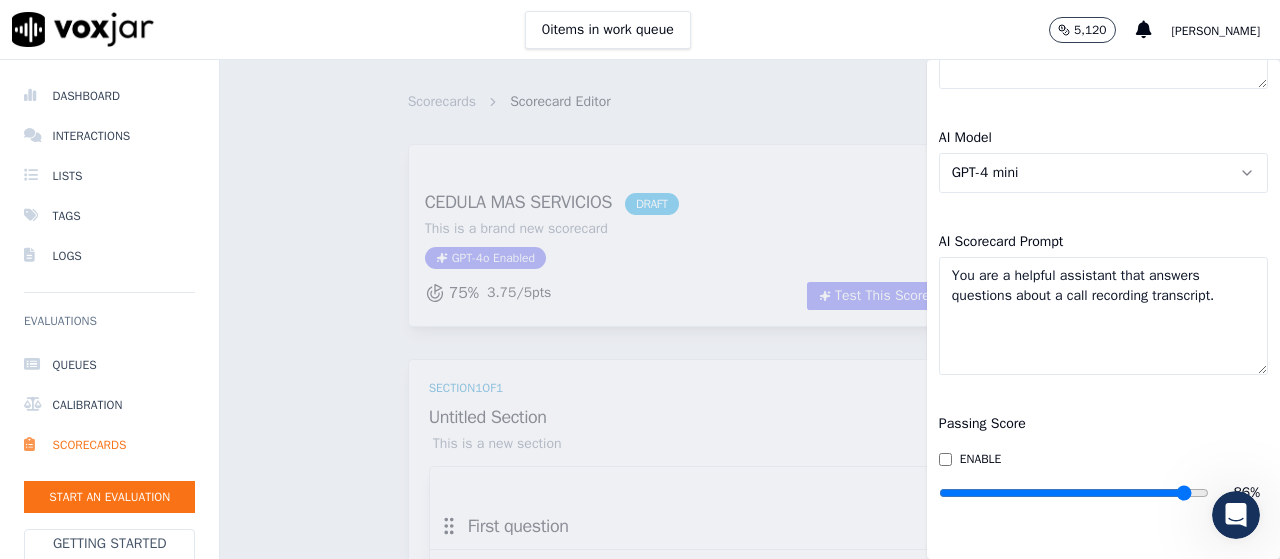 click at bounding box center (1074, 493) 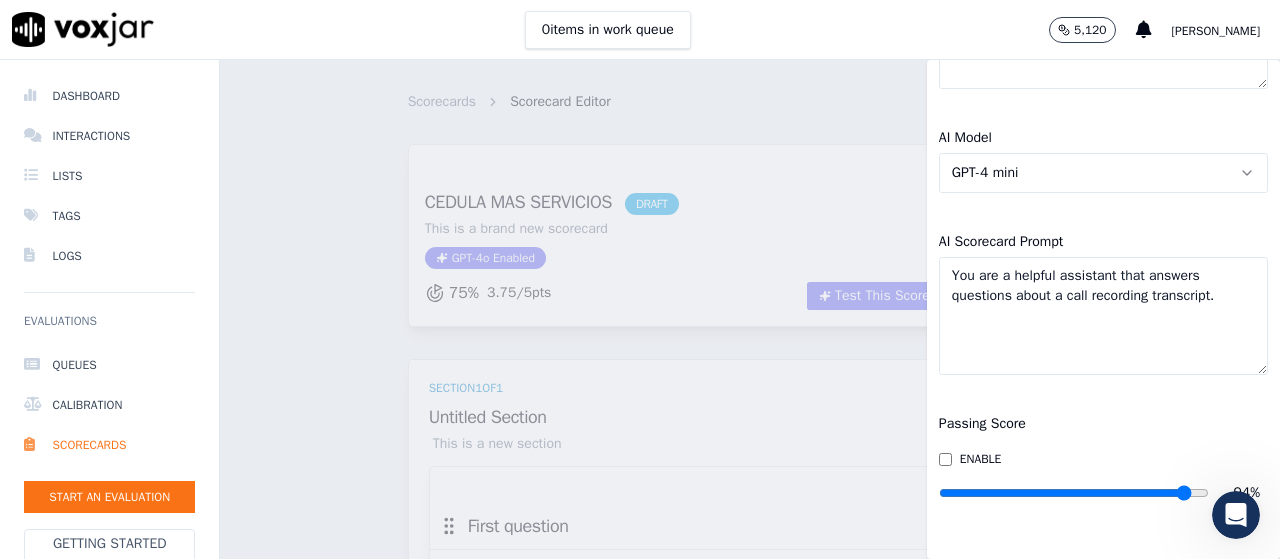 click at bounding box center (1074, 493) 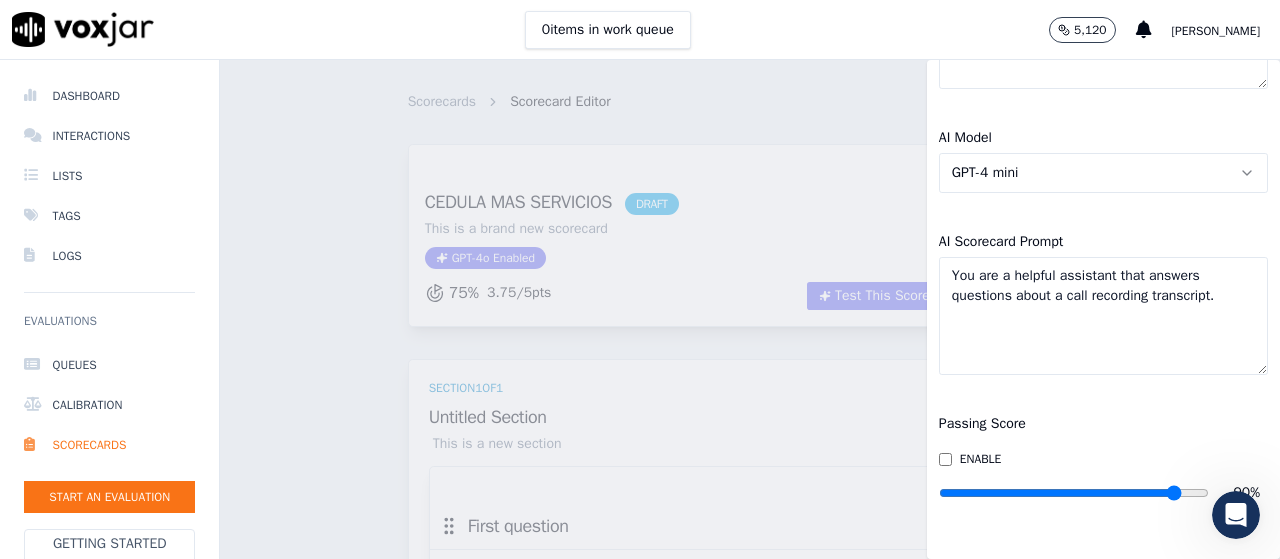type on "90" 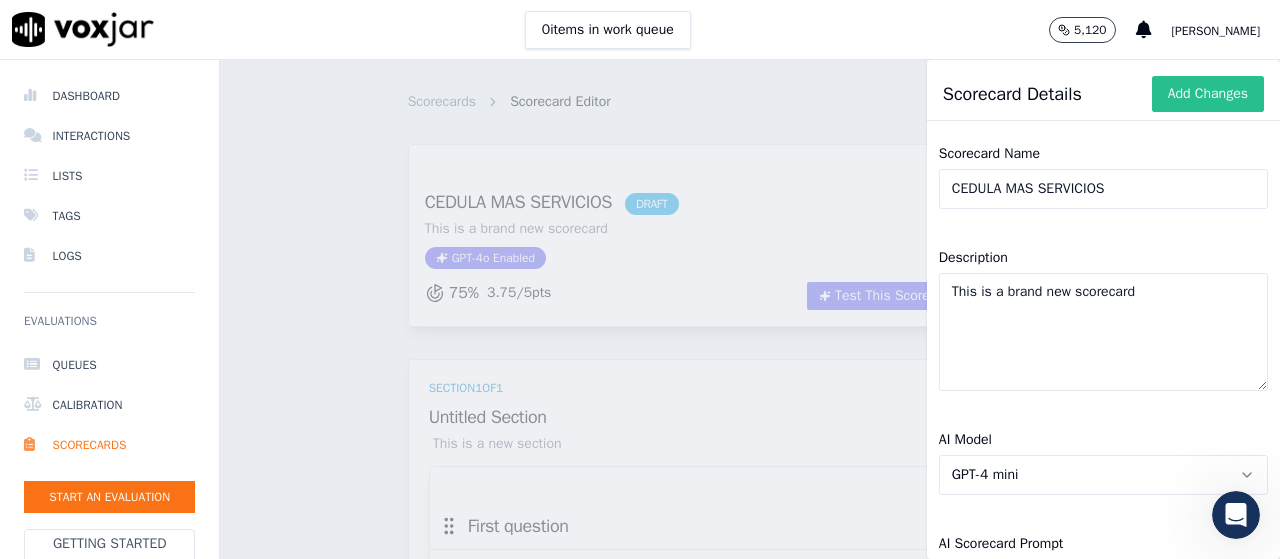 click on "Add Changes" at bounding box center (1208, 94) 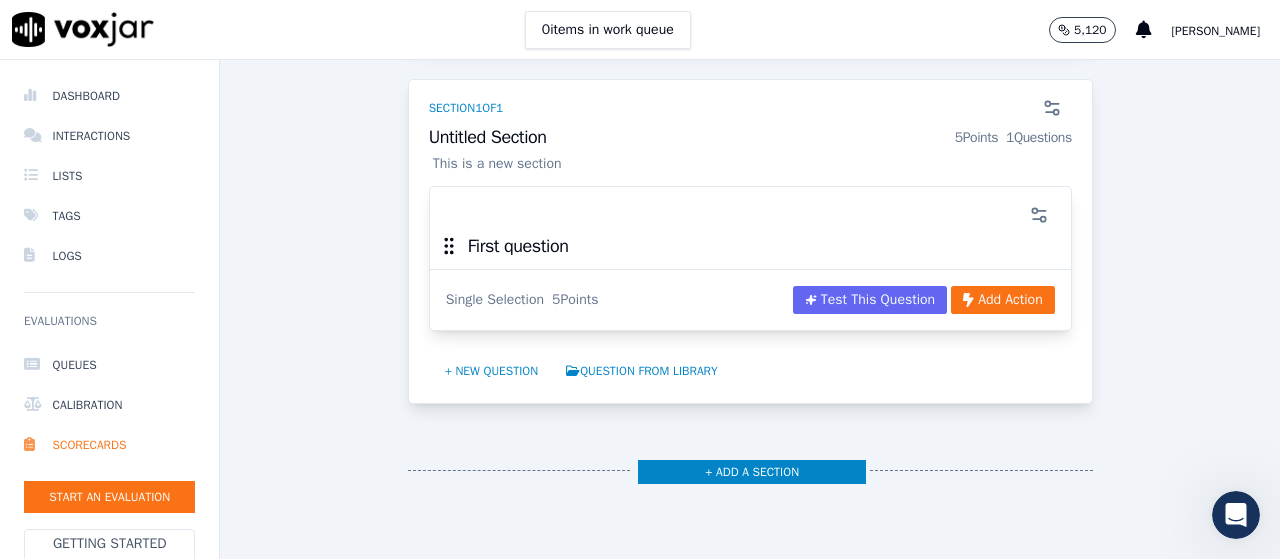 scroll, scrollTop: 279, scrollLeft: 0, axis: vertical 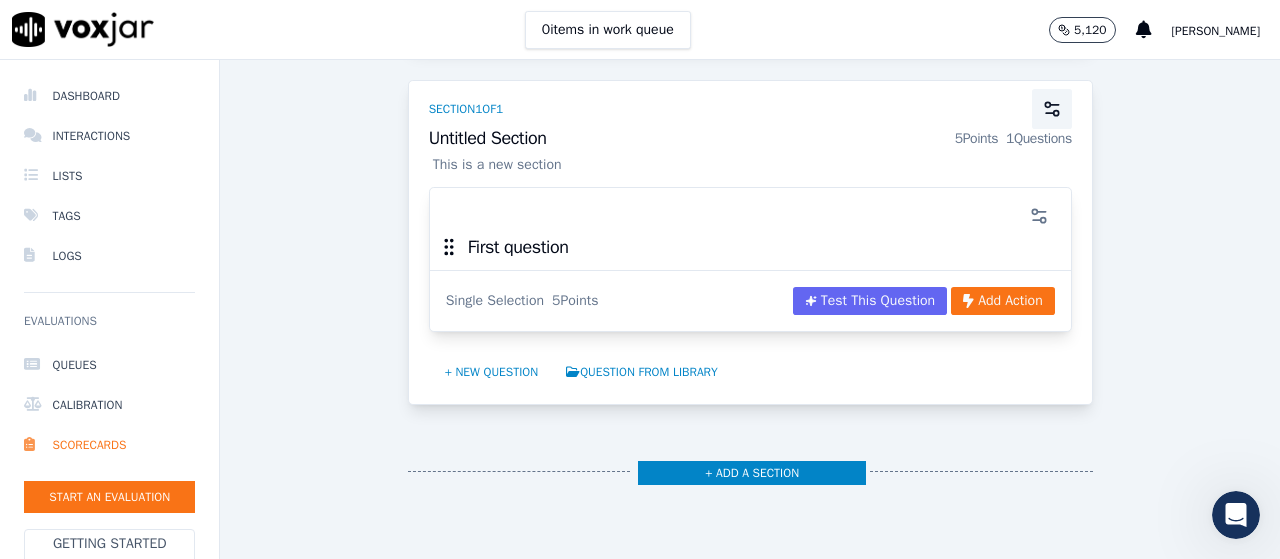 click 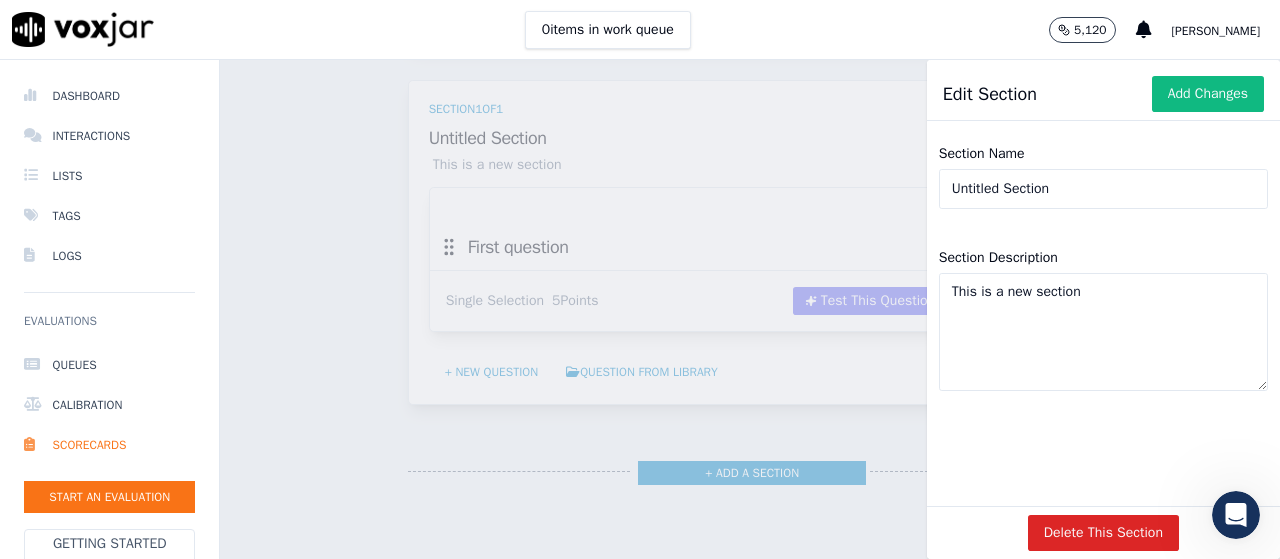 type 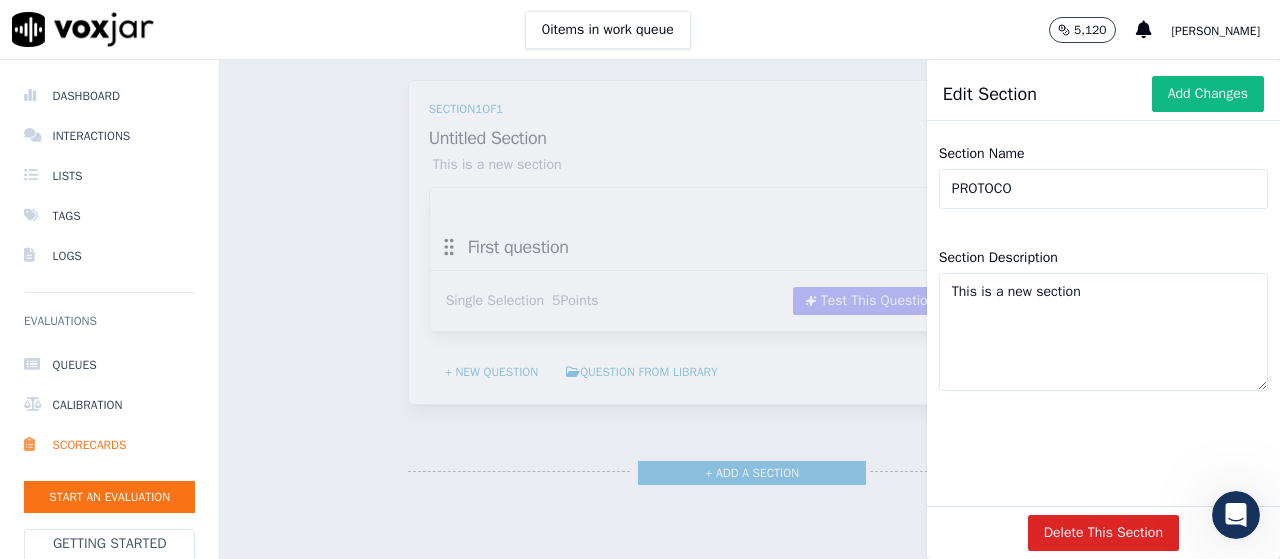 type on "PROTOCOLO" 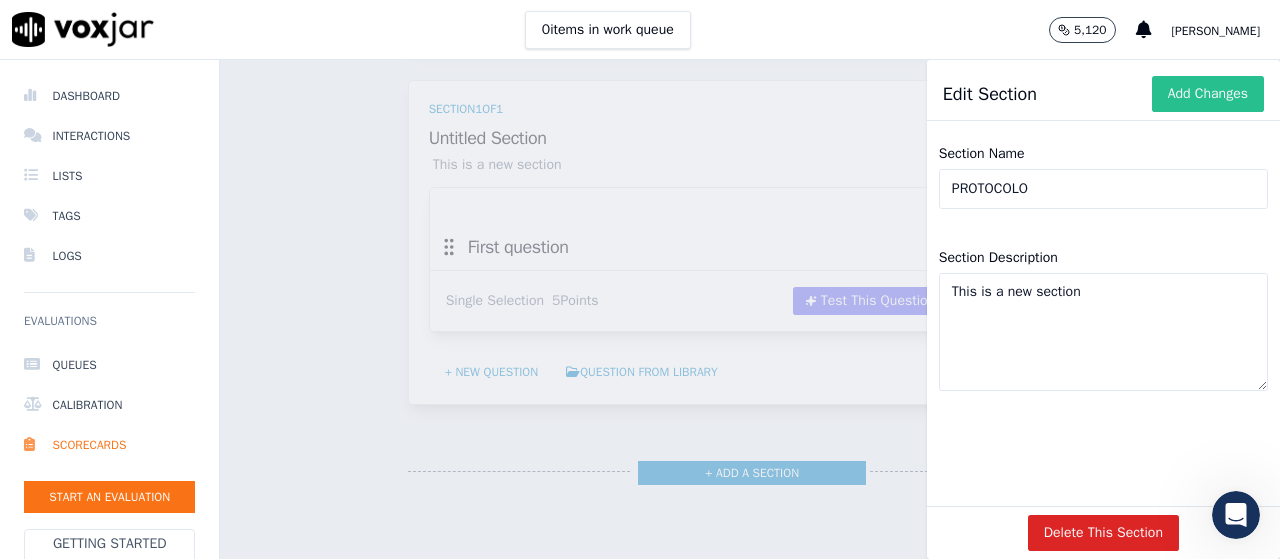 click on "Add Changes" at bounding box center (1208, 94) 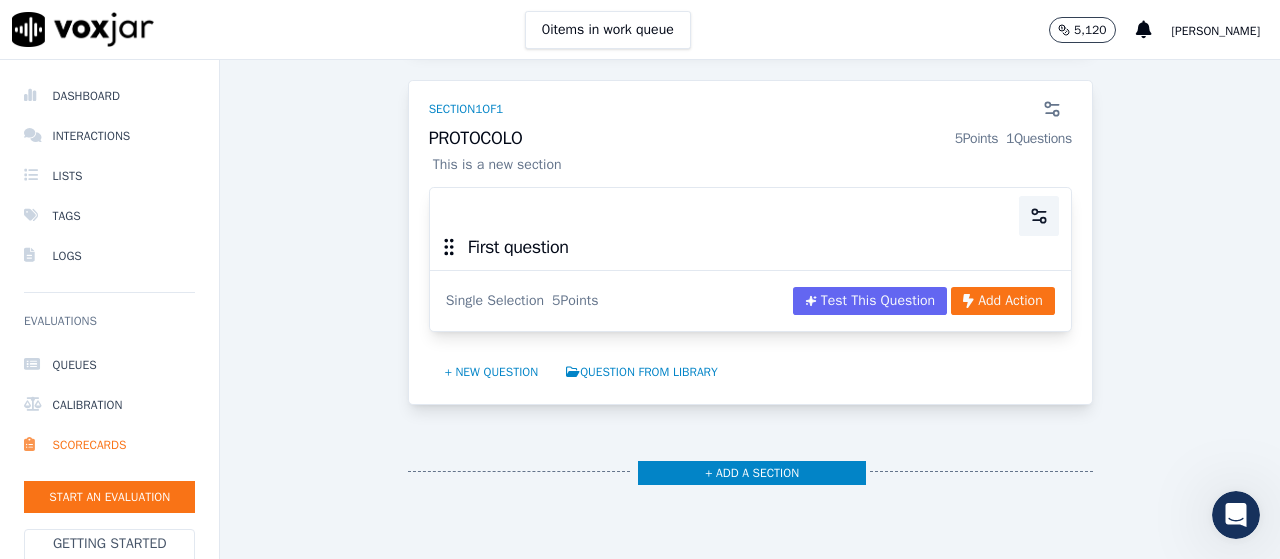 click 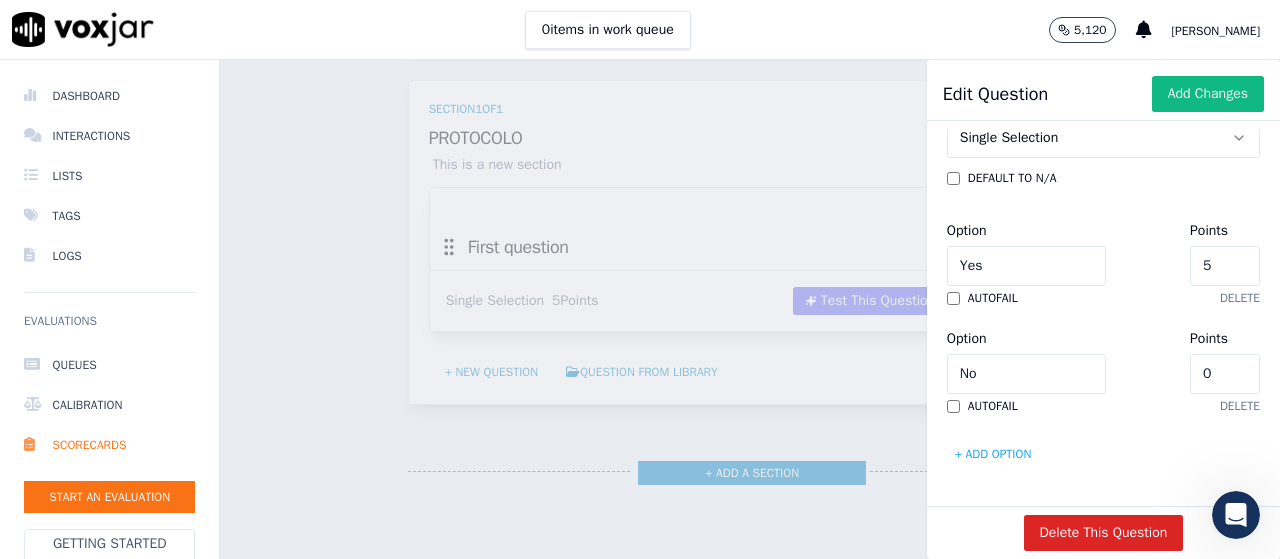 scroll, scrollTop: 0, scrollLeft: 0, axis: both 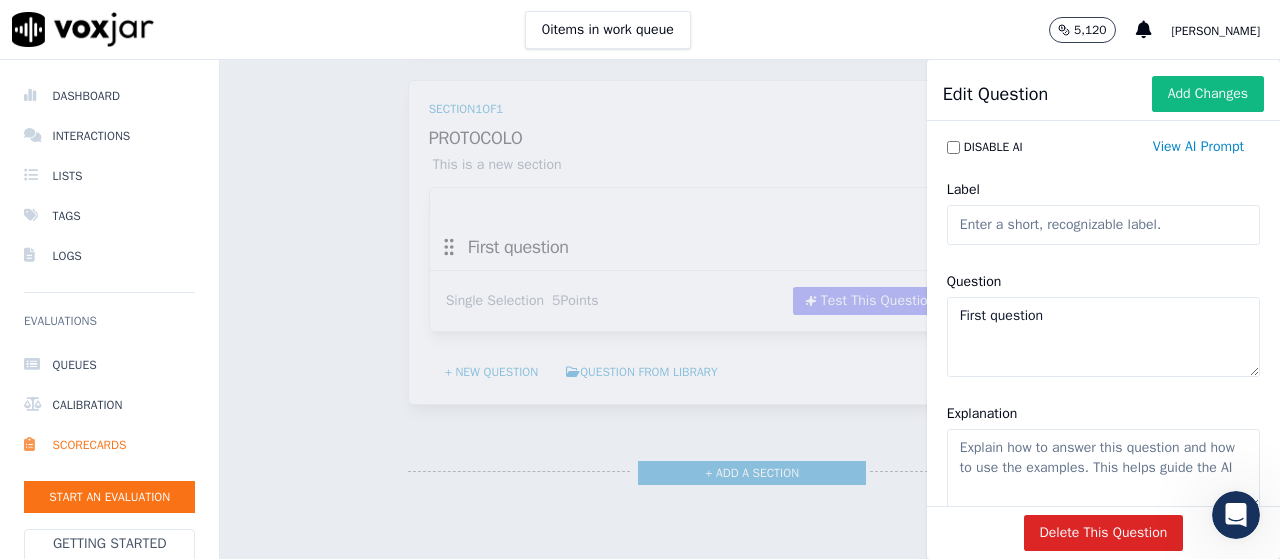 click on "Label" 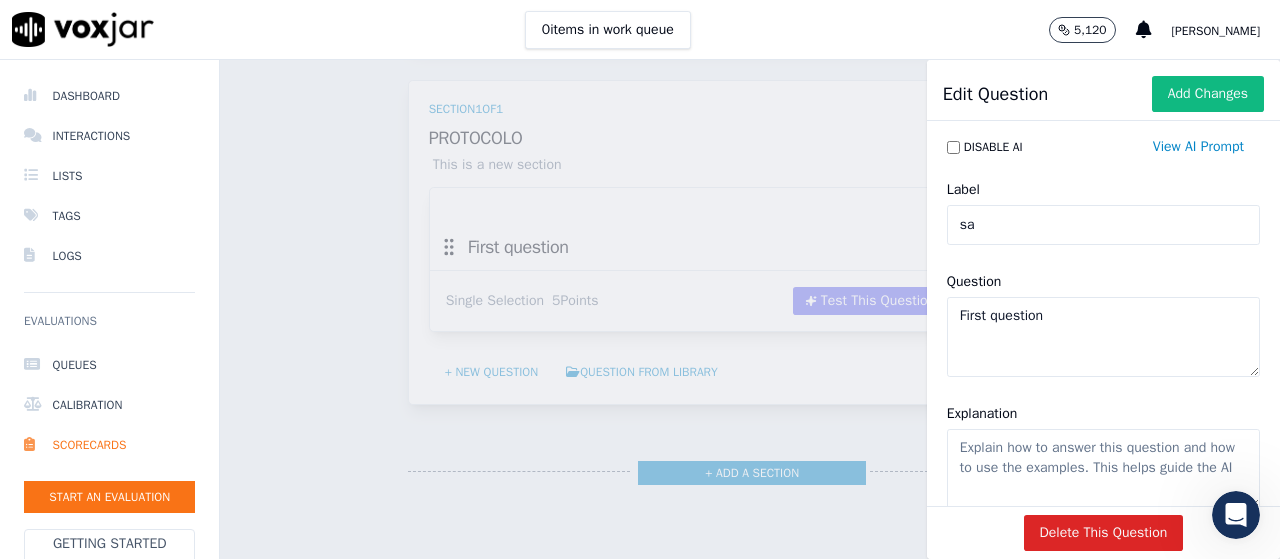 click on "First question" 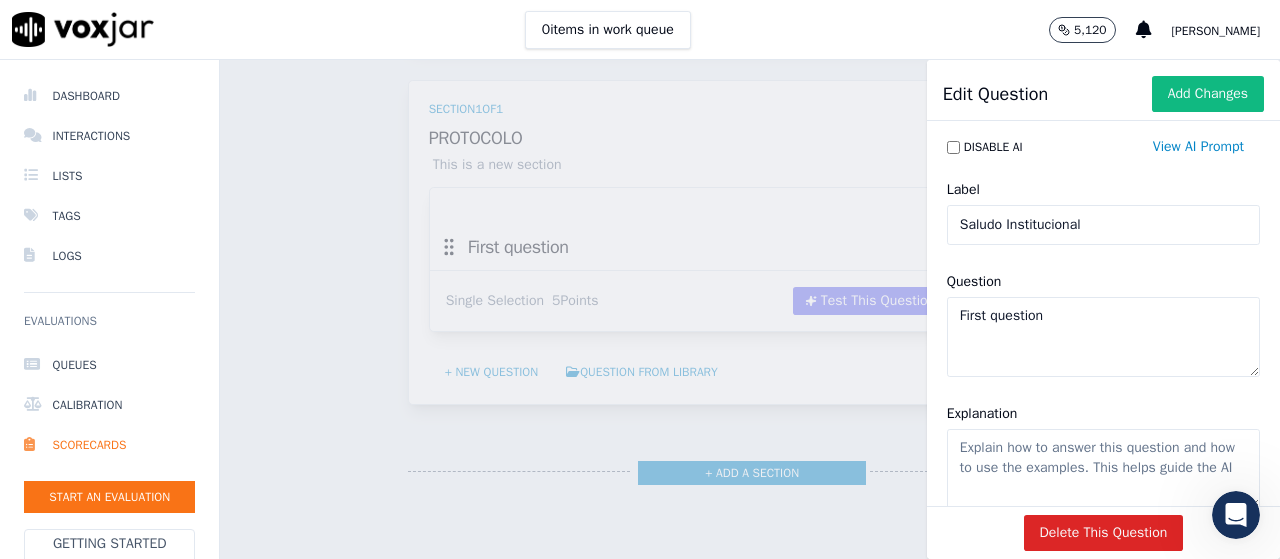 click on "First question" 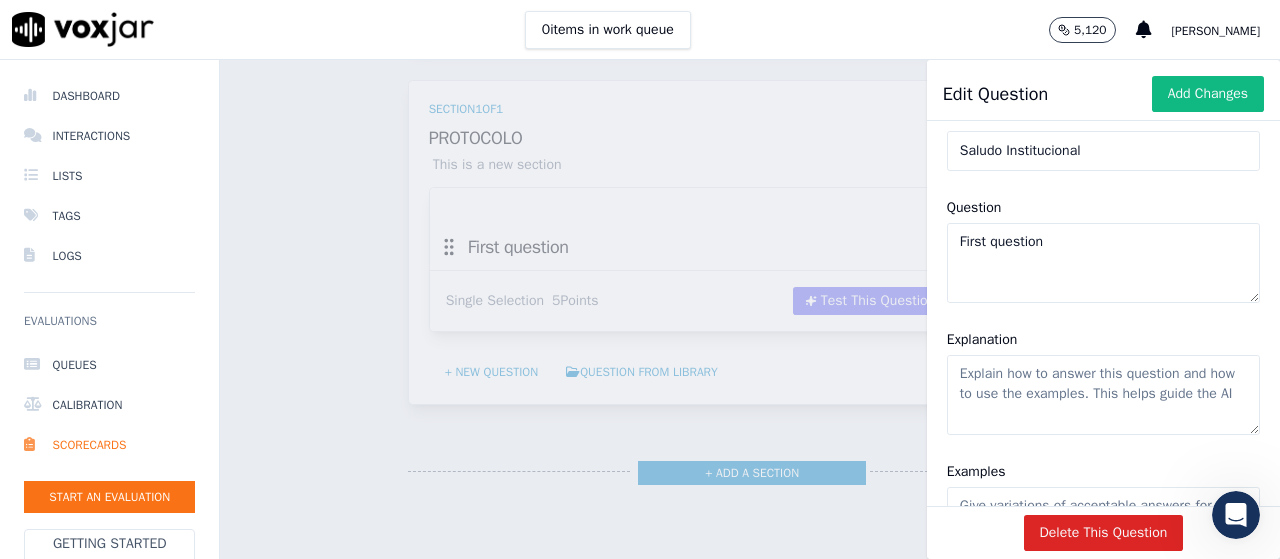scroll, scrollTop: 200, scrollLeft: 0, axis: vertical 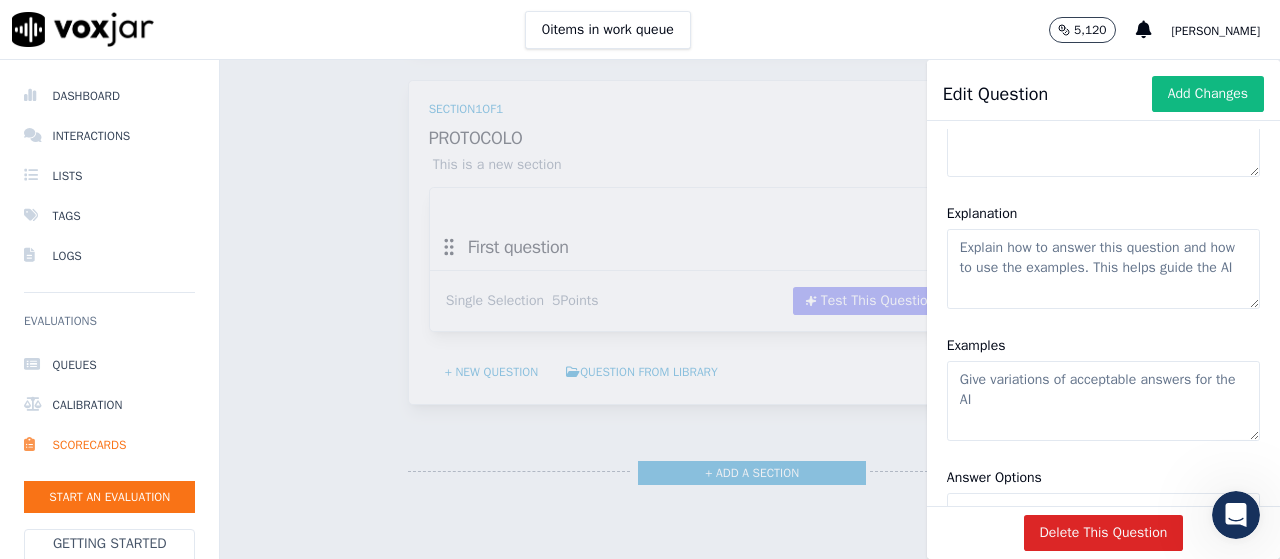 click on "Explanation" 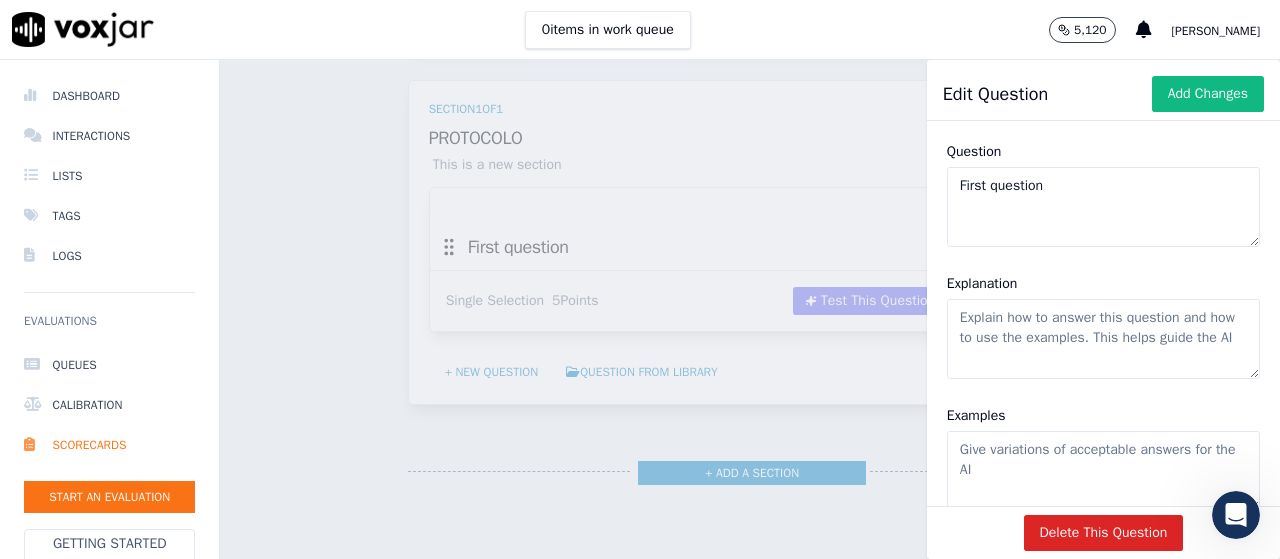 scroll, scrollTop: 100, scrollLeft: 0, axis: vertical 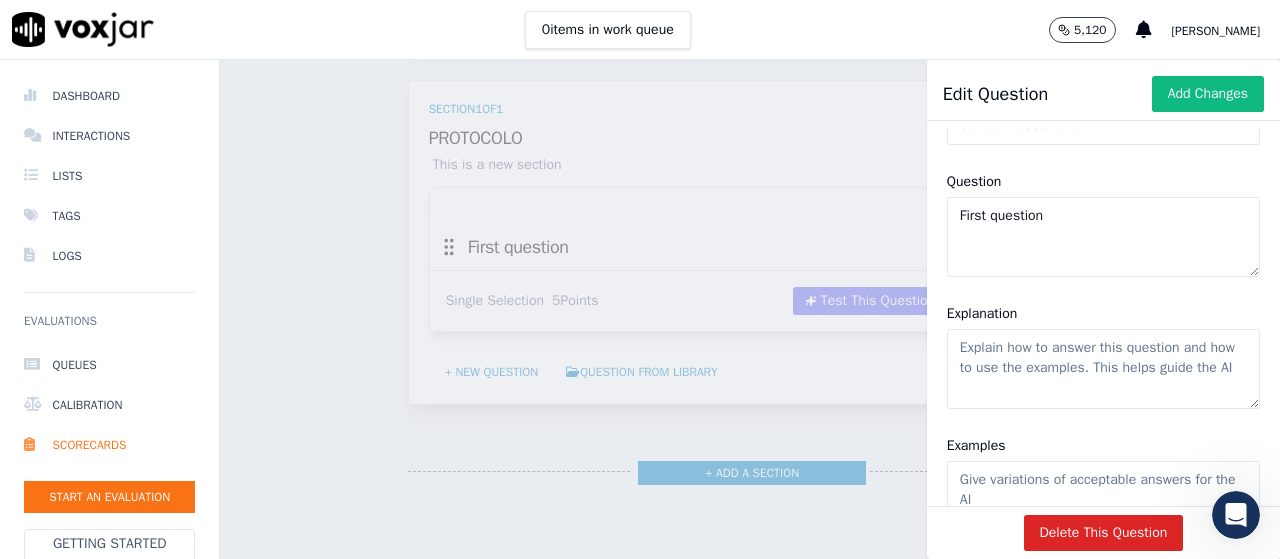 click on "First question" 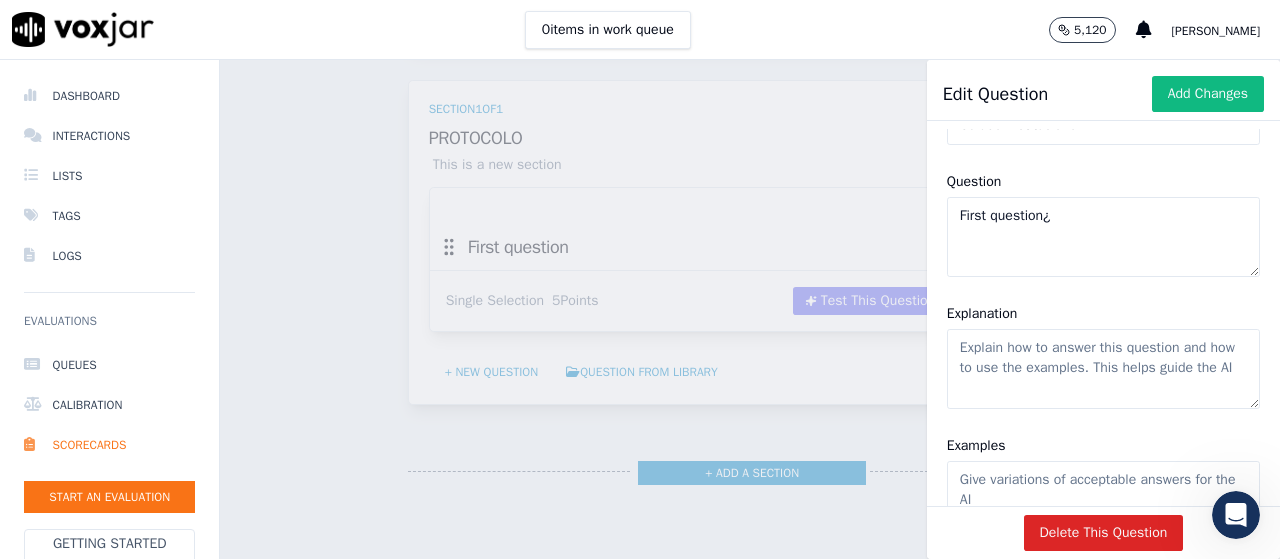 paste on "Agente se presenta de manera correcta indicando su nombre y nombre de donde se esta comunicando, así como menciona el motivo de llamada." 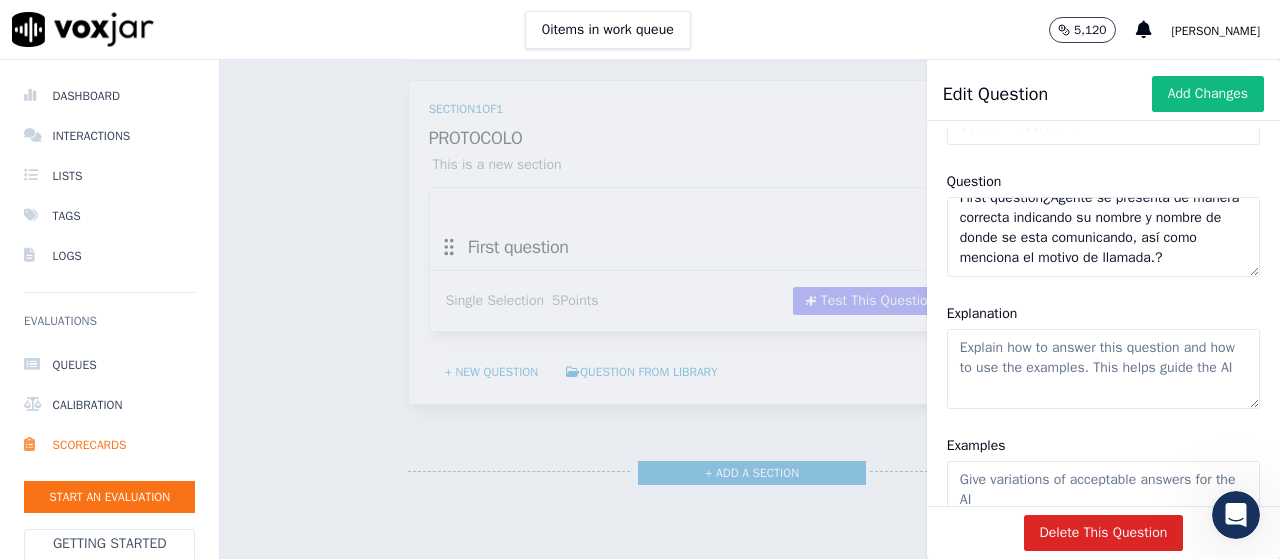 scroll, scrollTop: 37, scrollLeft: 0, axis: vertical 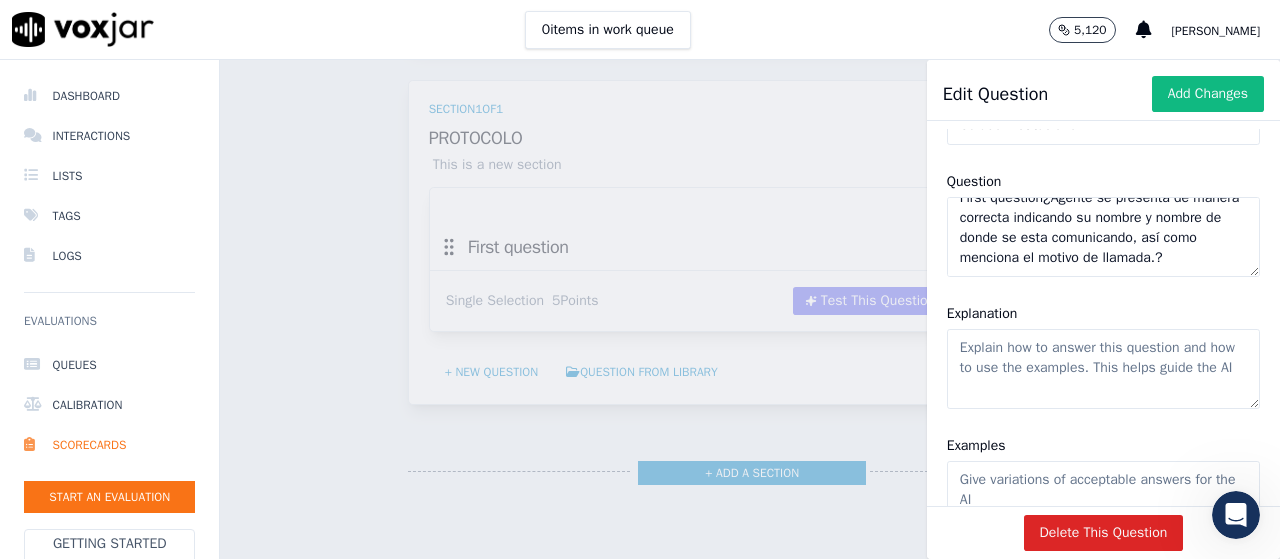 type on "First question¿Agente se presenta de manera correcta indicando su nombre y nombre de donde se esta comunicando, así como menciona el motivo de llamada.?" 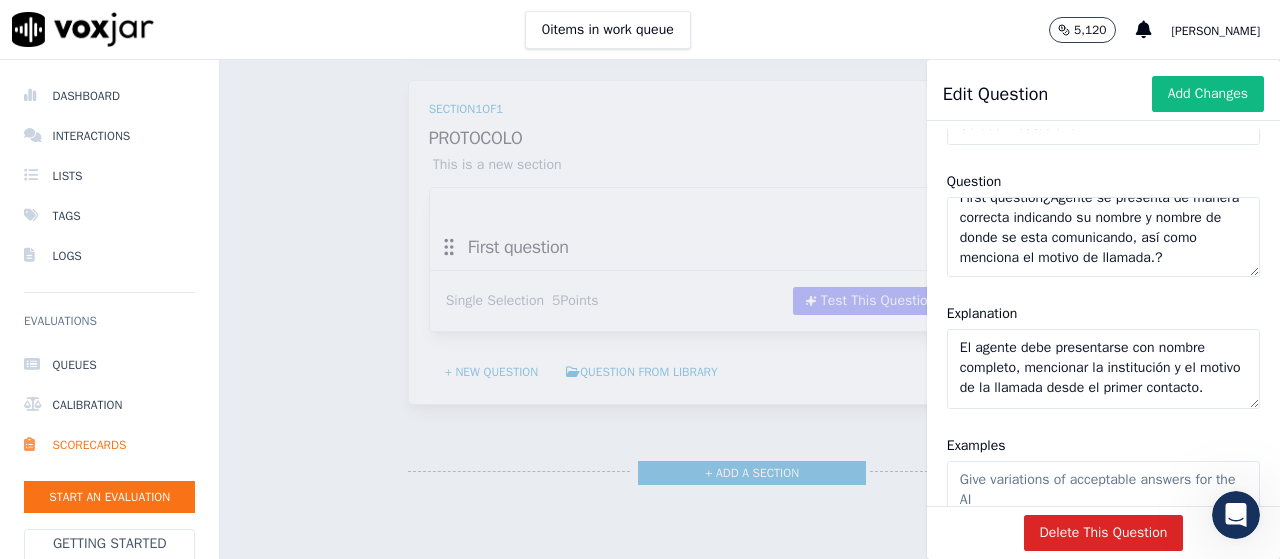 scroll, scrollTop: 9, scrollLeft: 0, axis: vertical 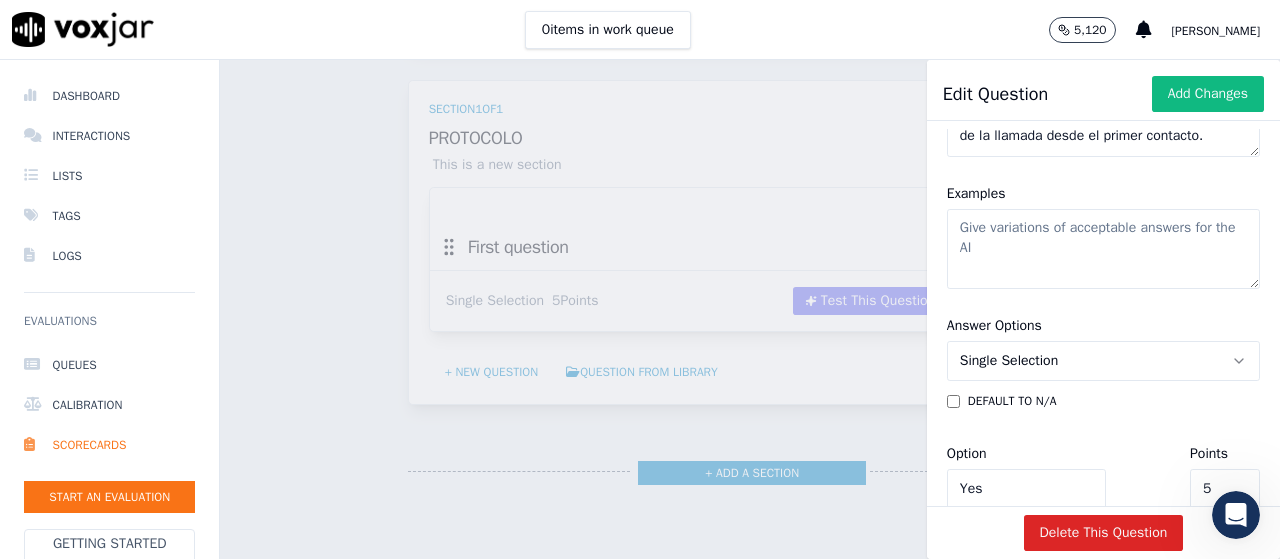 click on "Examples" 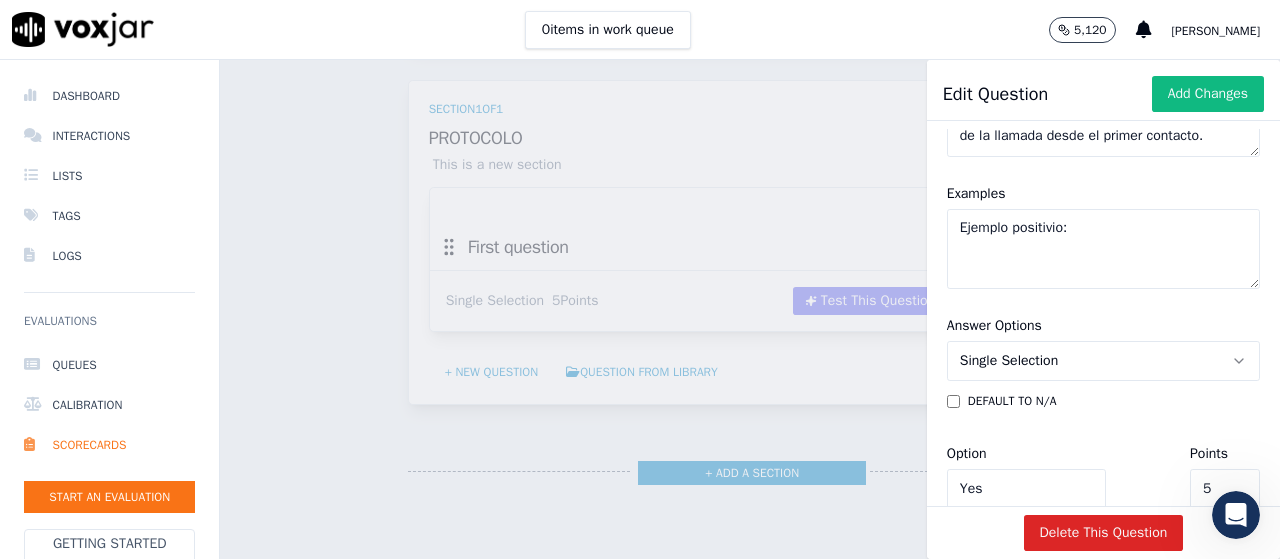 paste on "“Buenos días, le habla [PERSON_NAME], le llamo para realizar una encuesta sobre la asistencia recibida.”" 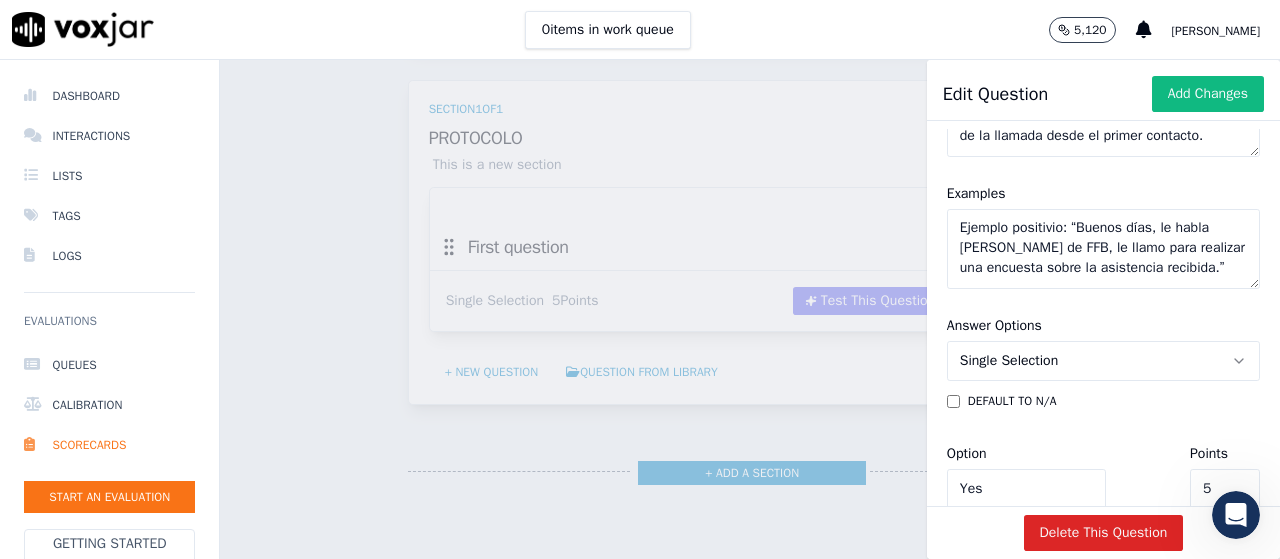 scroll, scrollTop: 9, scrollLeft: 0, axis: vertical 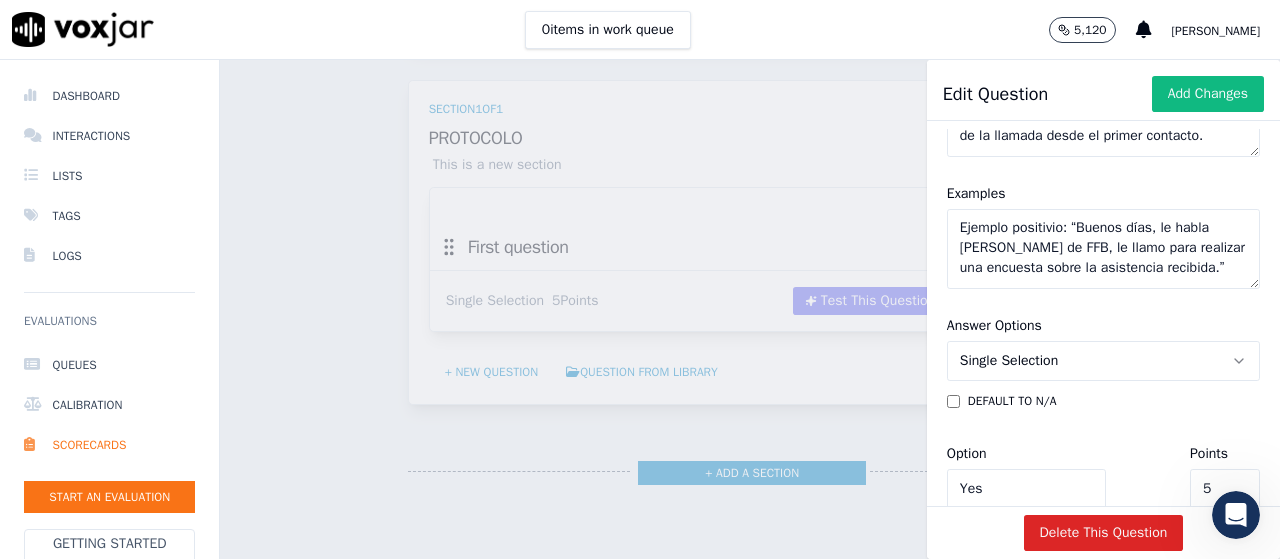 type on "Ejemplo positivio: “Buenos días, le habla [PERSON_NAME] de FFB, le llamo para realizar una encuesta sobre la asistencia recibida.”" 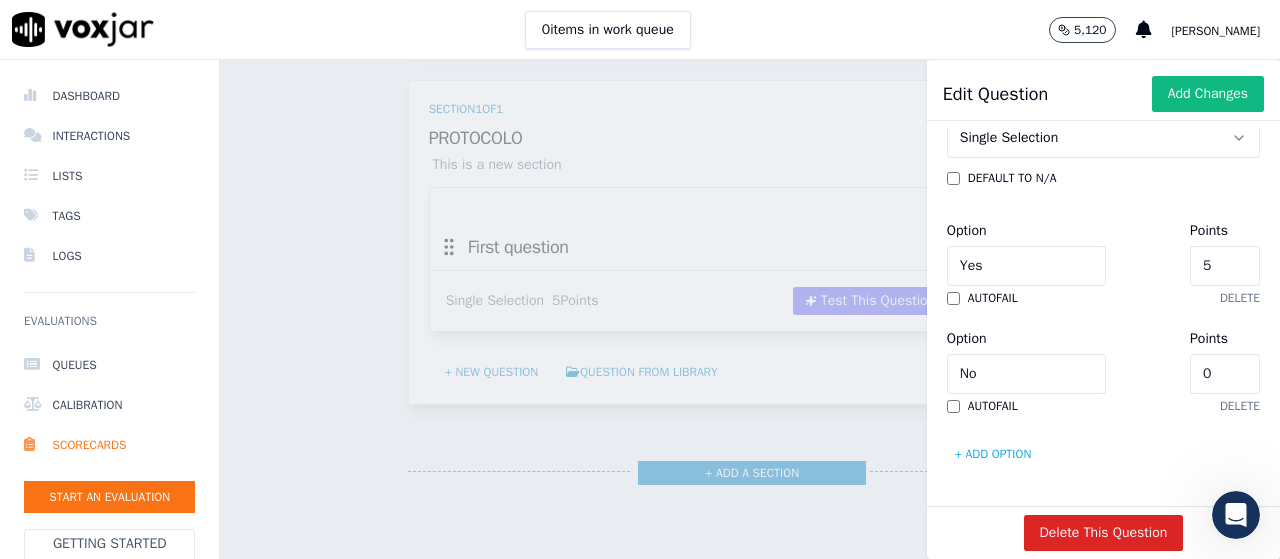 scroll, scrollTop: 628, scrollLeft: 0, axis: vertical 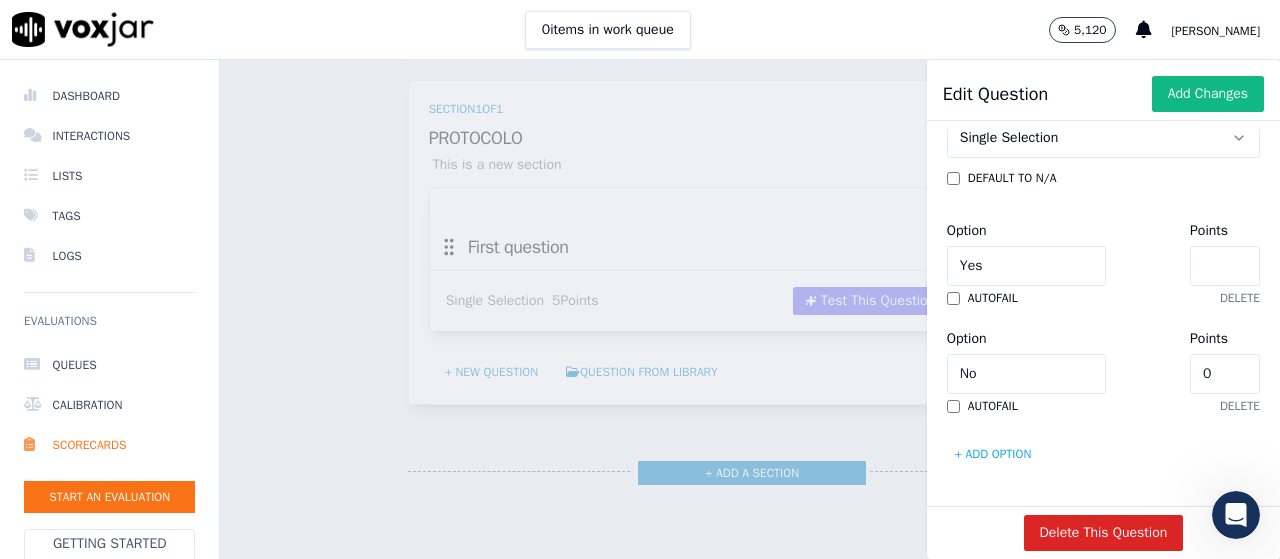 type on "8" 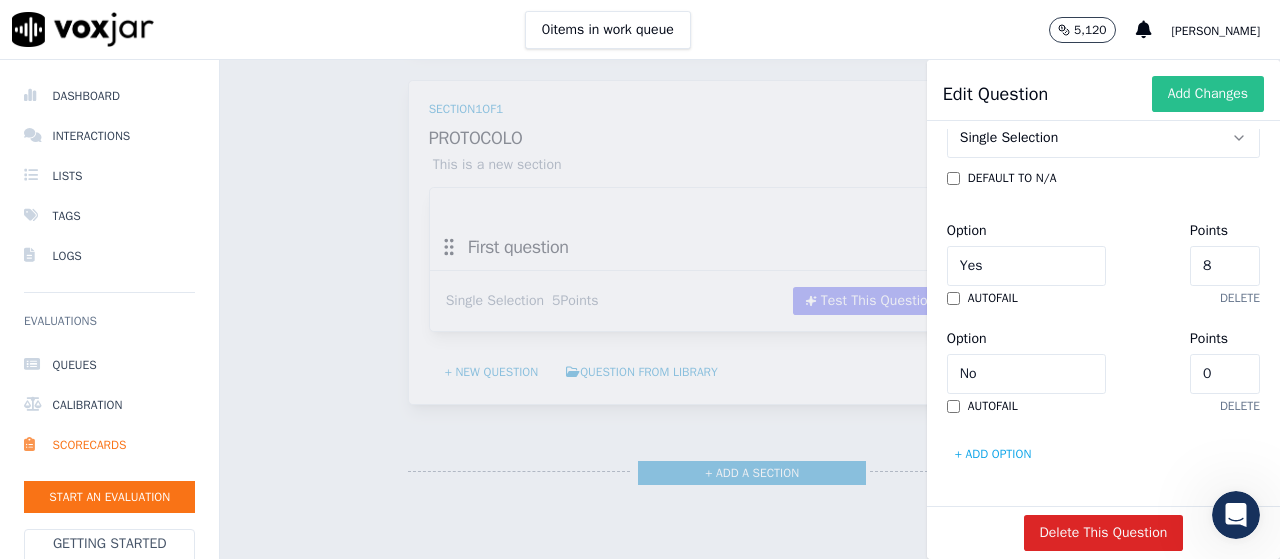 click on "Add Changes" at bounding box center (1208, 94) 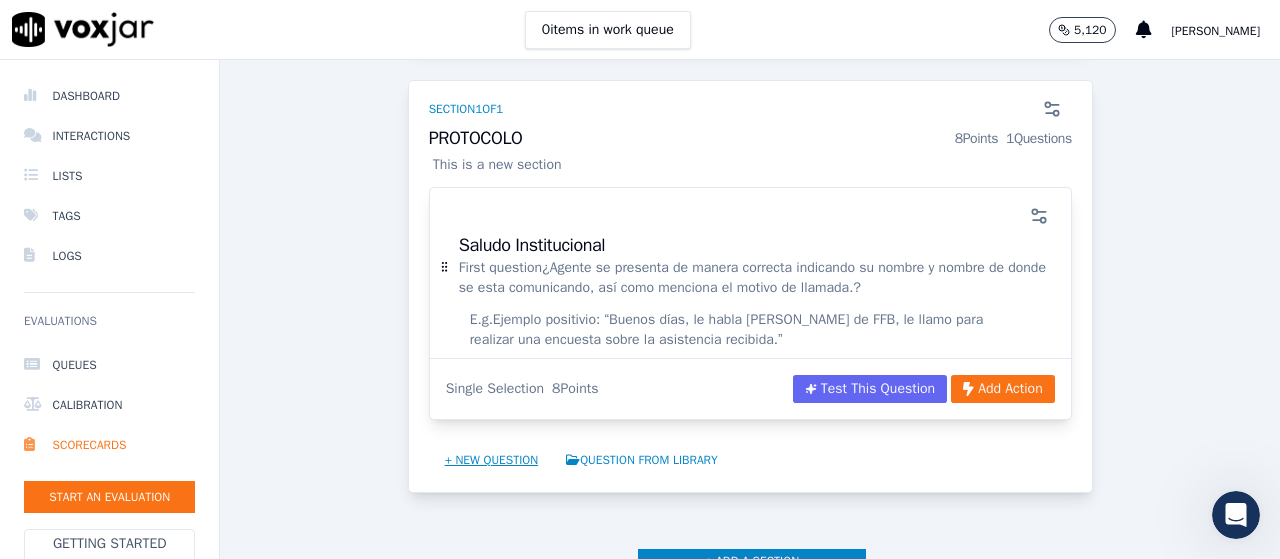click on "+ New question" at bounding box center (492, 460) 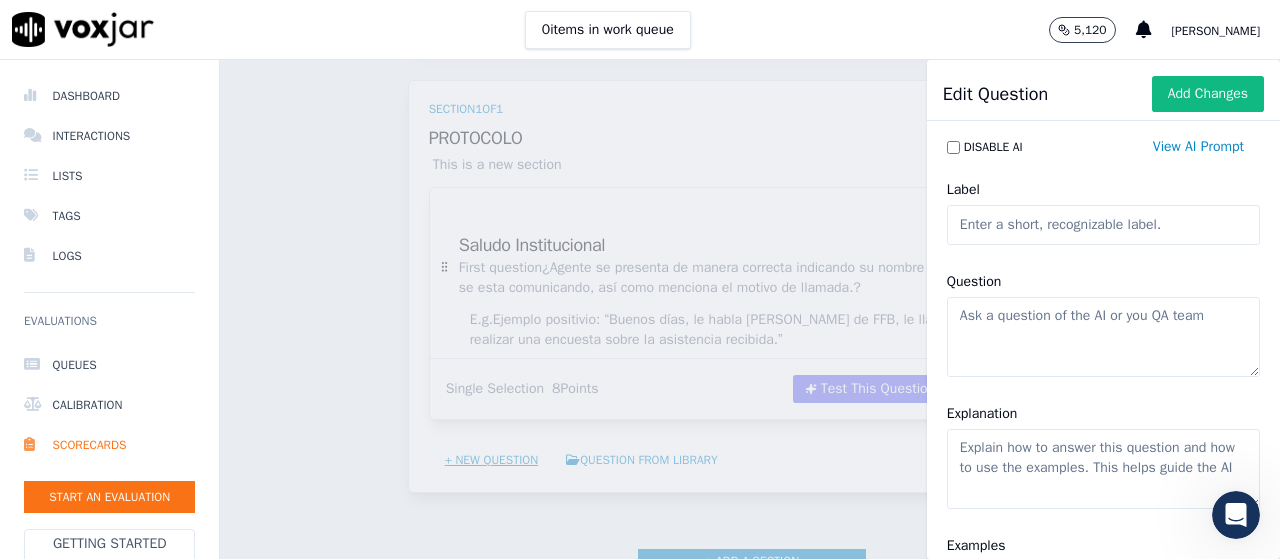 type 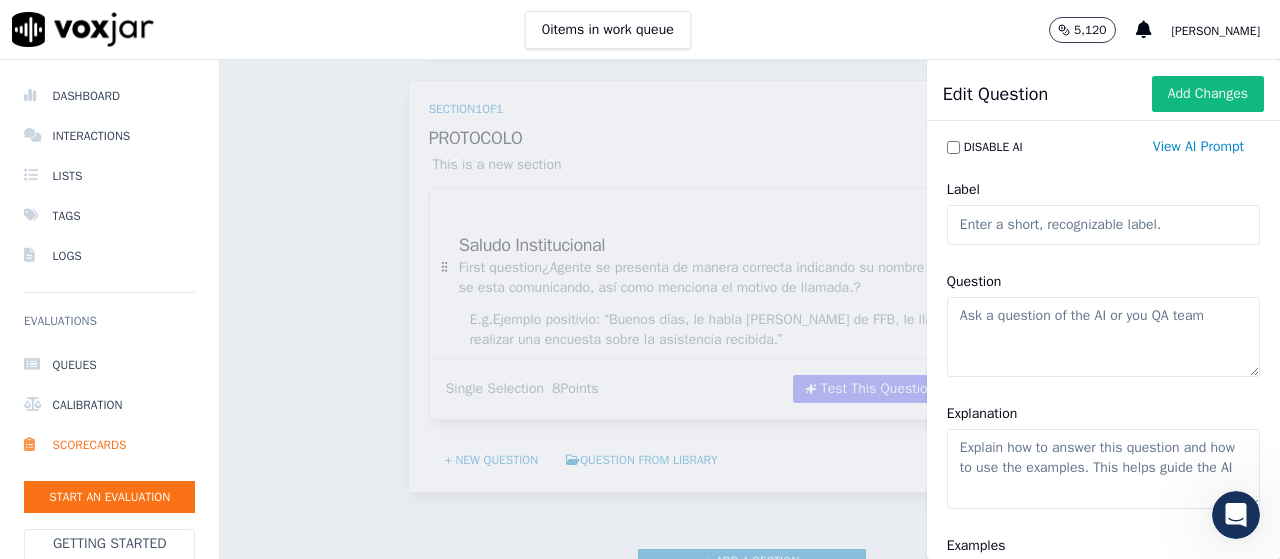 click on "Label" 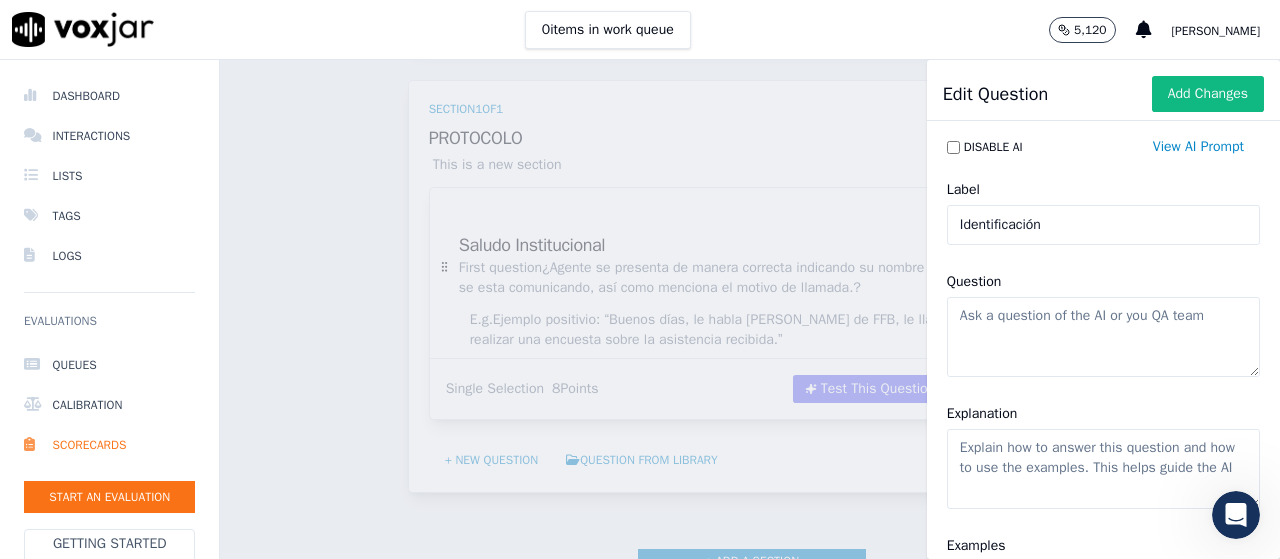 type on "Identificación" 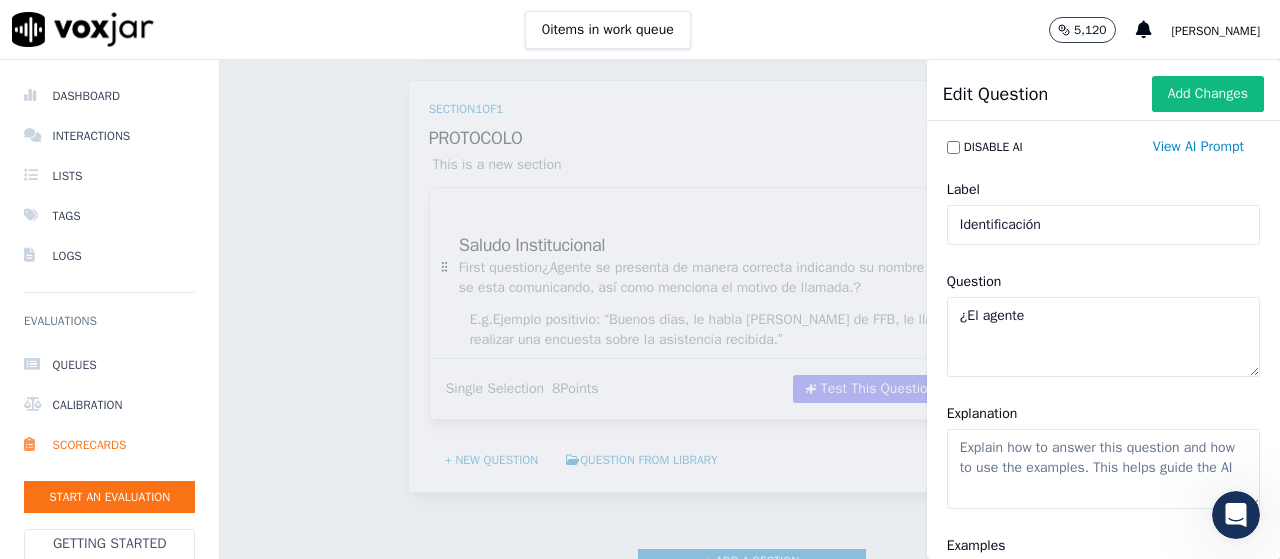 paste on "Se identifica al titular o acreedor del servicio (Valida que se trate de la persona quien utilizo, solicito y/o estuvo presente)" 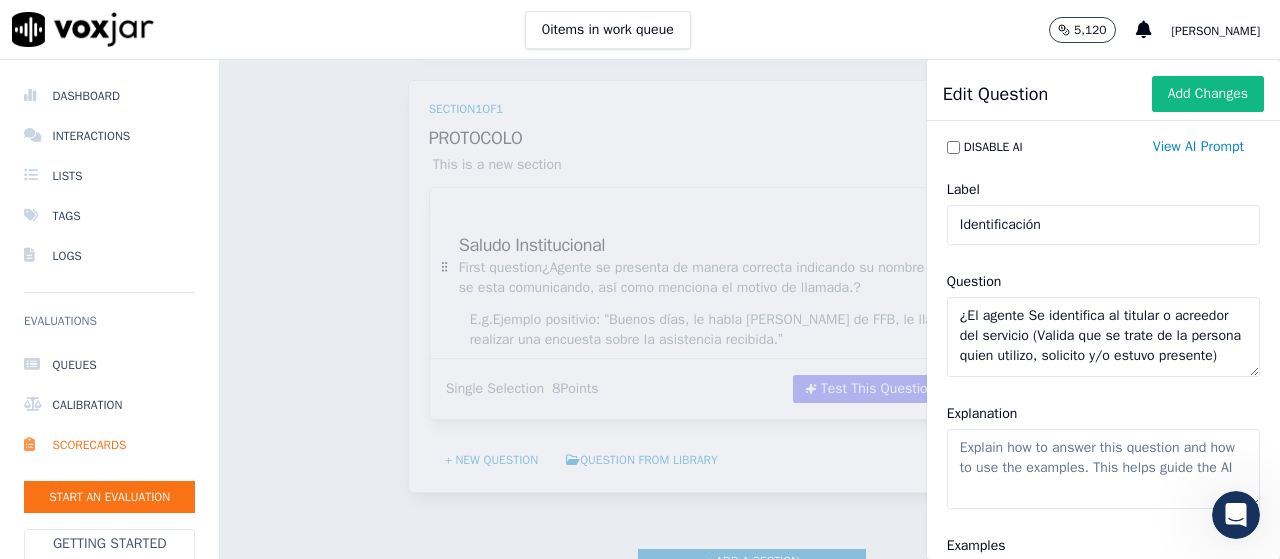 scroll, scrollTop: 9, scrollLeft: 0, axis: vertical 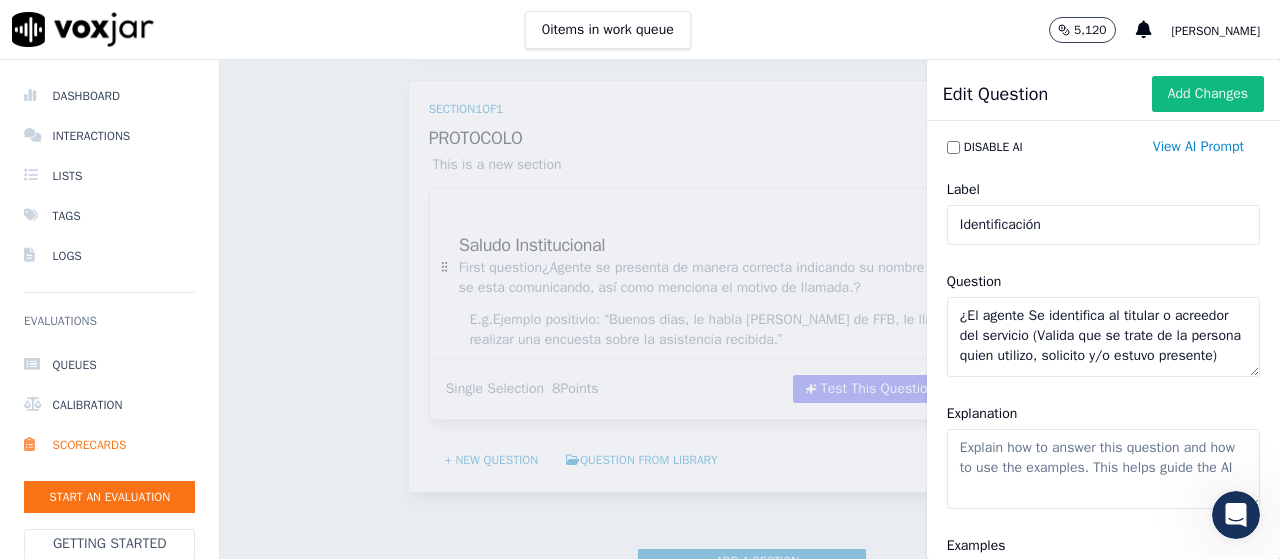 click on "¿El agente Se identifica al titular o acreedor del servicio (Valida que se trate de la persona quien utilizo, solicito y/o estuvo presente)" 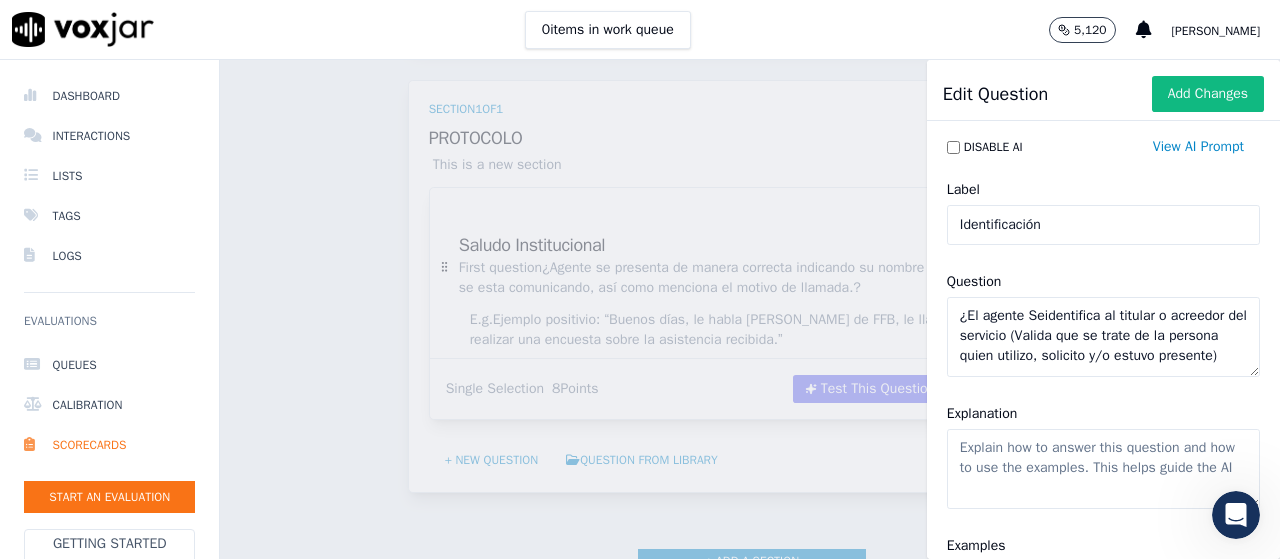 scroll, scrollTop: 8, scrollLeft: 0, axis: vertical 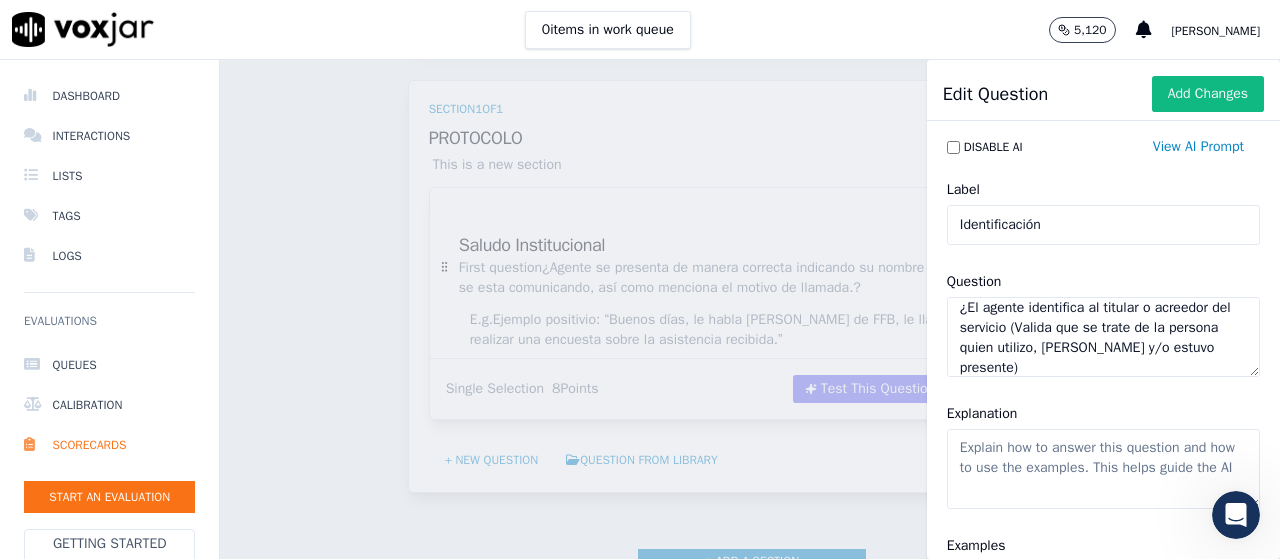 click on "¿El agente identifica al titular o acreedor del servicio (Valida que se trate de la persona quien utilizo, [PERSON_NAME] y/o estuvo presente)" 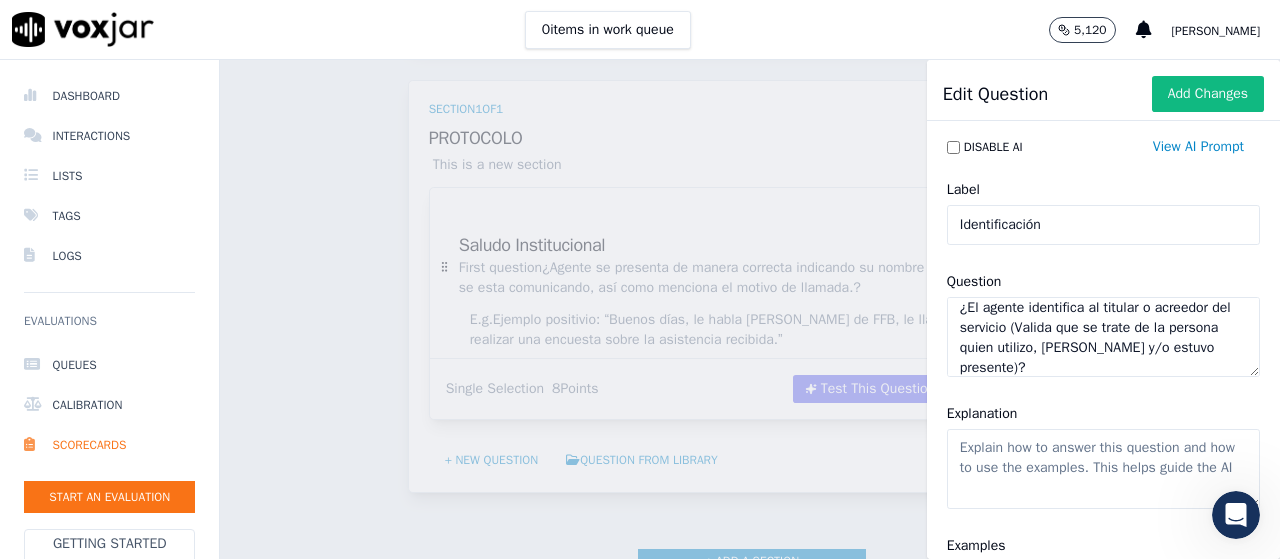 scroll, scrollTop: 9, scrollLeft: 0, axis: vertical 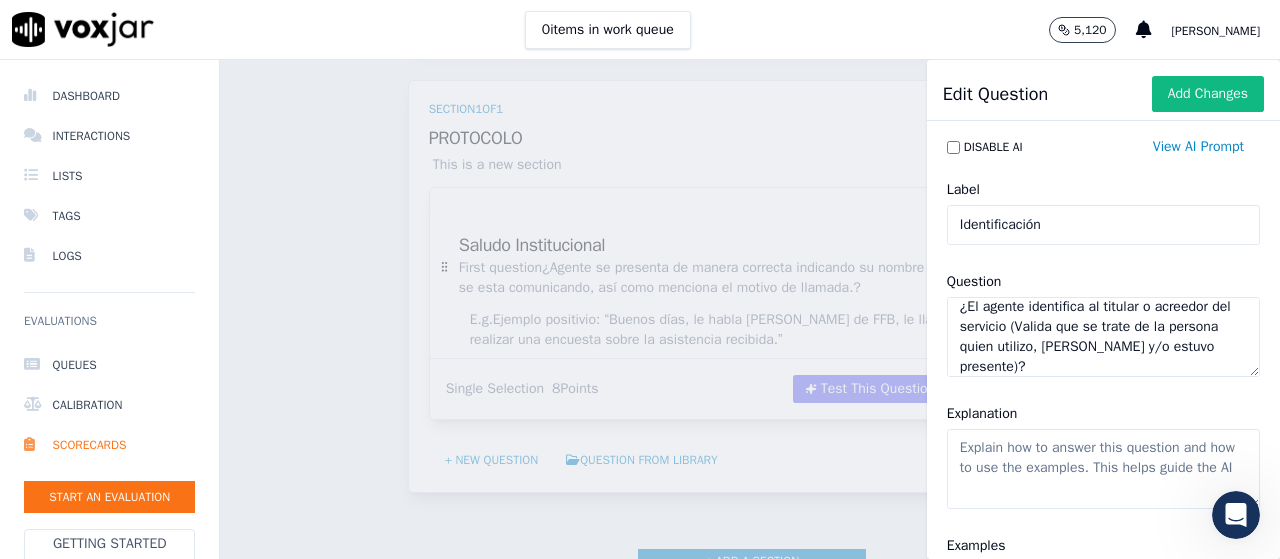 type on "¿El agente identifica al titular o acreedor del servicio (Valida que se trate de la persona quien utilizo, [PERSON_NAME] y/o estuvo presente)?" 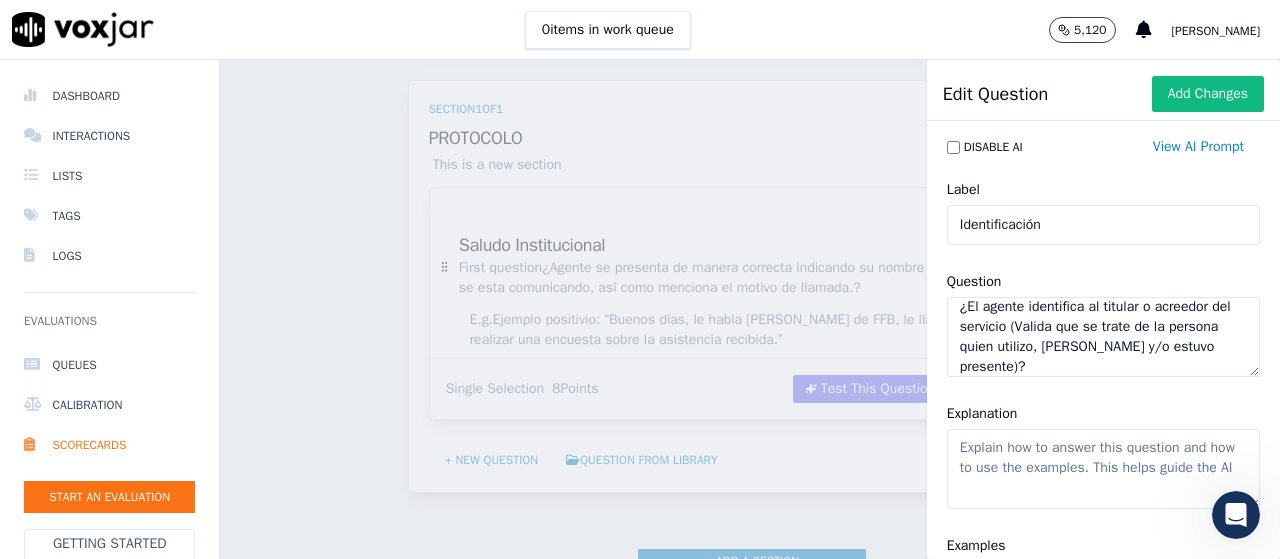 paste on "Verifica que está hablando con el titular, acreedor o quien usó el servicio." 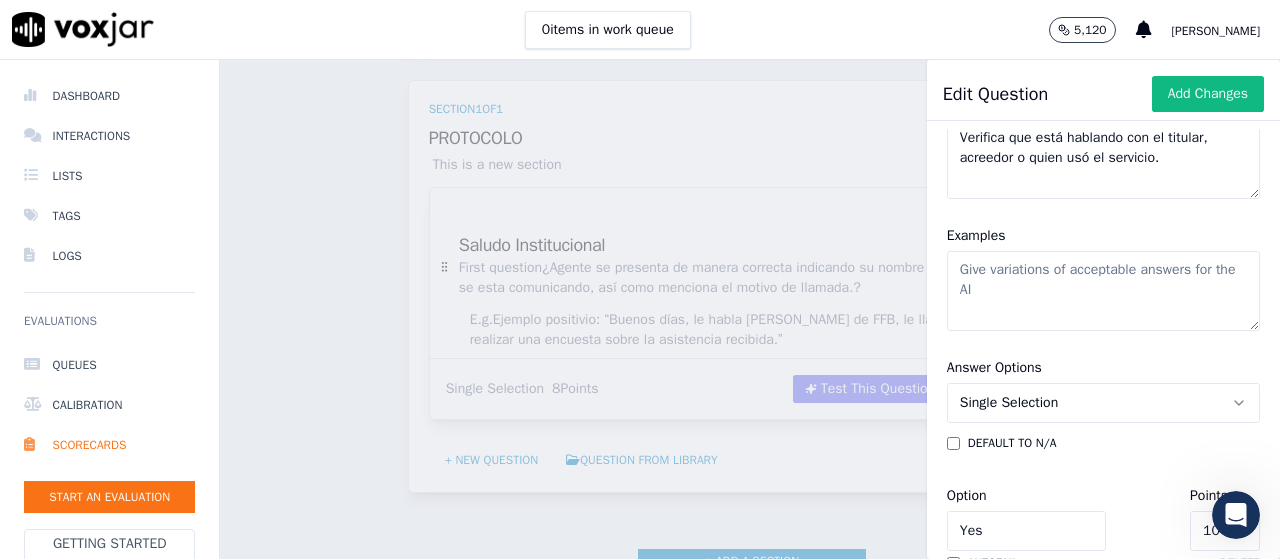scroll, scrollTop: 360, scrollLeft: 0, axis: vertical 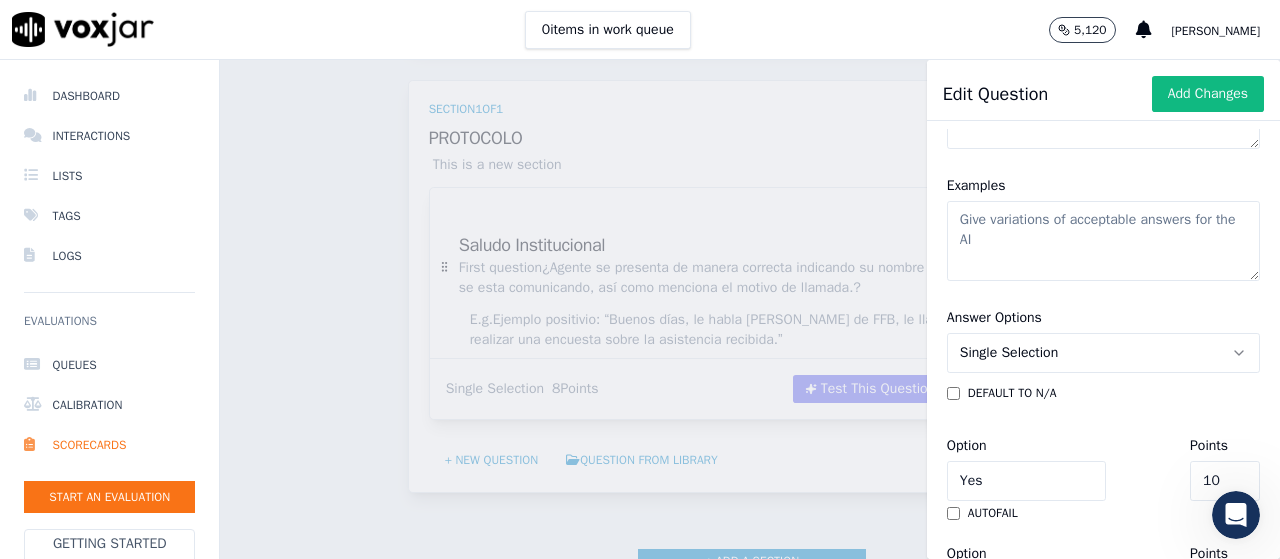 type on "Verifica que está hablando con el titular, acreedor o quien usó el servicio." 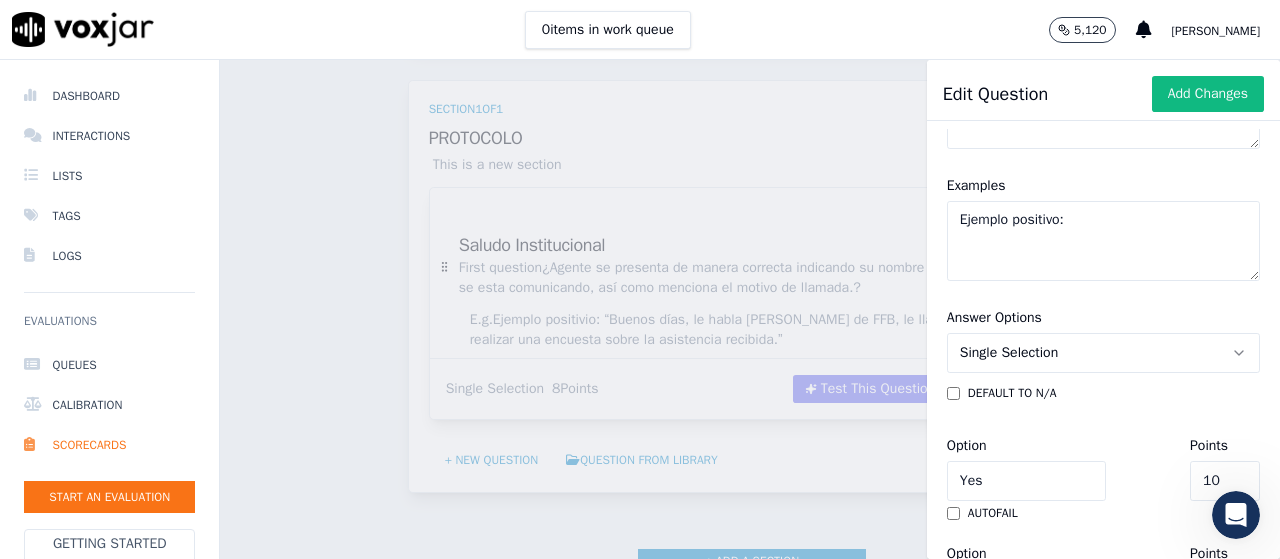 paste on "“¿Con la [PERSON_NAME]? [PERSON_NAME], gracias por confirmar, fue usted quien utilizó el servicio, ¿correcto?”" 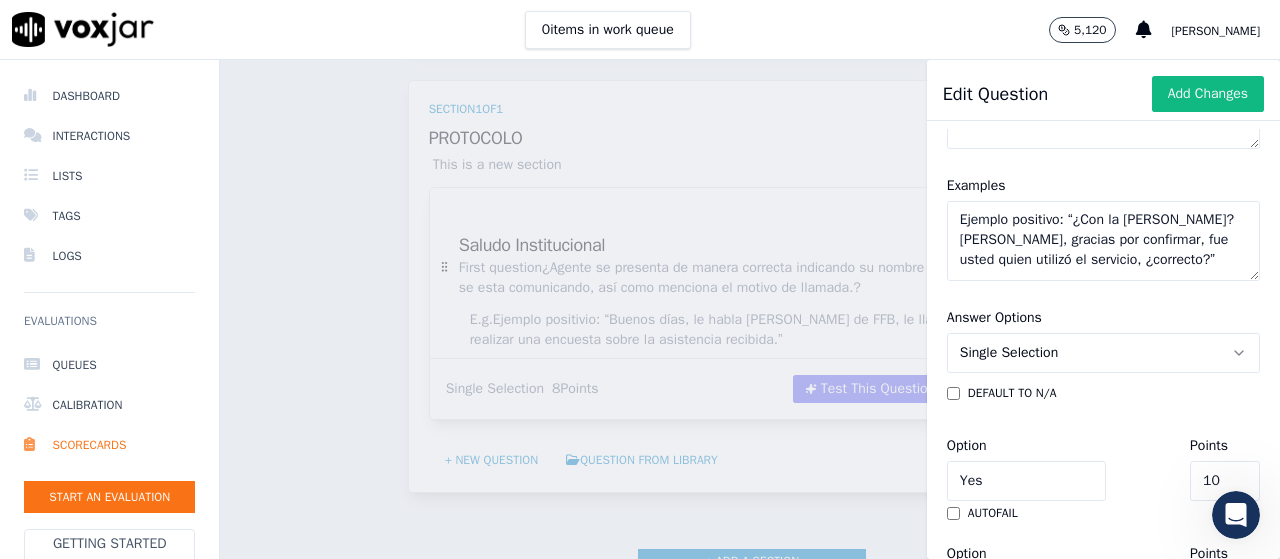 scroll, scrollTop: 9, scrollLeft: 0, axis: vertical 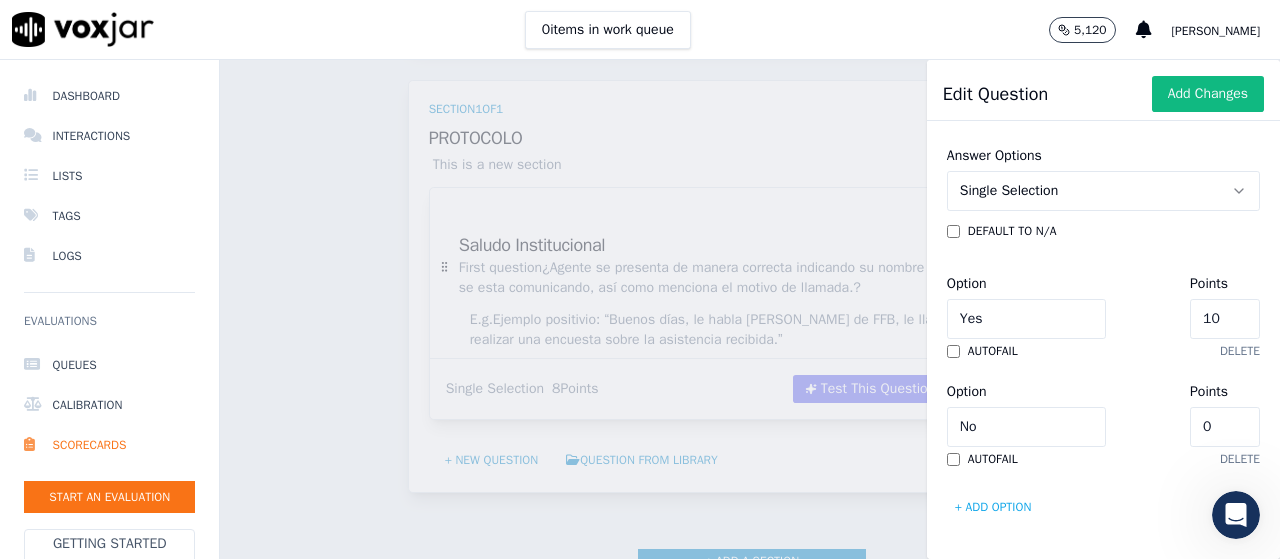 type on "Ejemplo positivo: “¿Con la [PERSON_NAME]? [PERSON_NAME], gracias por confirmar, fue usted quien utilizó el servicio, ¿correcto?”" 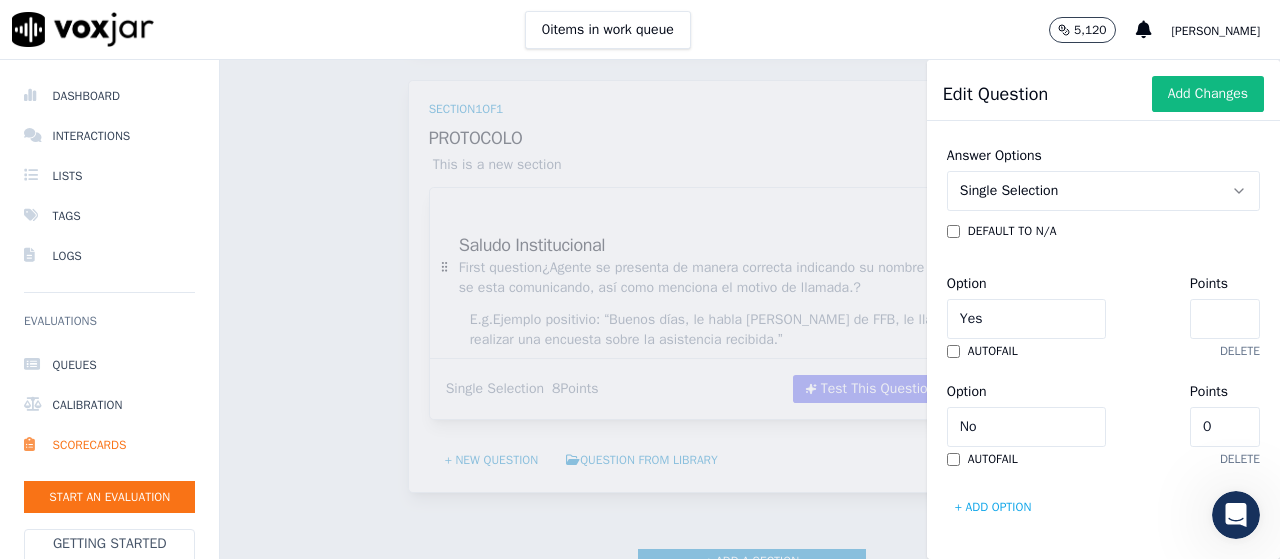 type on "8" 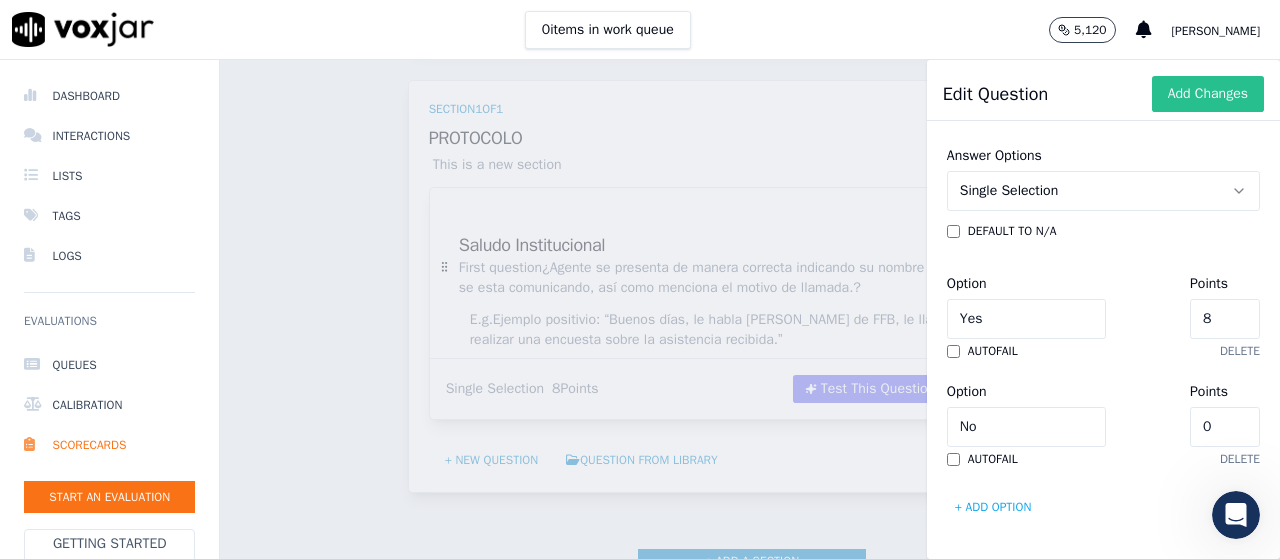 click on "Add Changes" at bounding box center [1208, 94] 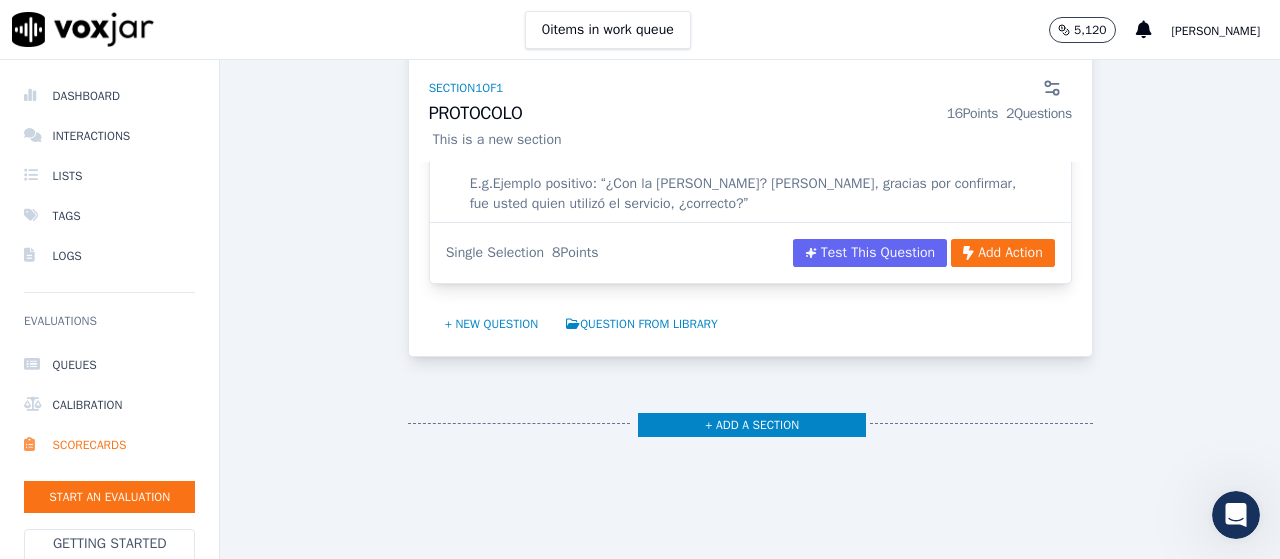 scroll, scrollTop: 658, scrollLeft: 0, axis: vertical 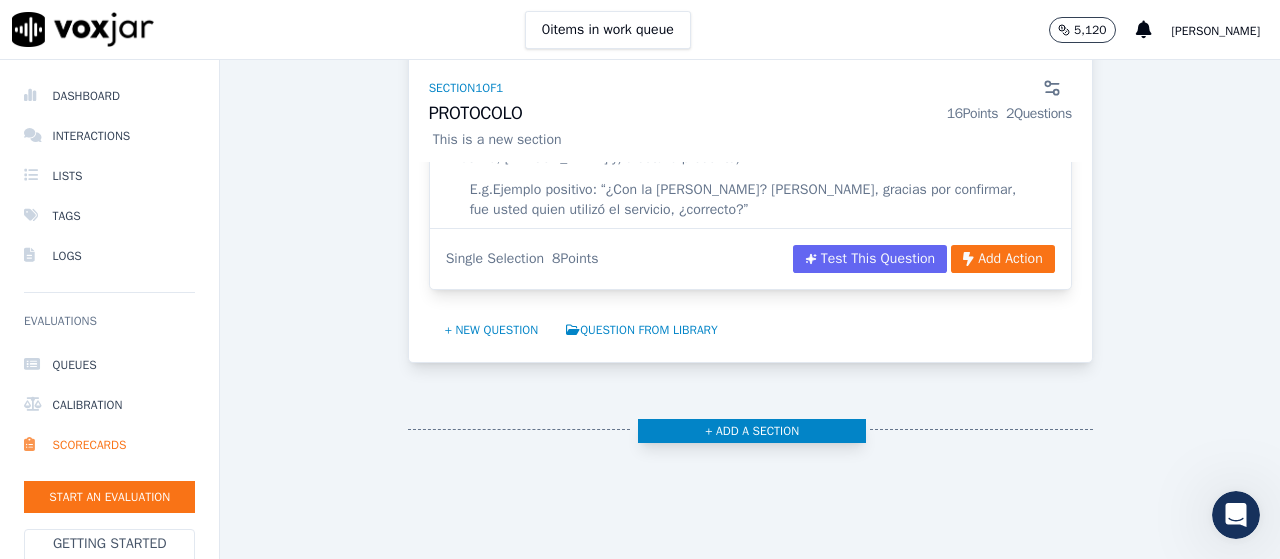 click on "+ Add a section" at bounding box center [752, 431] 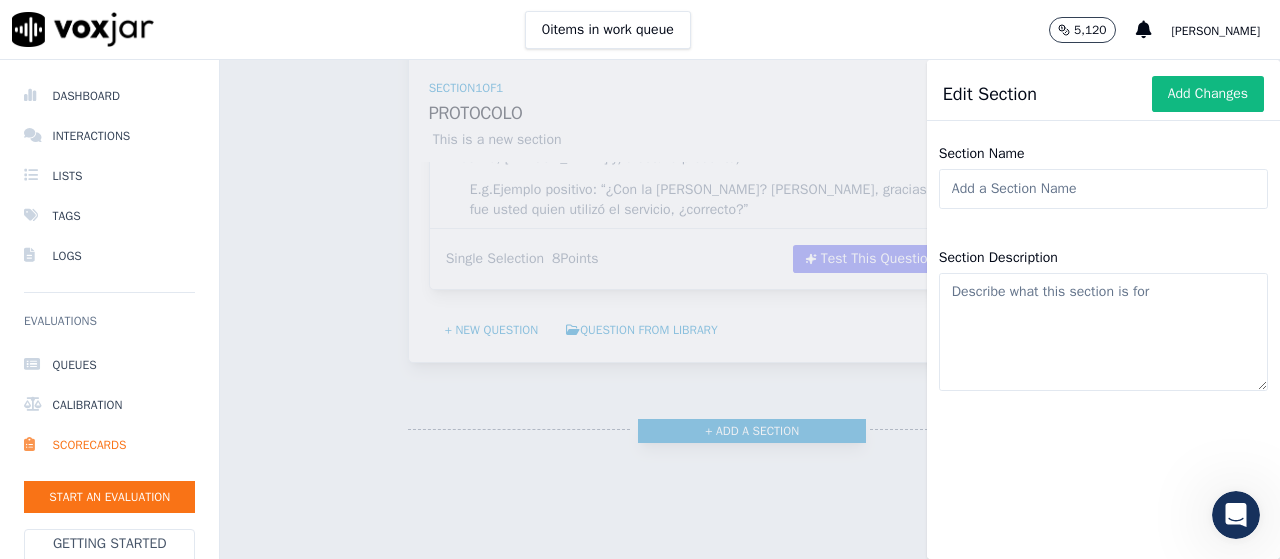 type 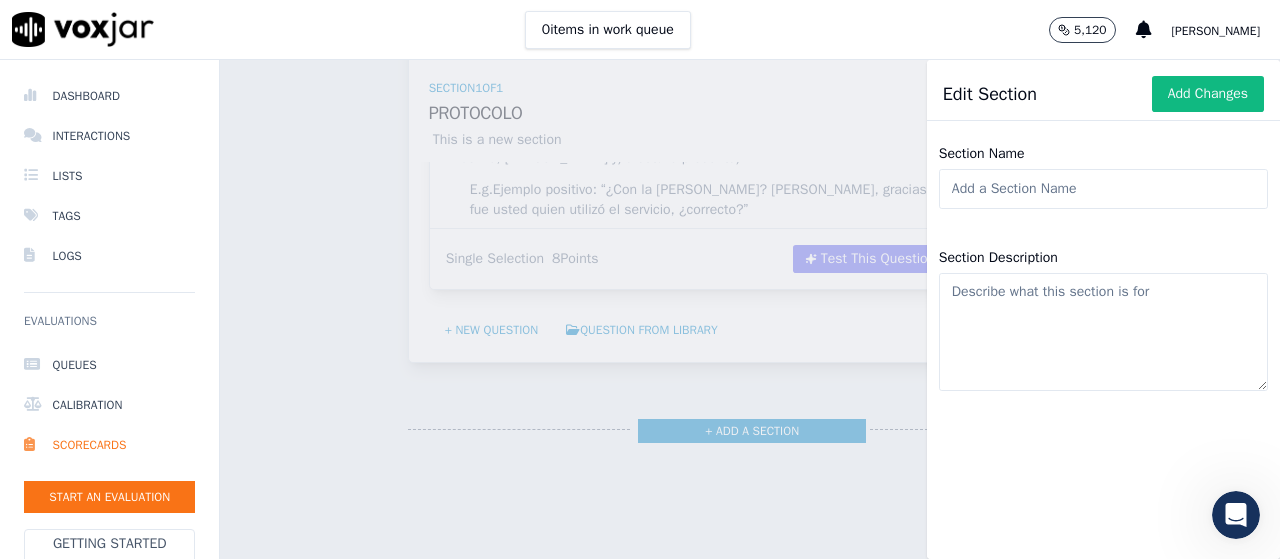 click on "Section Name" 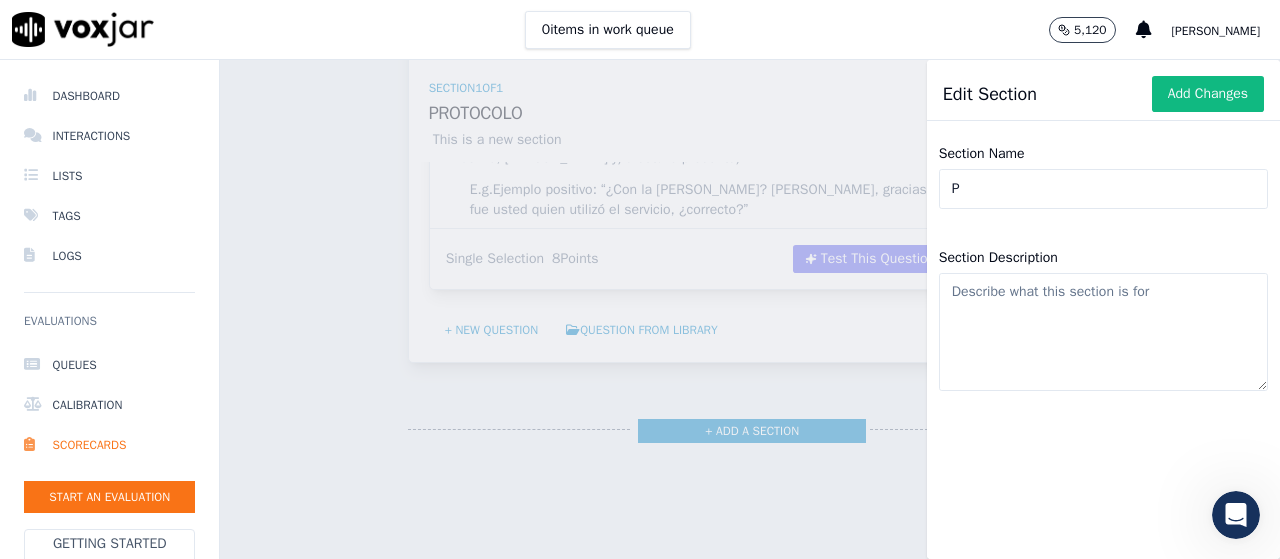type on "PROFESIONALISMO" 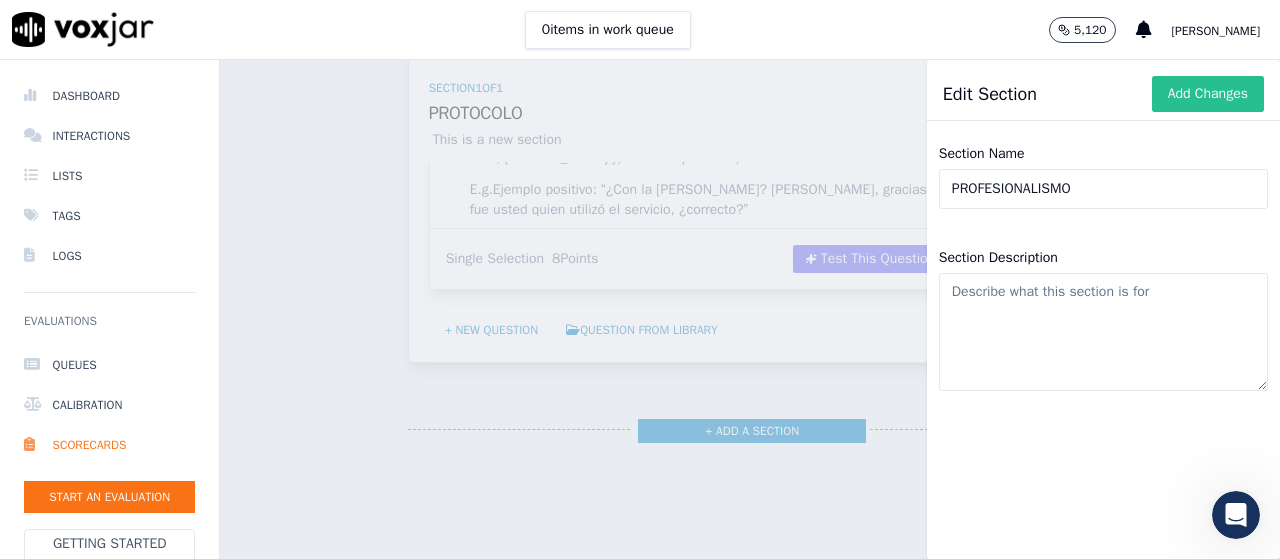 click on "Add Changes" at bounding box center [1208, 94] 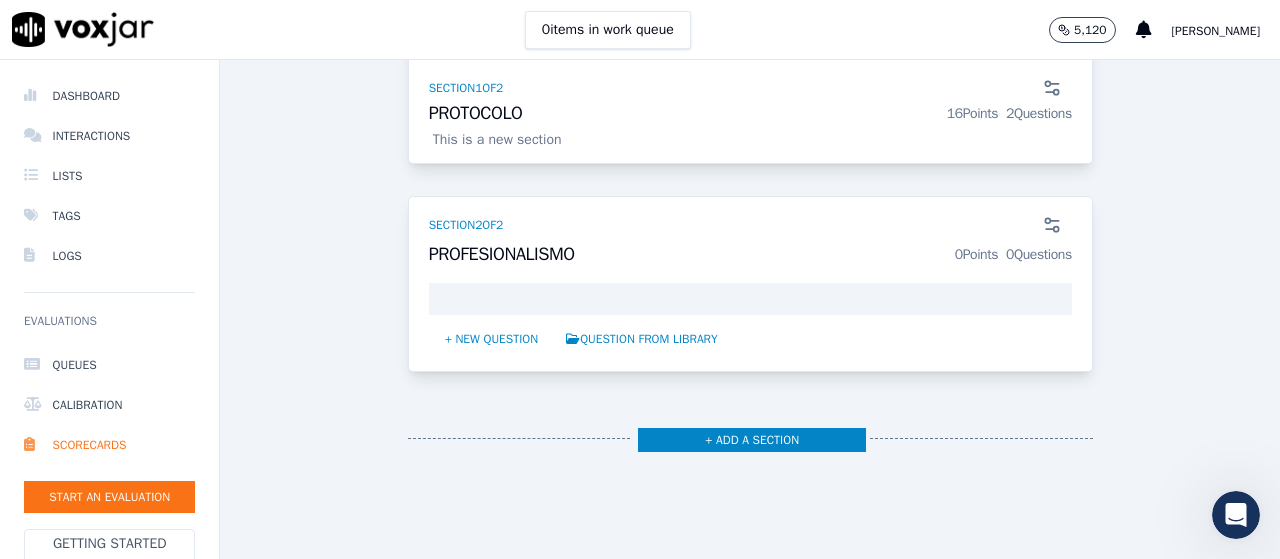scroll, scrollTop: 958, scrollLeft: 0, axis: vertical 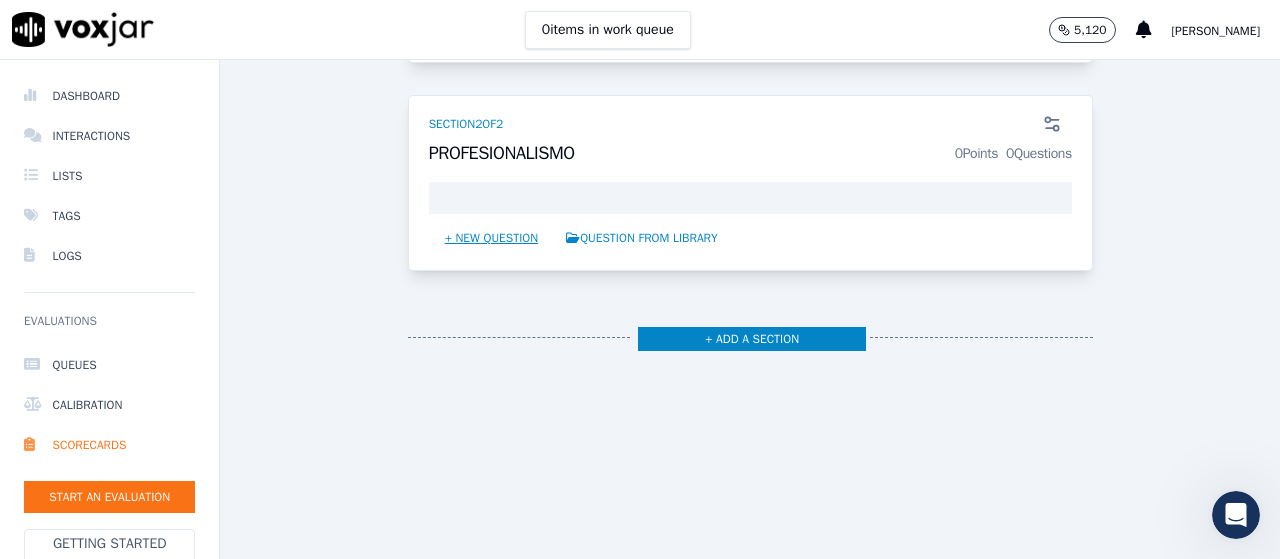 click on "+ New question" at bounding box center (492, 238) 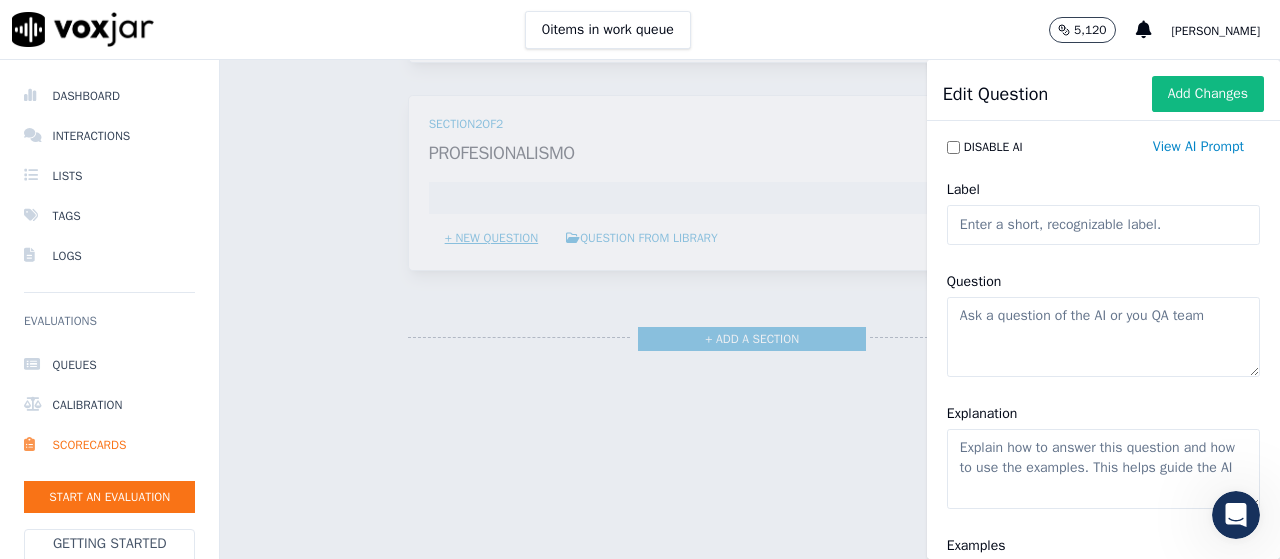 type 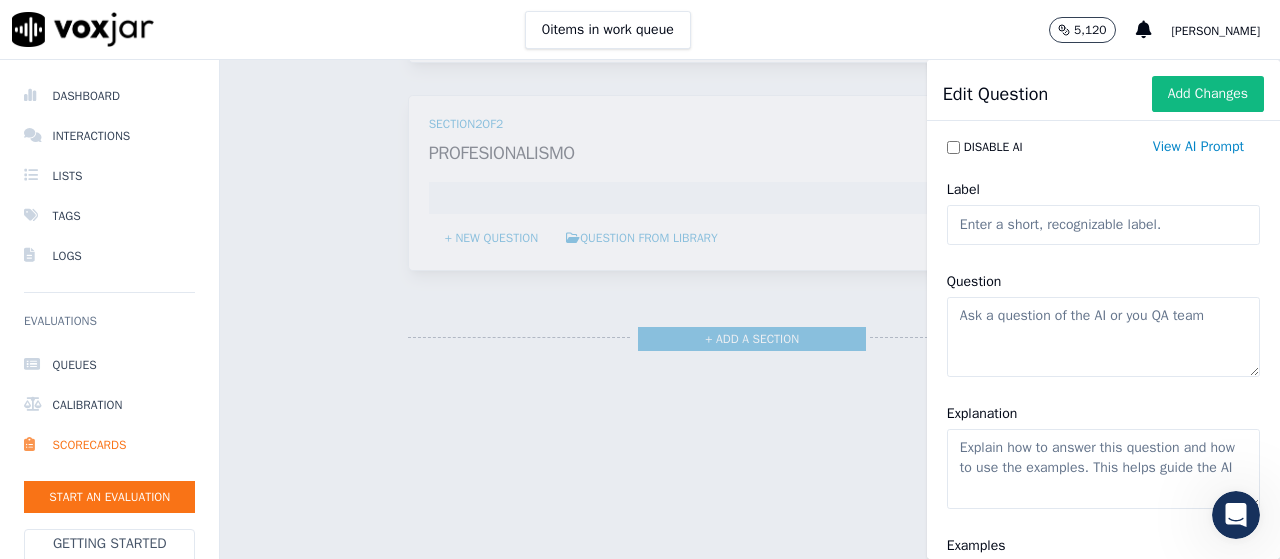 click on "Label" 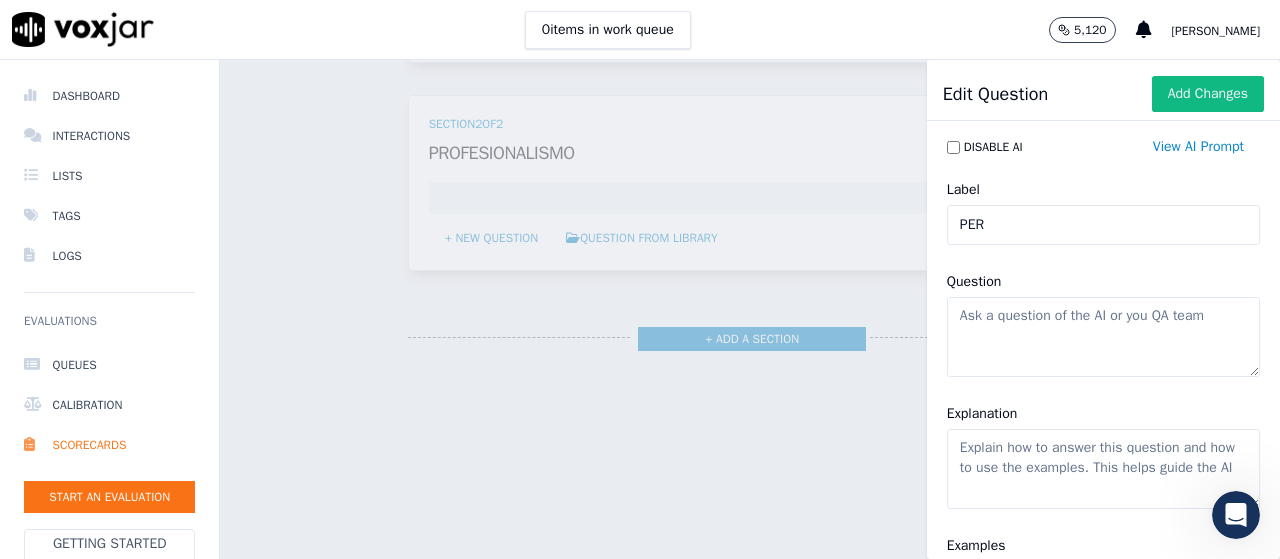 type on "Personalización" 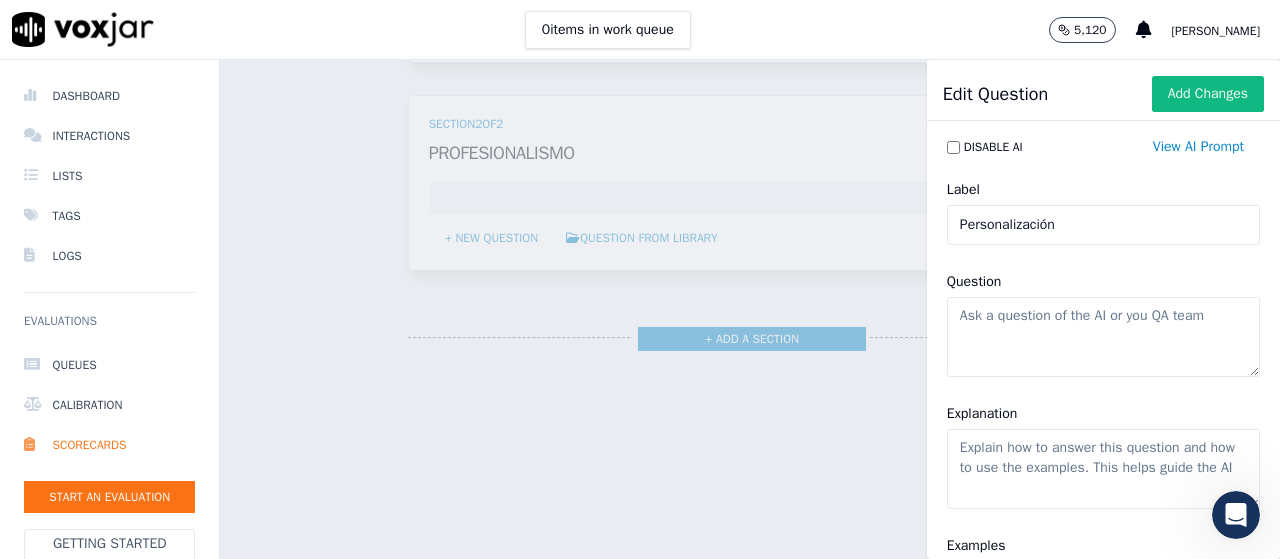 click on "Question" 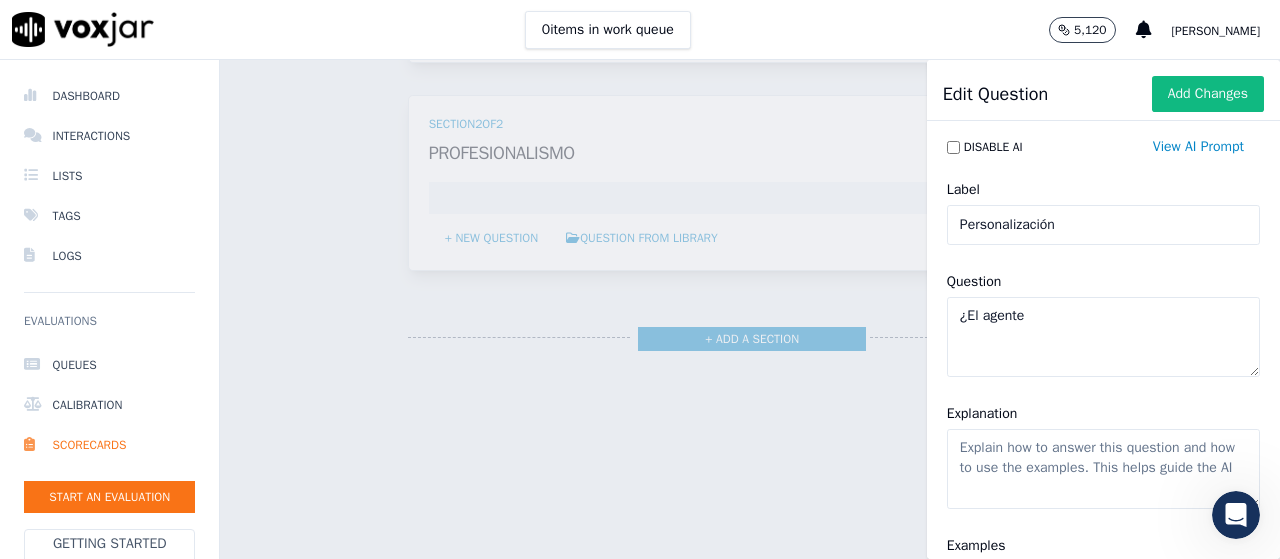 paste on "Se personaliza al encuestado por el nombre y/o apellido por lo menos en 3 ocasiones (Sr. [PERSON_NAME], [PERSON_NAME], etc.)" 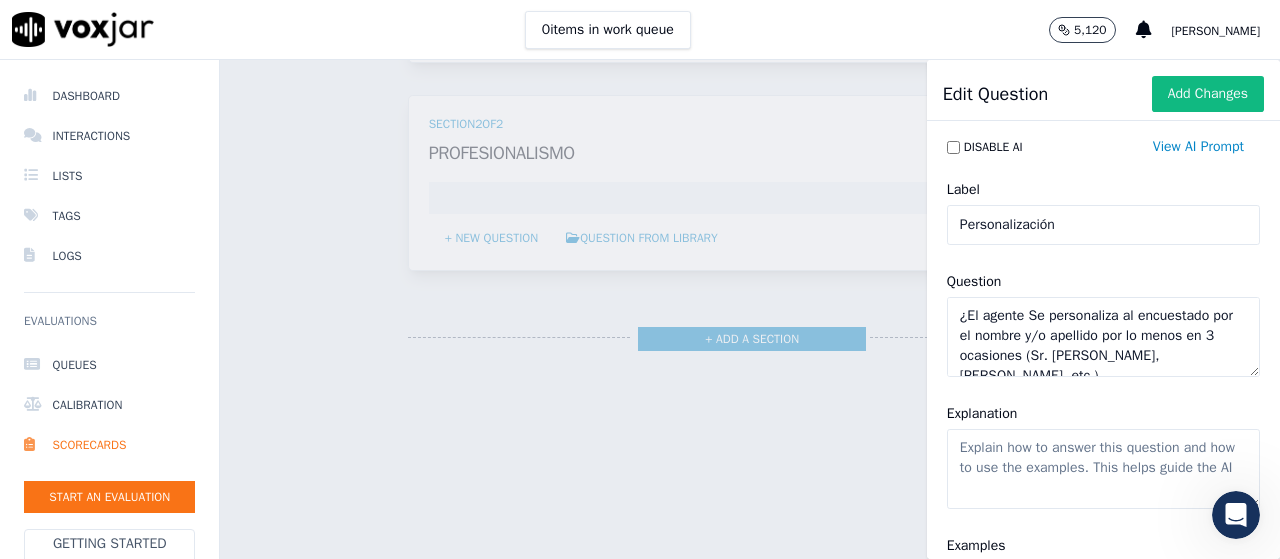 scroll, scrollTop: 9, scrollLeft: 0, axis: vertical 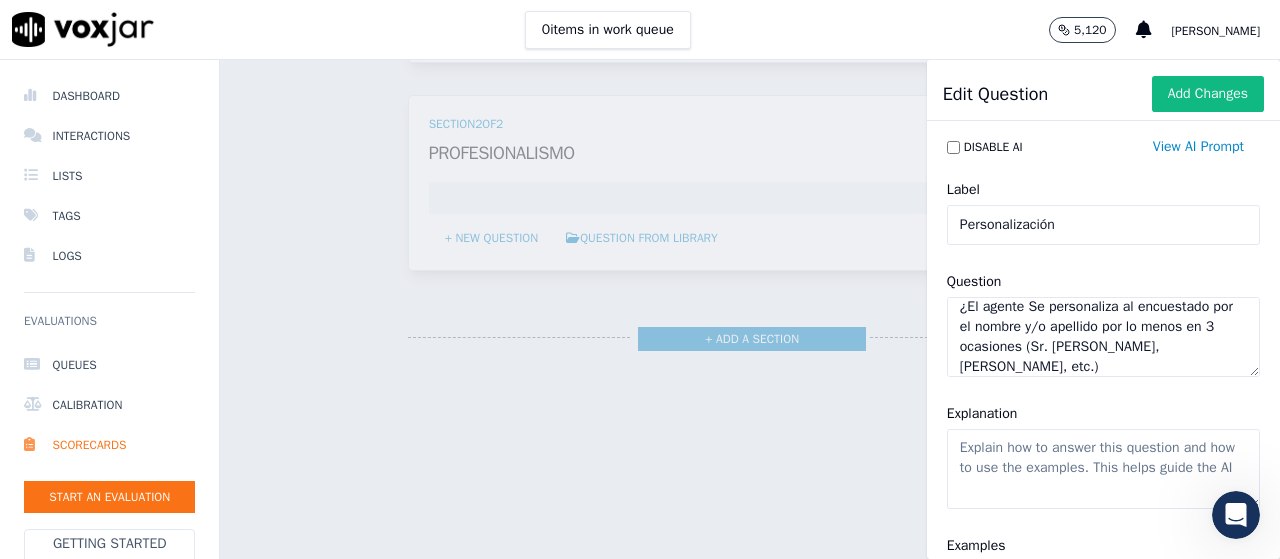 click on "¿El agente Se personaliza al encuestado por el nombre y/o apellido por lo menos en 3 ocasiones (Sr. [PERSON_NAME], [PERSON_NAME], etc.)" 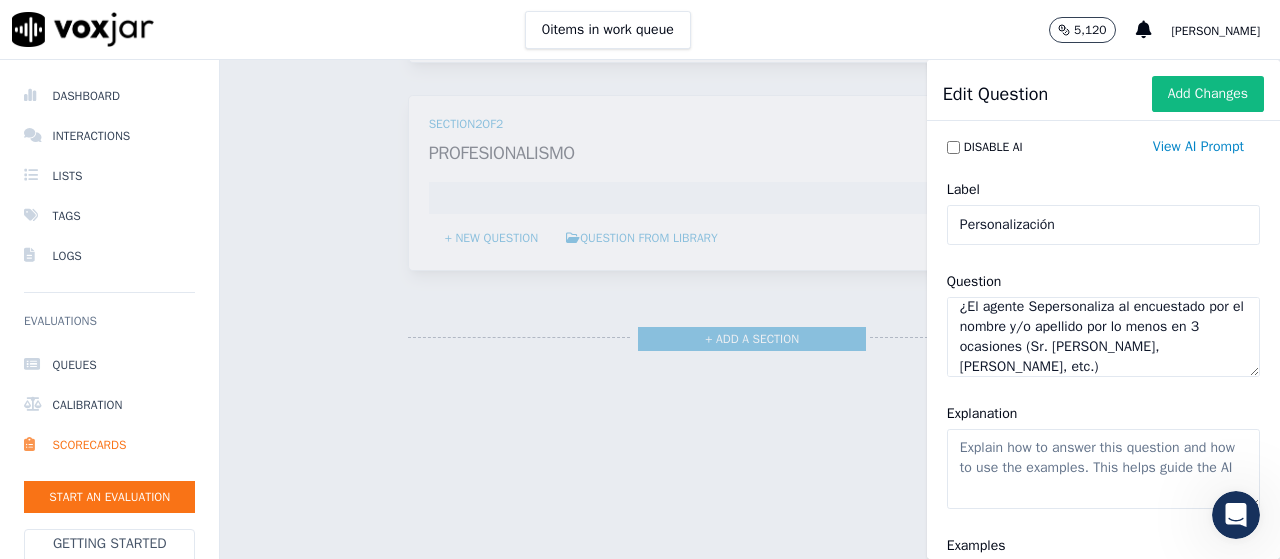 scroll, scrollTop: 8, scrollLeft: 0, axis: vertical 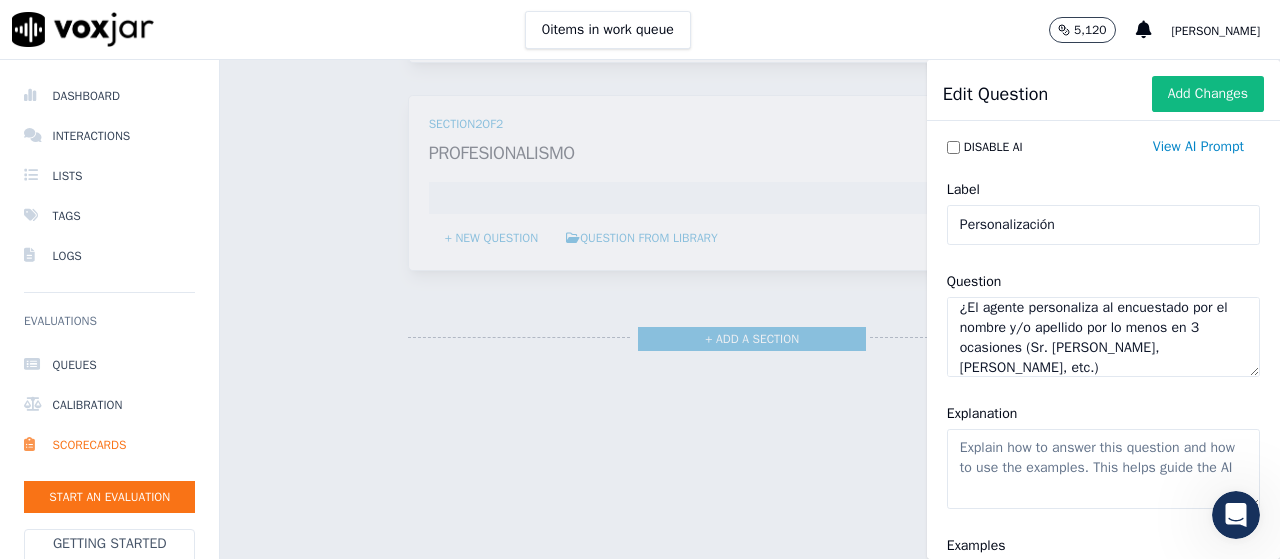 click on "¿El agente personaliza al encuestado por el nombre y/o apellido por lo menos en 3 ocasiones (Sr. [PERSON_NAME], [PERSON_NAME], etc.)" 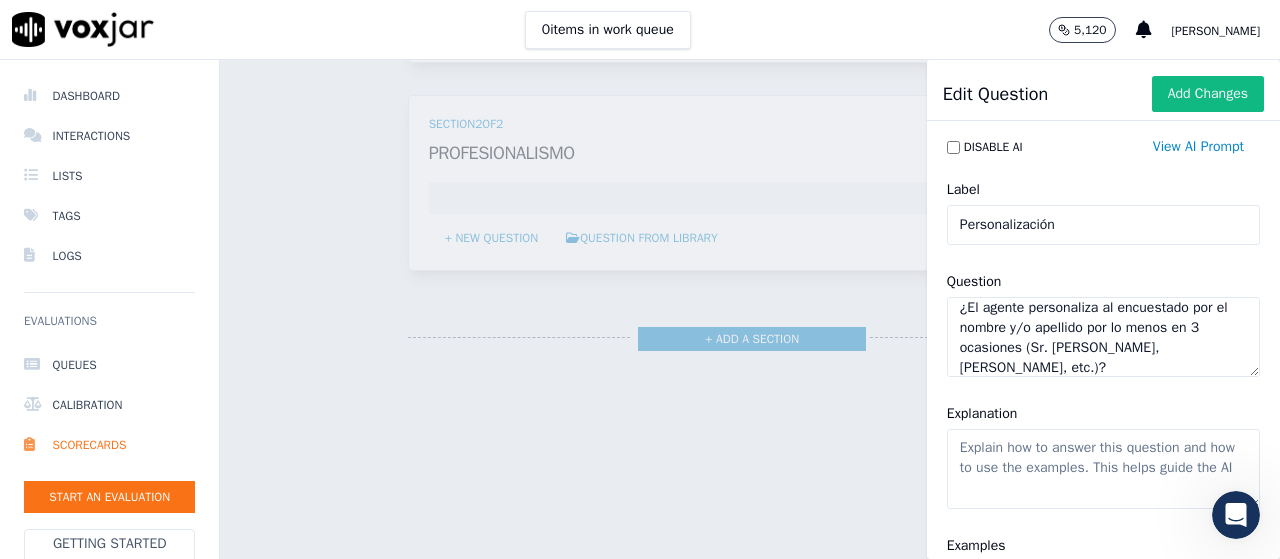 scroll, scrollTop: 9, scrollLeft: 0, axis: vertical 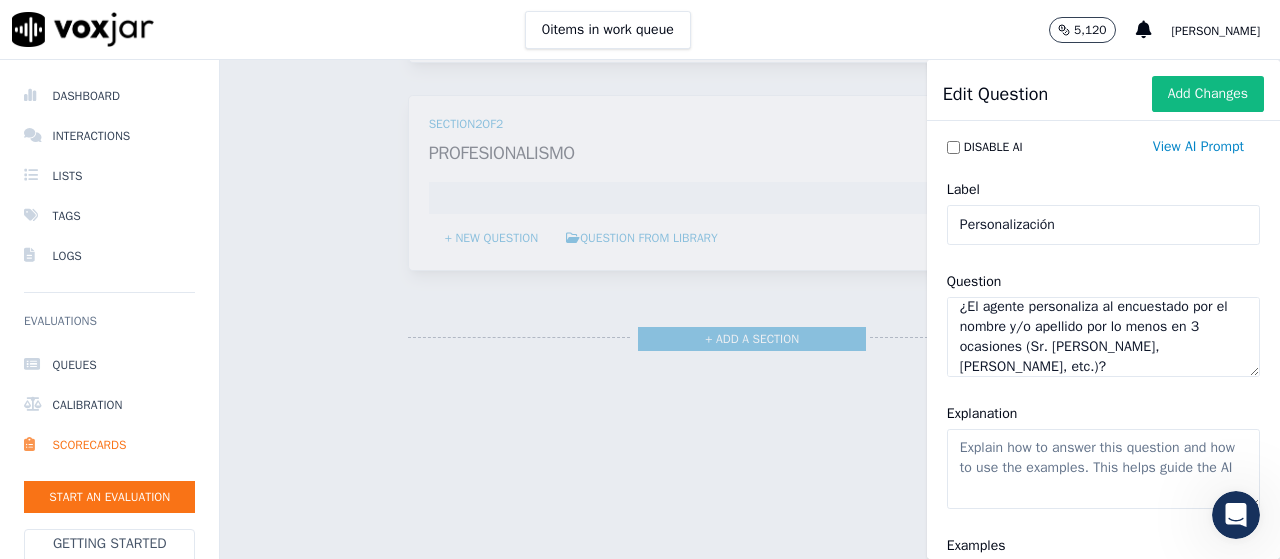 type on "¿El agente personaliza al encuestado por el nombre y/o apellido por lo menos en 3 ocasiones (Sr. [PERSON_NAME], [PERSON_NAME], etc.)?" 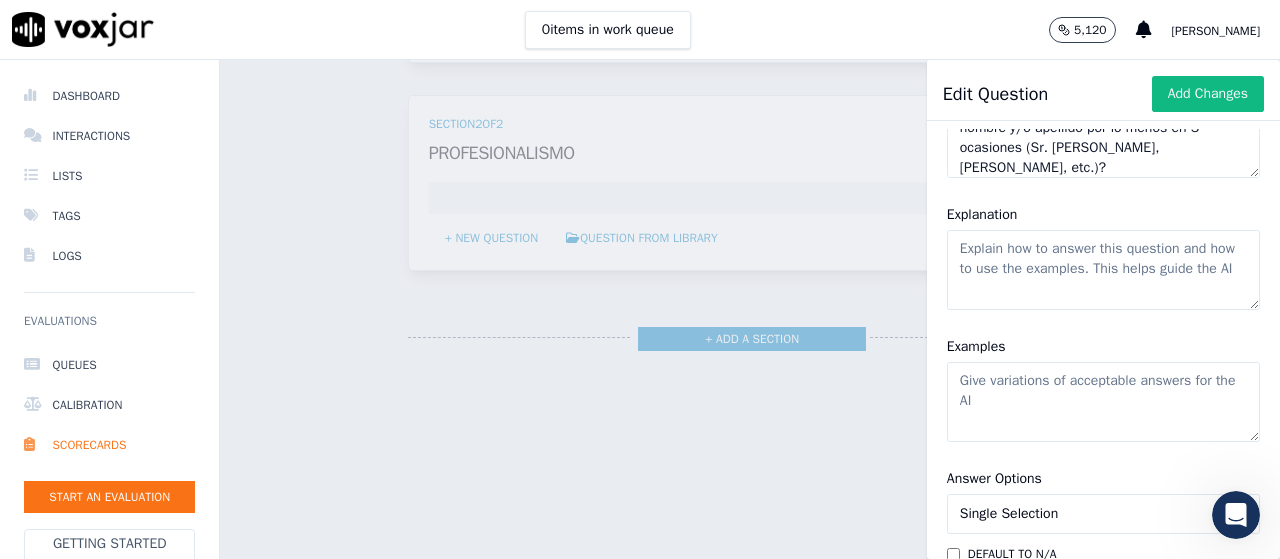 scroll, scrollTop: 230, scrollLeft: 0, axis: vertical 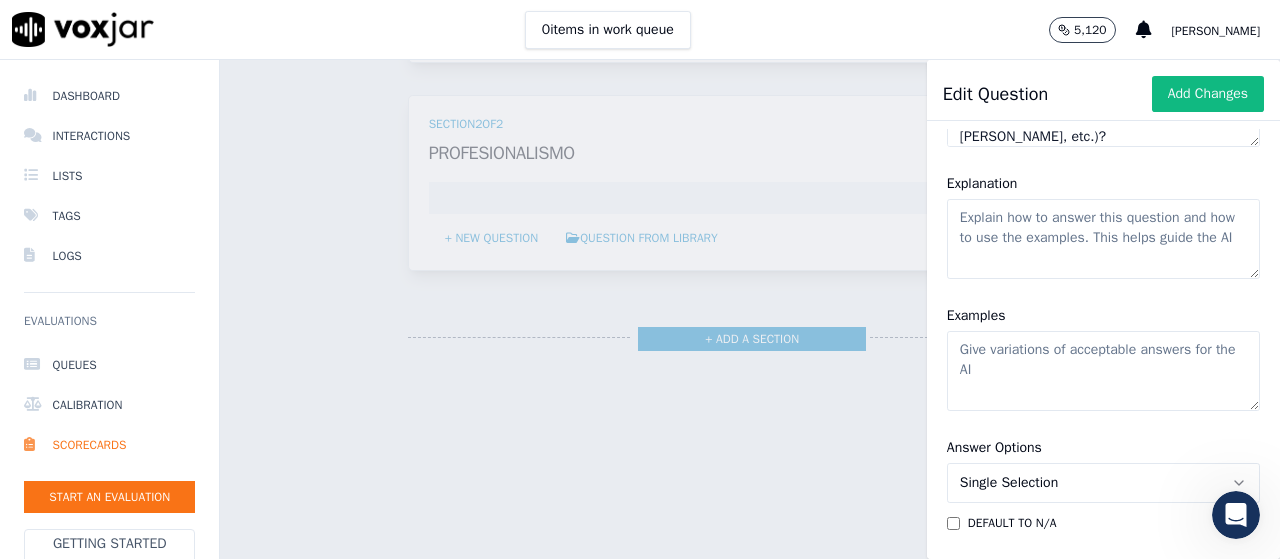 click on "Examples" 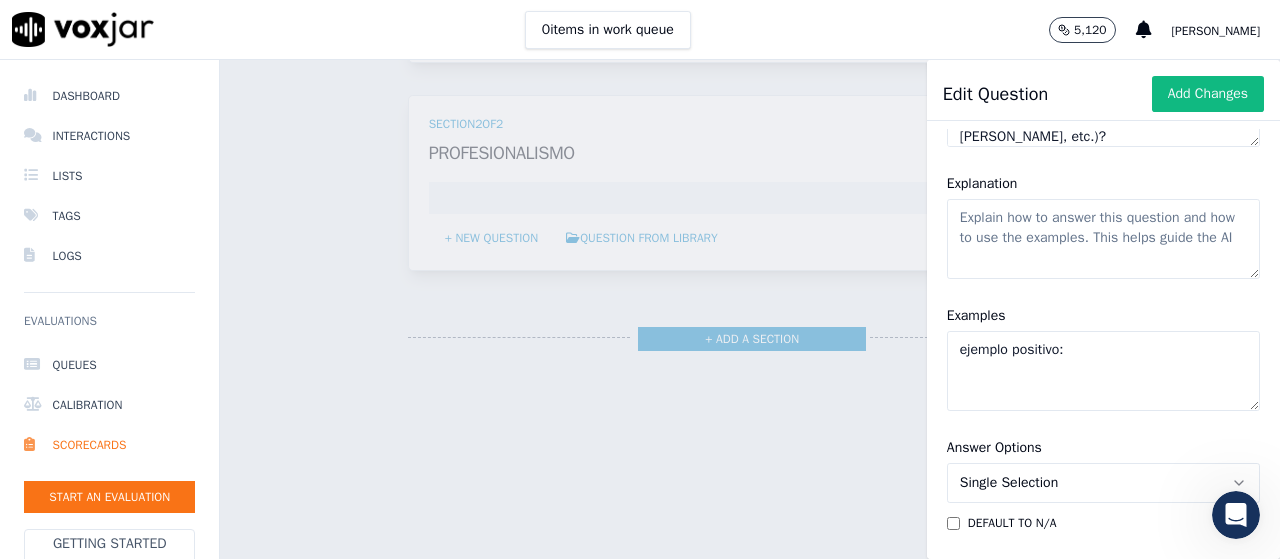 paste on "“[PERSON_NAME]. ¿Podría decirme…? Muy bien, [PERSON_NAME], finalmente…”" 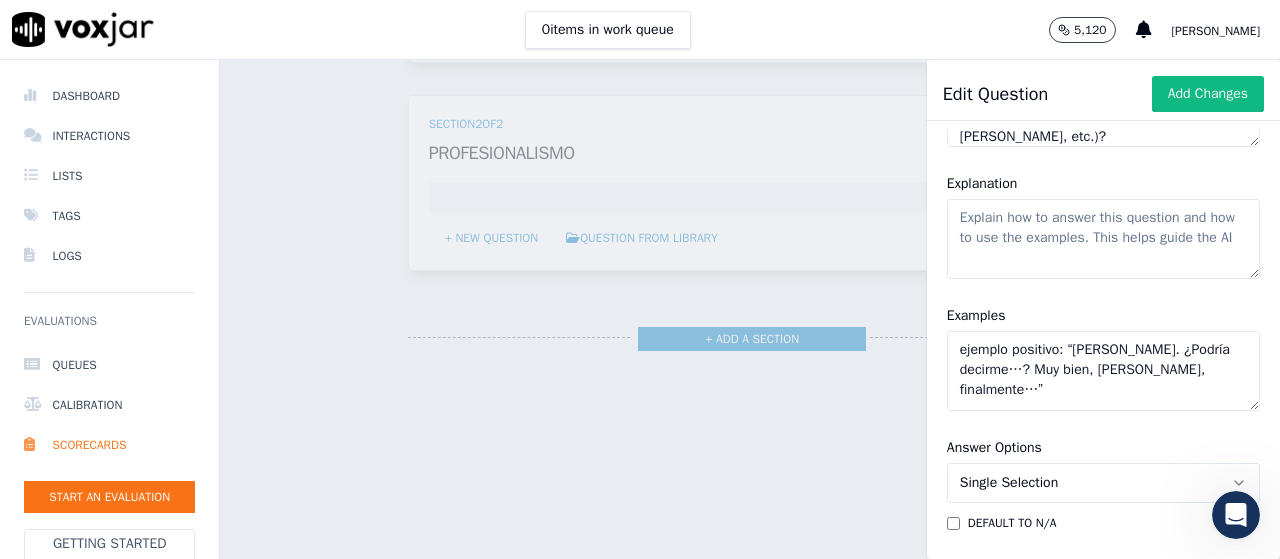 type on "ejemplo positivo: “[PERSON_NAME]. ¿Podría decirme…? Muy bien, [PERSON_NAME], finalmente…”" 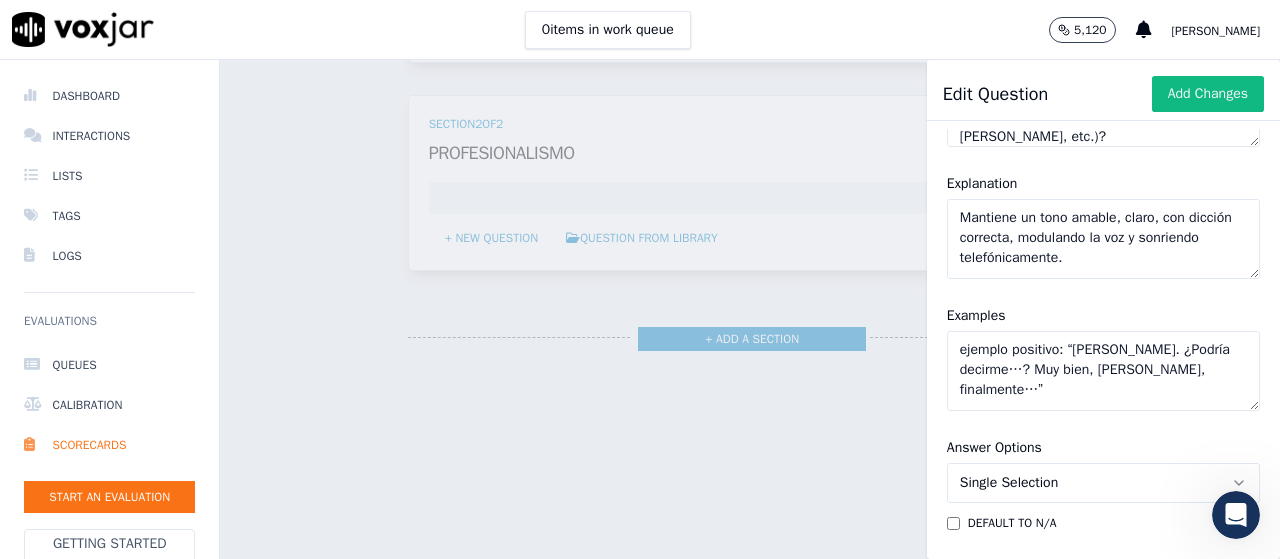 click on "Mantiene un tono amable, claro, con dicción correcta, modulando la voz y sonriendo telefónicamente." 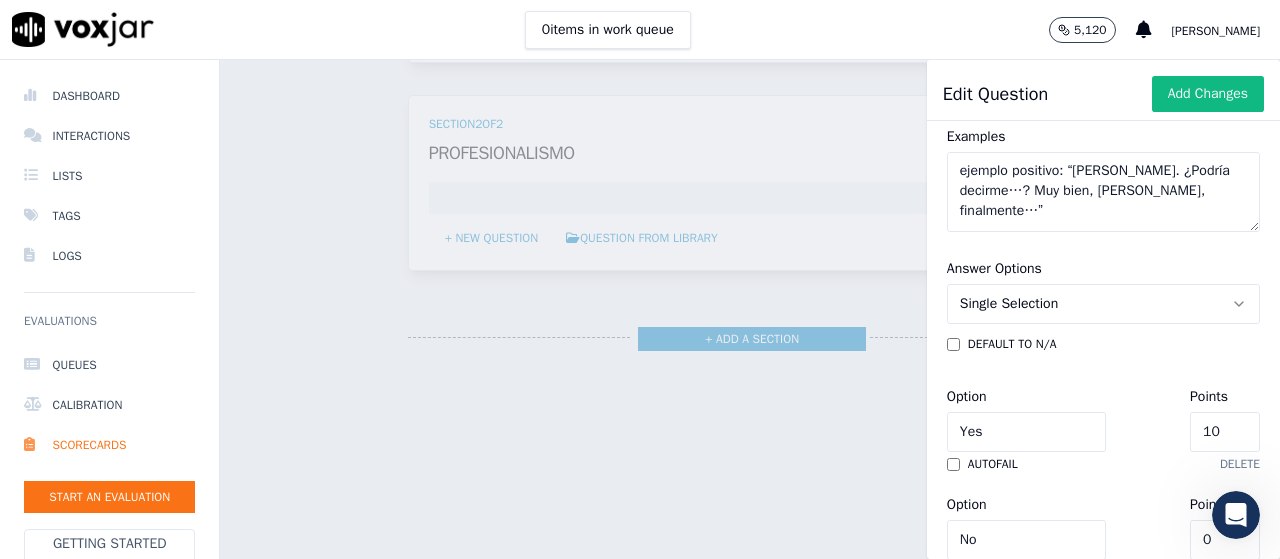 scroll, scrollTop: 411, scrollLeft: 0, axis: vertical 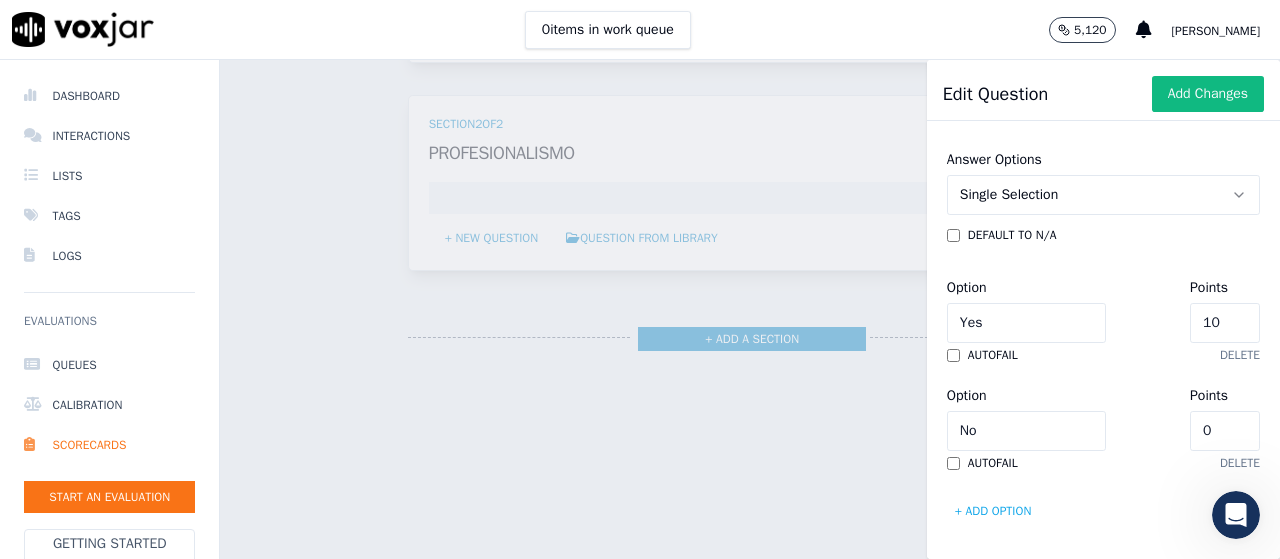 drag, startPoint x: 965, startPoint y: 396, endPoint x: 859, endPoint y: 396, distance: 106 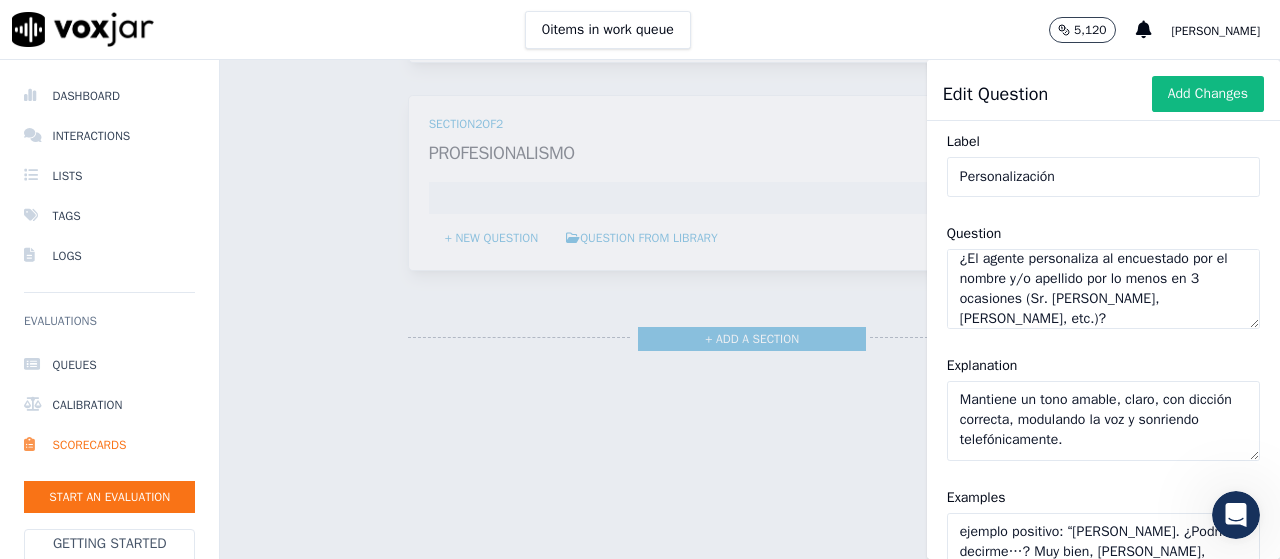 scroll, scrollTop: 38, scrollLeft: 0, axis: vertical 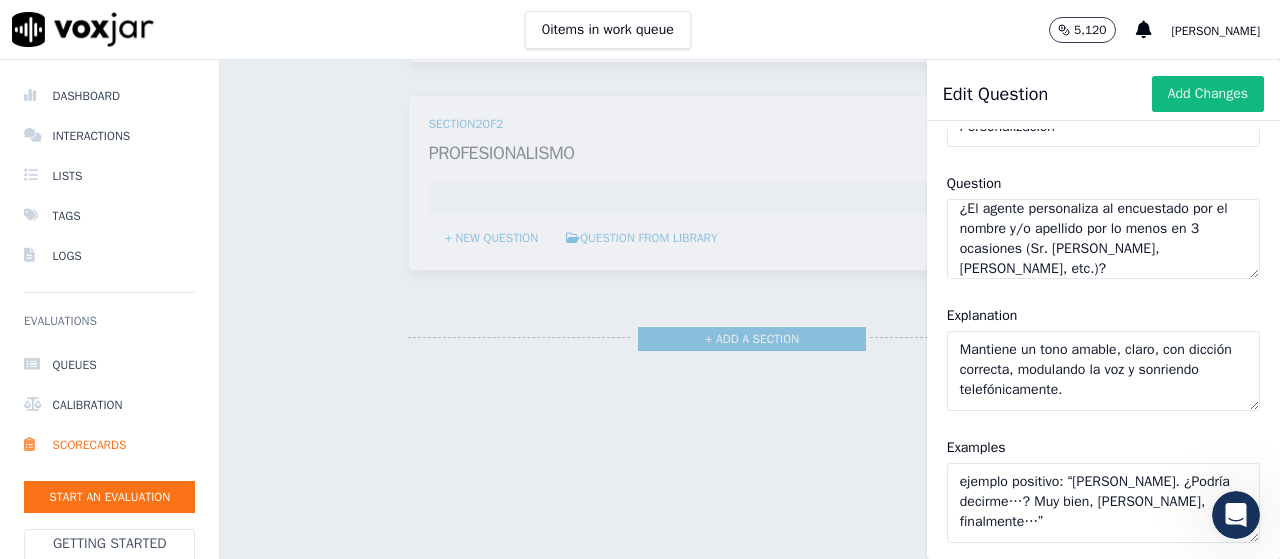 drag, startPoint x: 1119, startPoint y: 385, endPoint x: 894, endPoint y: 335, distance: 230.48862 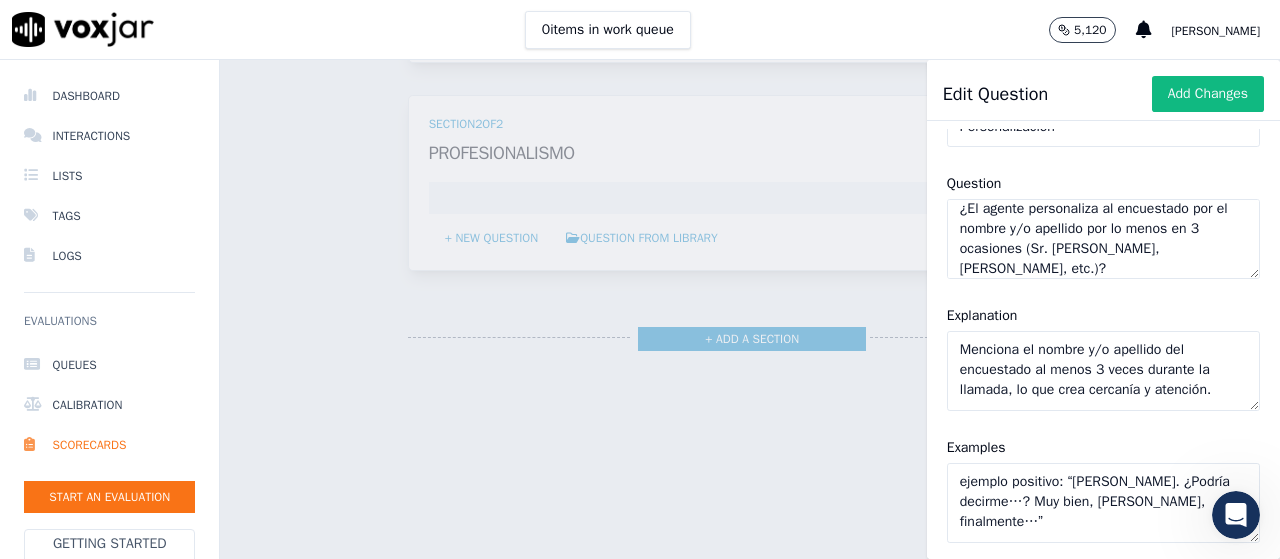 scroll, scrollTop: 9, scrollLeft: 0, axis: vertical 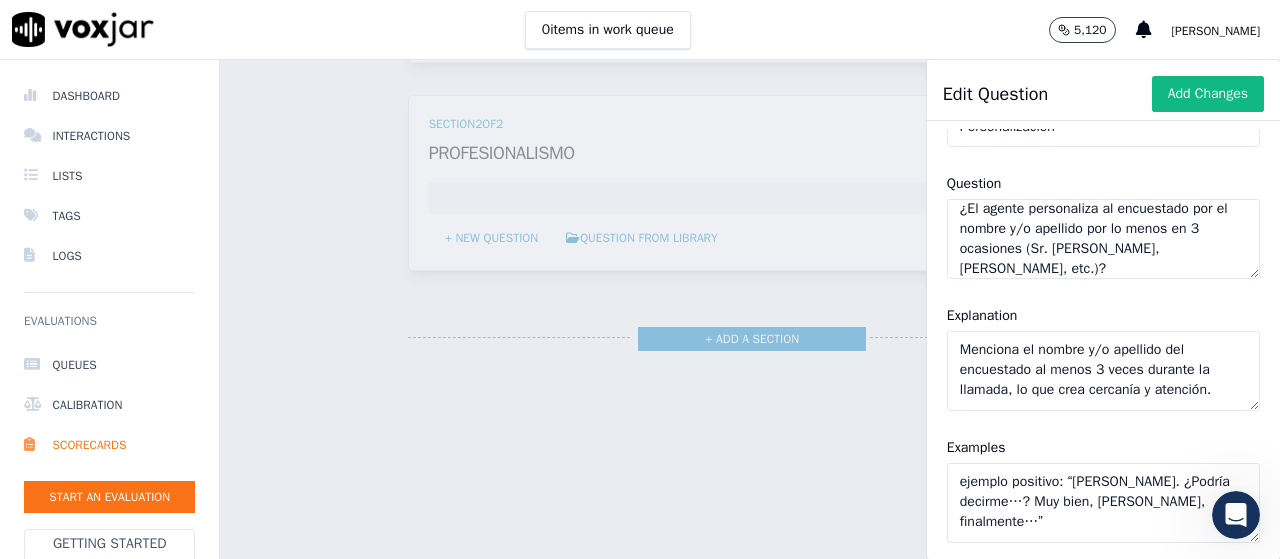 click on "Menciona el nombre y/o apellido del encuestado al menos 3 veces durante la llamada, lo que crea cercanía y atención." 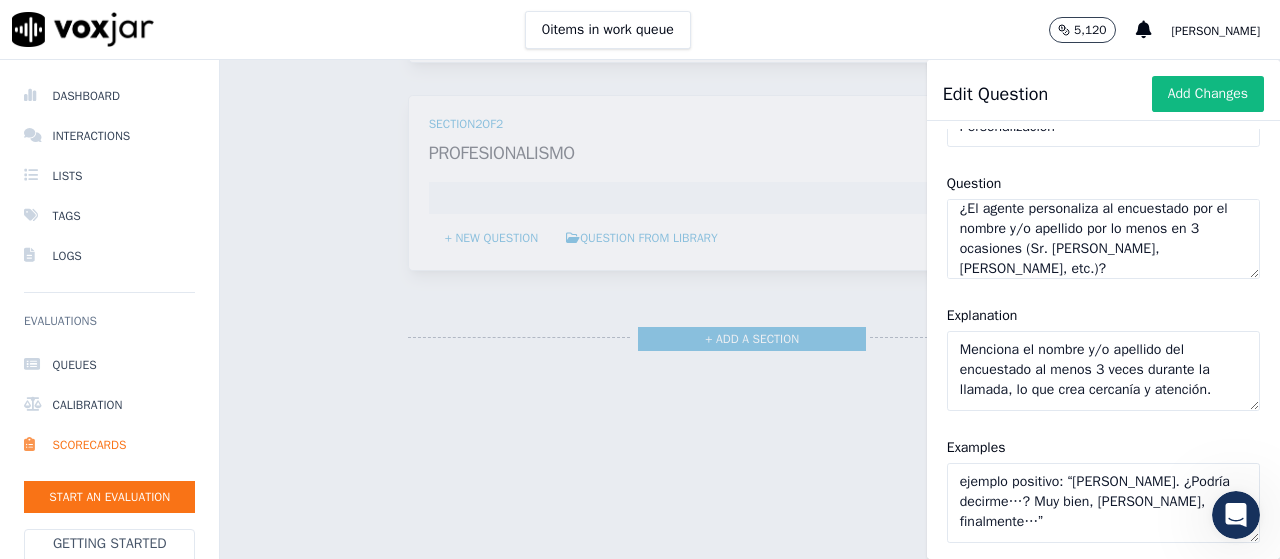 scroll, scrollTop: 8, scrollLeft: 0, axis: vertical 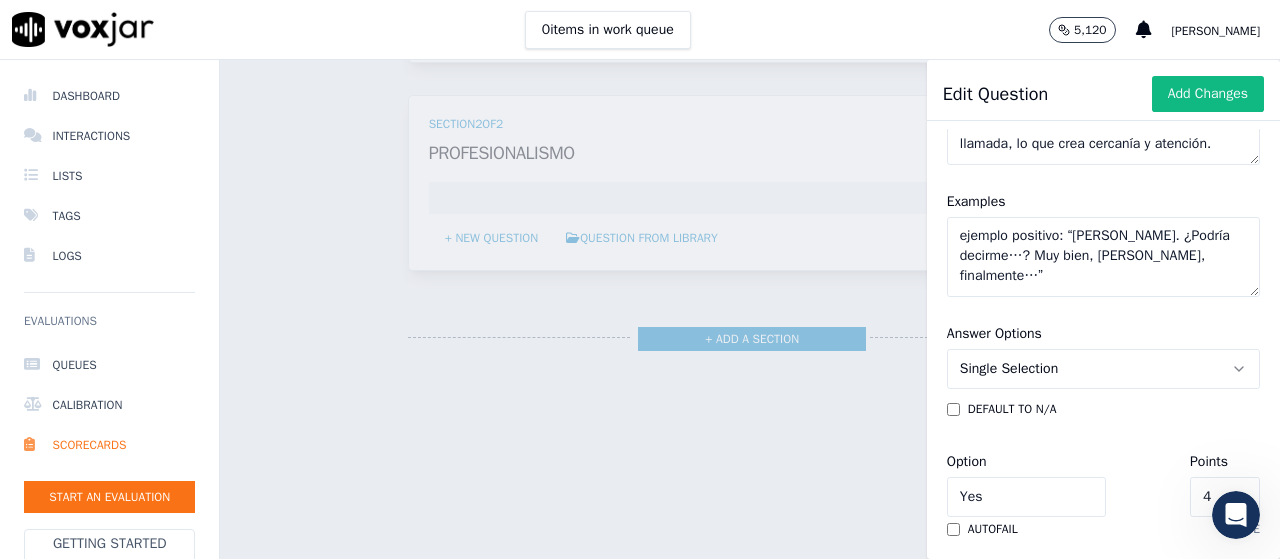 type on "Menciona el nombre y/o apellido del encuestado al menos 3 veces durante la llamada, lo que crea cercanía y atención." 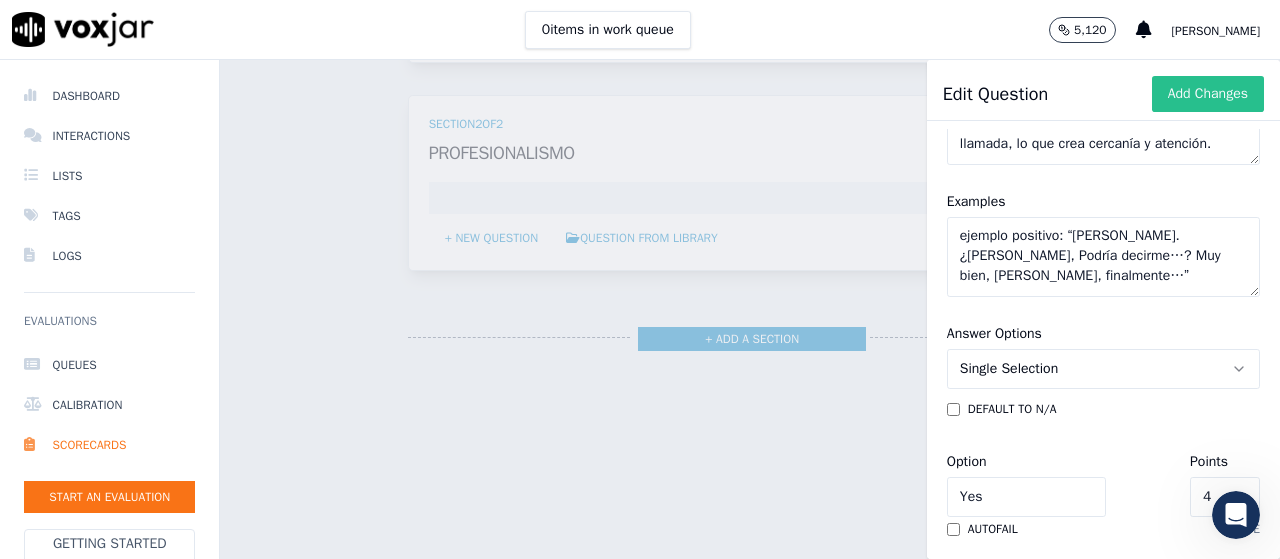 type on "ejemplo positivo: “[PERSON_NAME]. ¿[PERSON_NAME], Podría decirme…? Muy bien, [PERSON_NAME], finalmente…”" 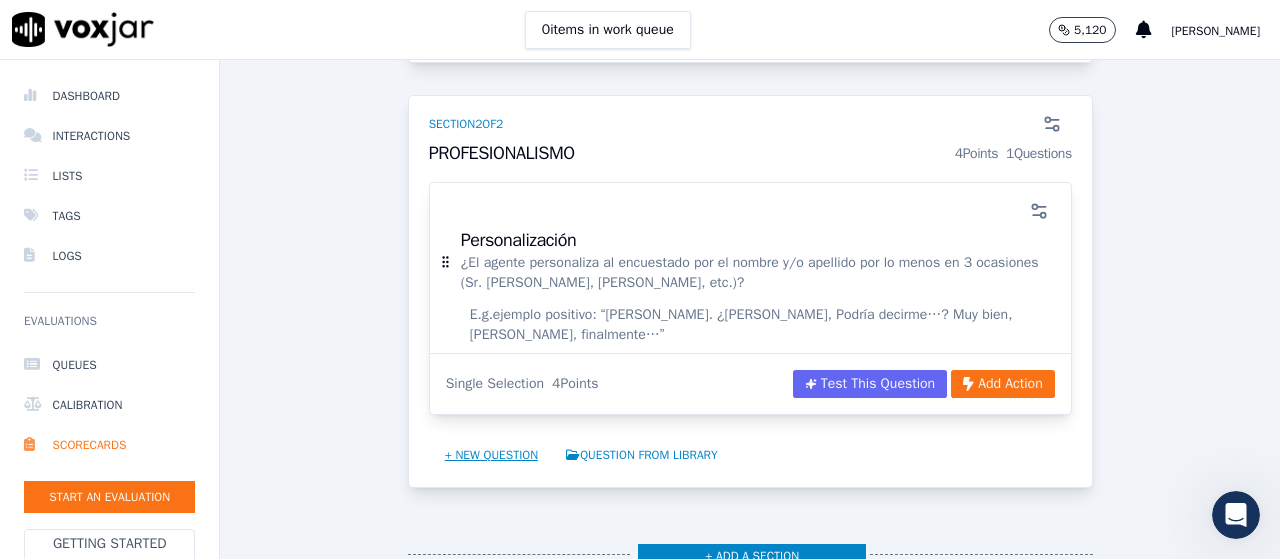 click on "+ New question" at bounding box center [492, 455] 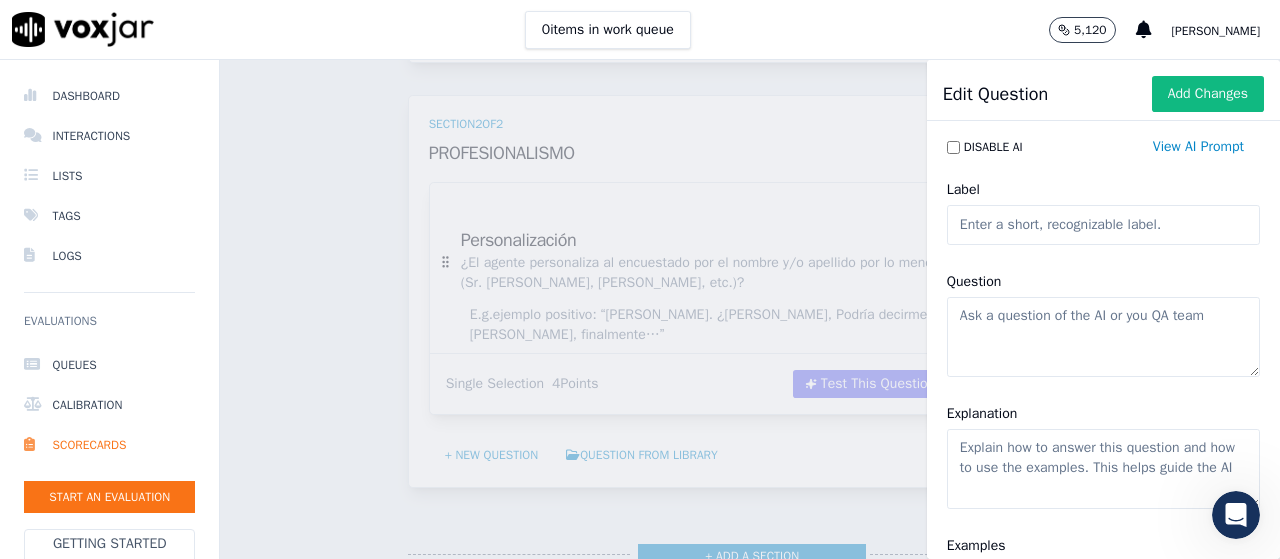 click on "Label" 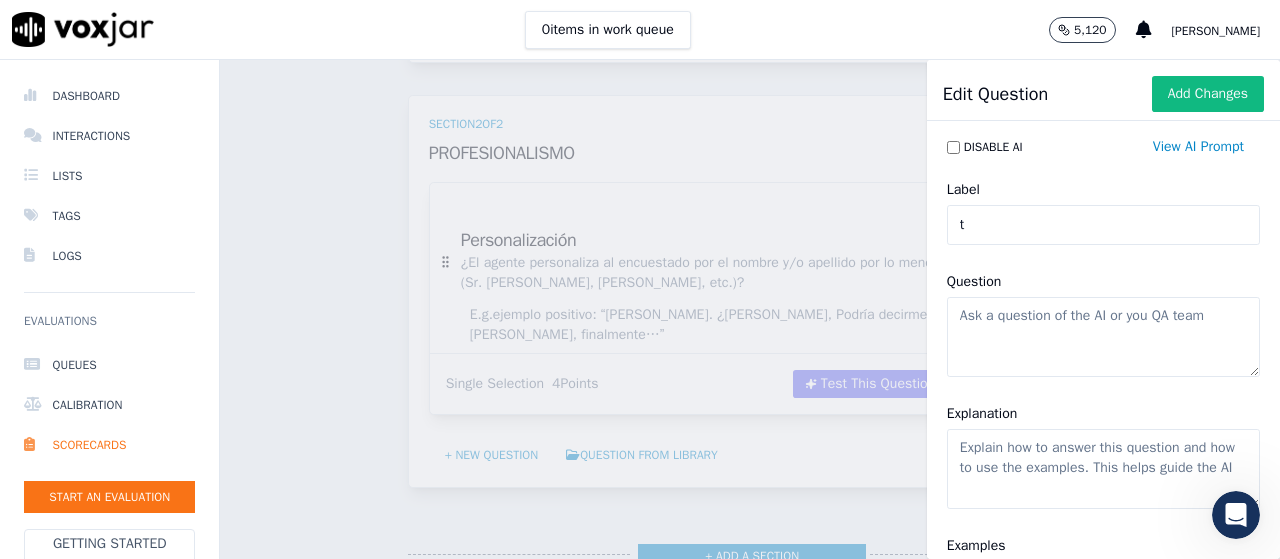 type on "Tono de voz" 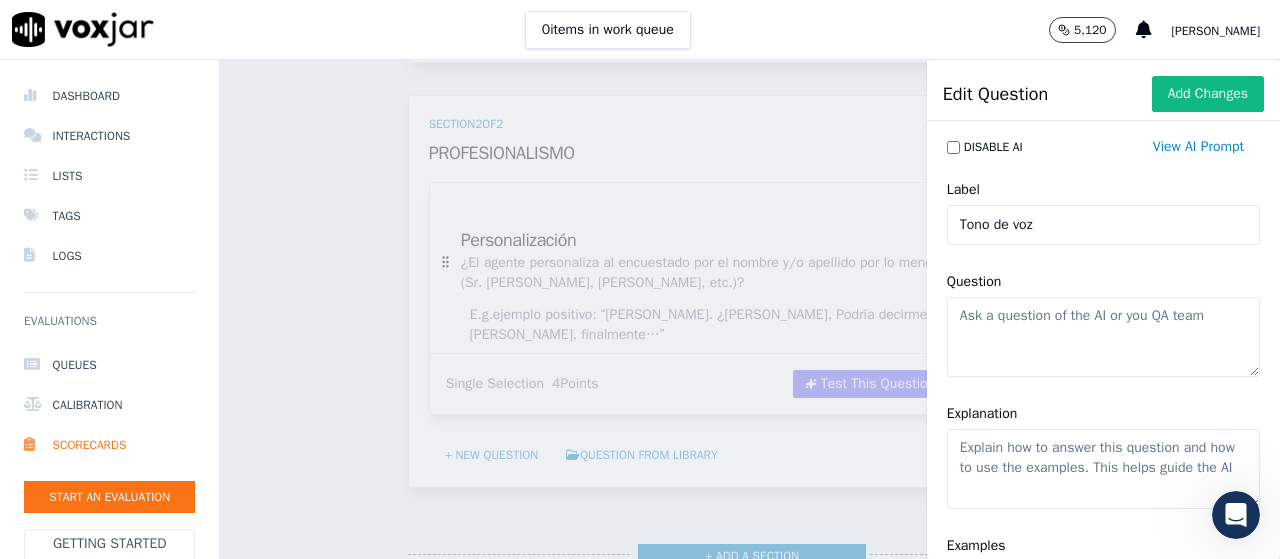 click on "Question" 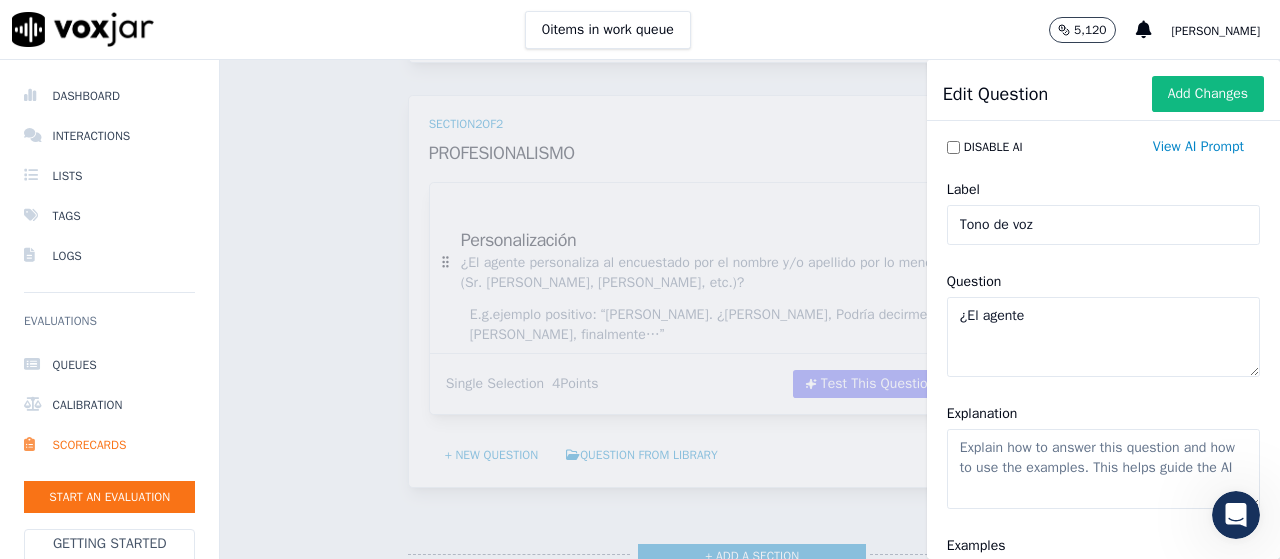 paste on "Mantiene un tono de voz adecuado, sonrisa telefónica y buena dicción." 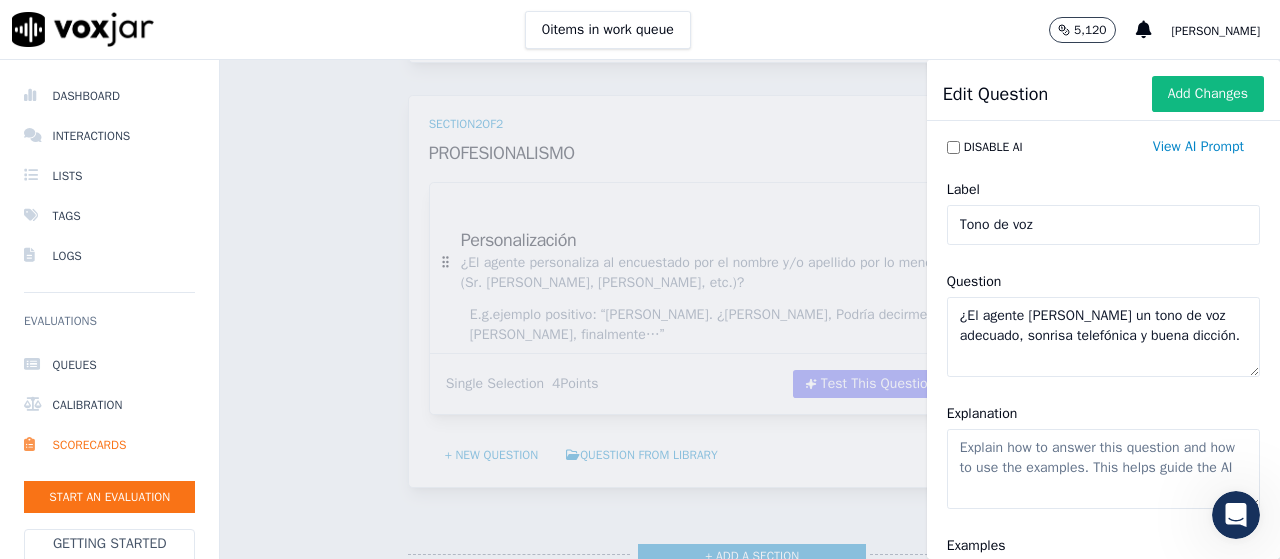 click on "¿El agente [PERSON_NAME] un tono de voz adecuado, sonrisa telefónica y buena dicción." 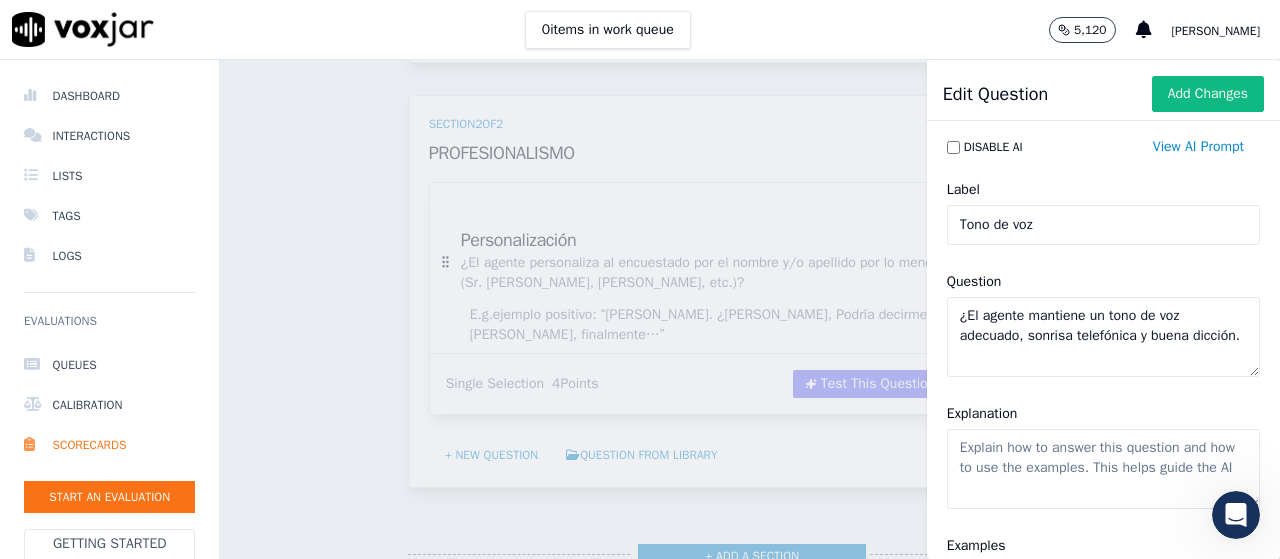 click on "¿El agente mantiene un tono de voz adecuado, sonrisa telefónica y buena dicción." 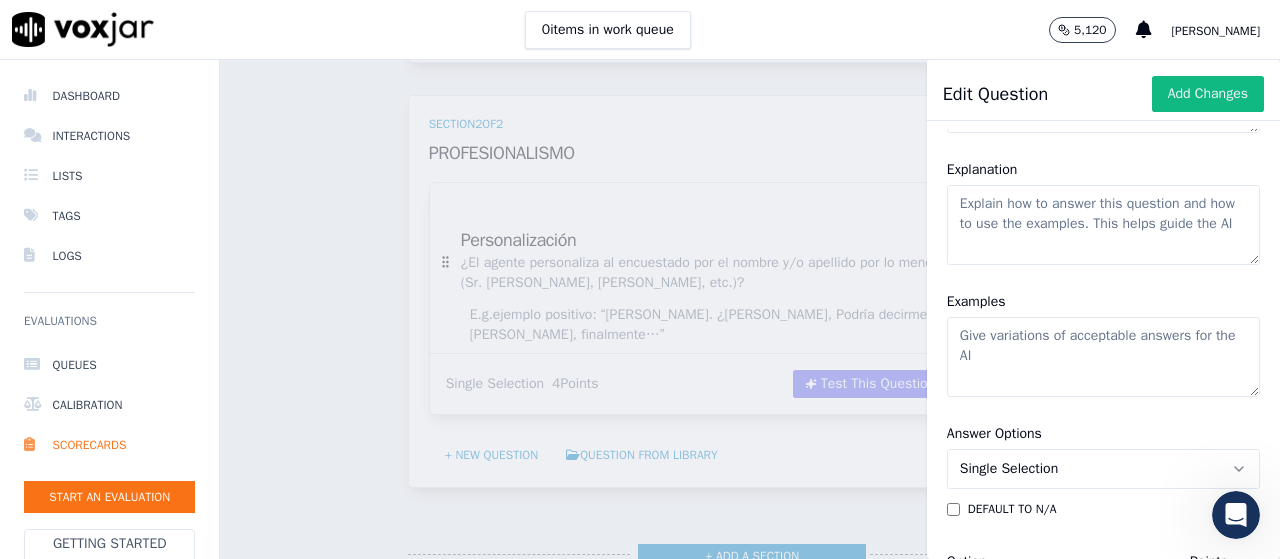 scroll, scrollTop: 100, scrollLeft: 0, axis: vertical 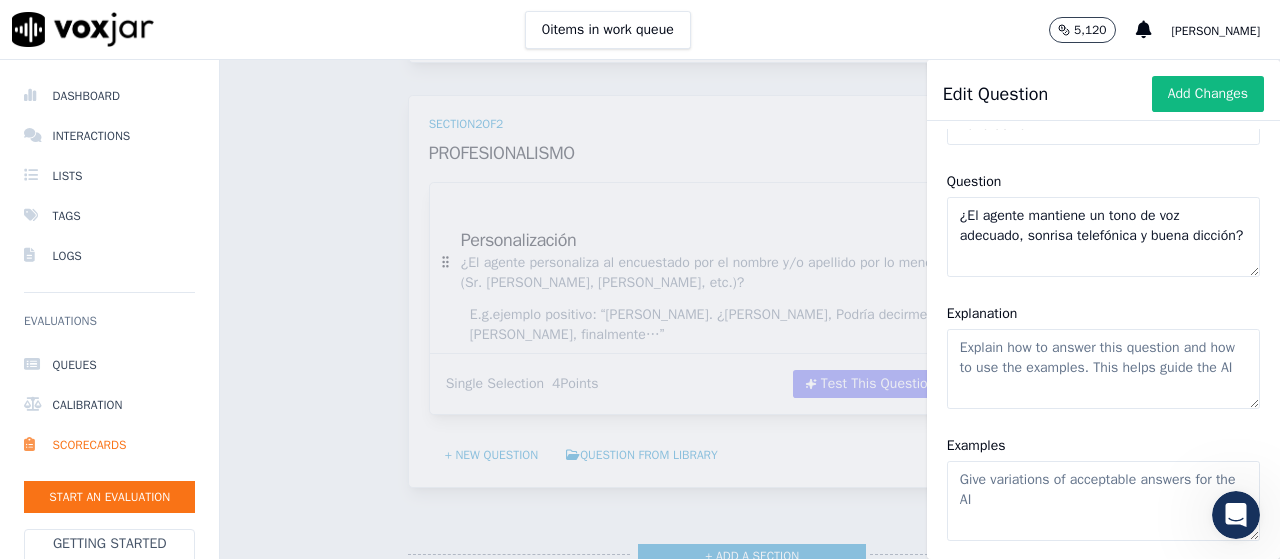 type on "¿El agente mantiene un tono de voz adecuado, sonrisa telefónica y buena dicción?" 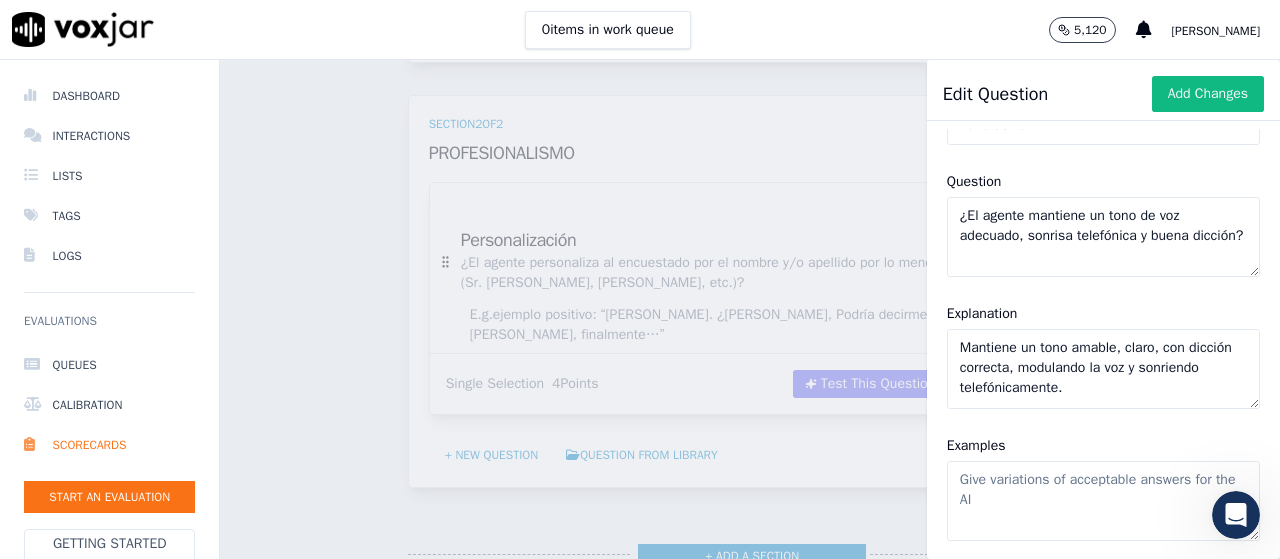 type on "Mantiene un tono amable, claro, con dicción correcta, modulando la voz y sonriendo telefónicamente." 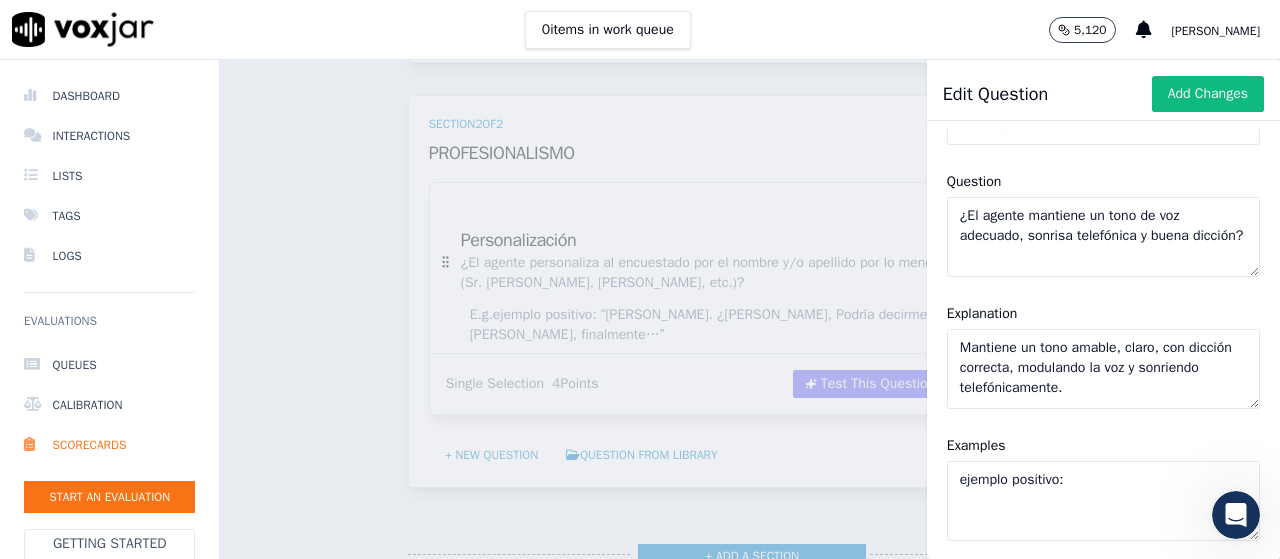 paste on "Voz [PERSON_NAME], ritmo adecuado: “Perfecto, muchas gracias por su tiempo, le haré unas preguntas breves.”" 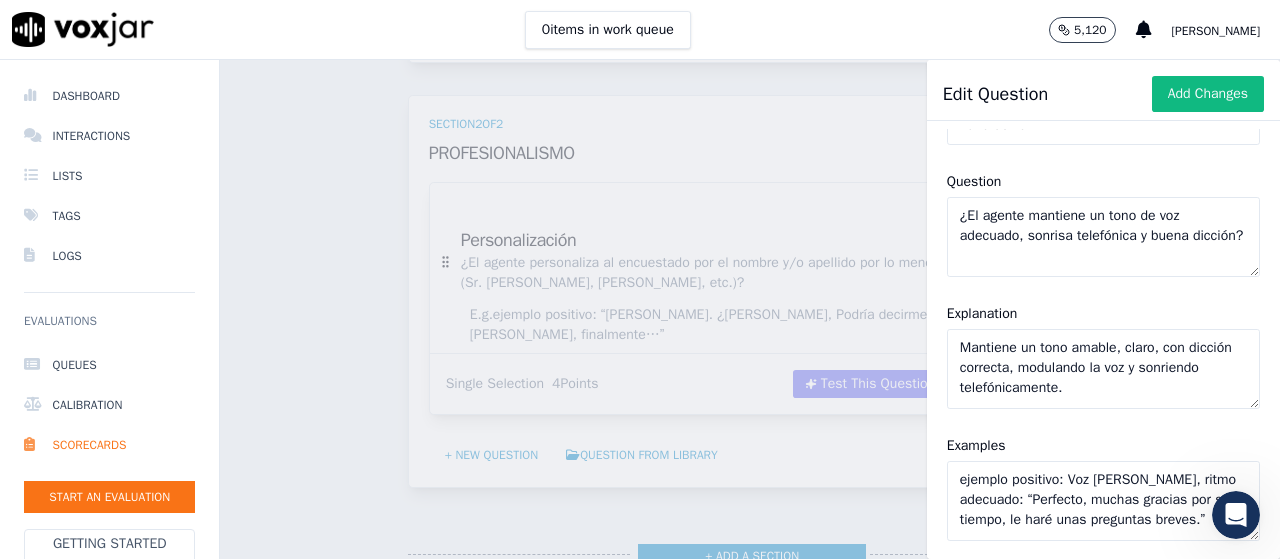 scroll, scrollTop: 9, scrollLeft: 0, axis: vertical 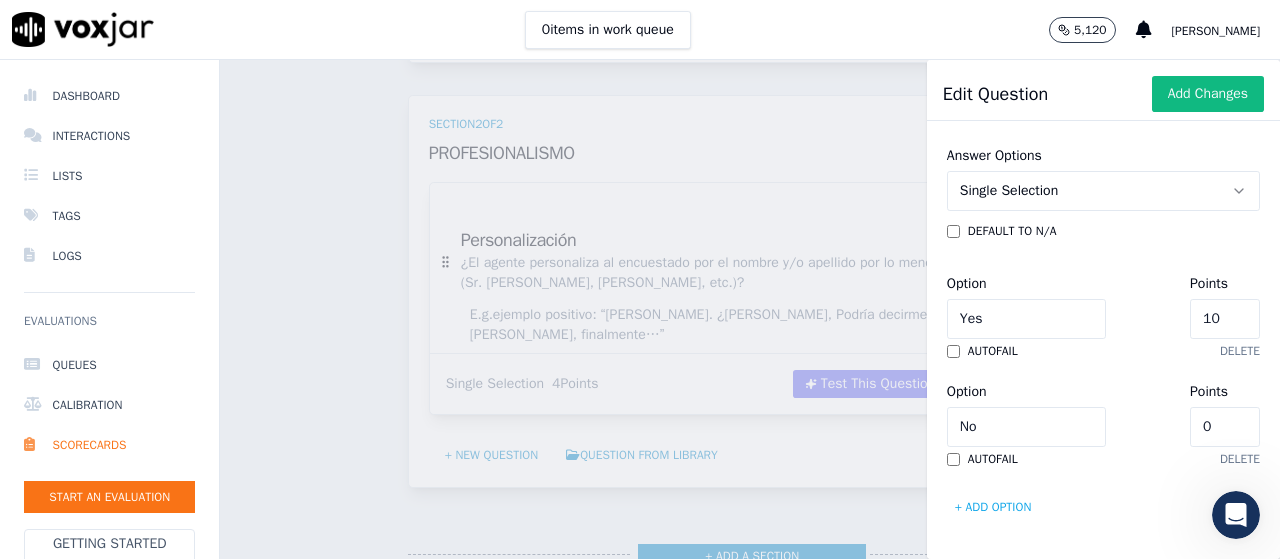 type on "ejemplo positivo: Voz [PERSON_NAME], ritmo adecuado: “Perfecto, muchas gracias por su tiempo, le haré unas preguntas breves.”" 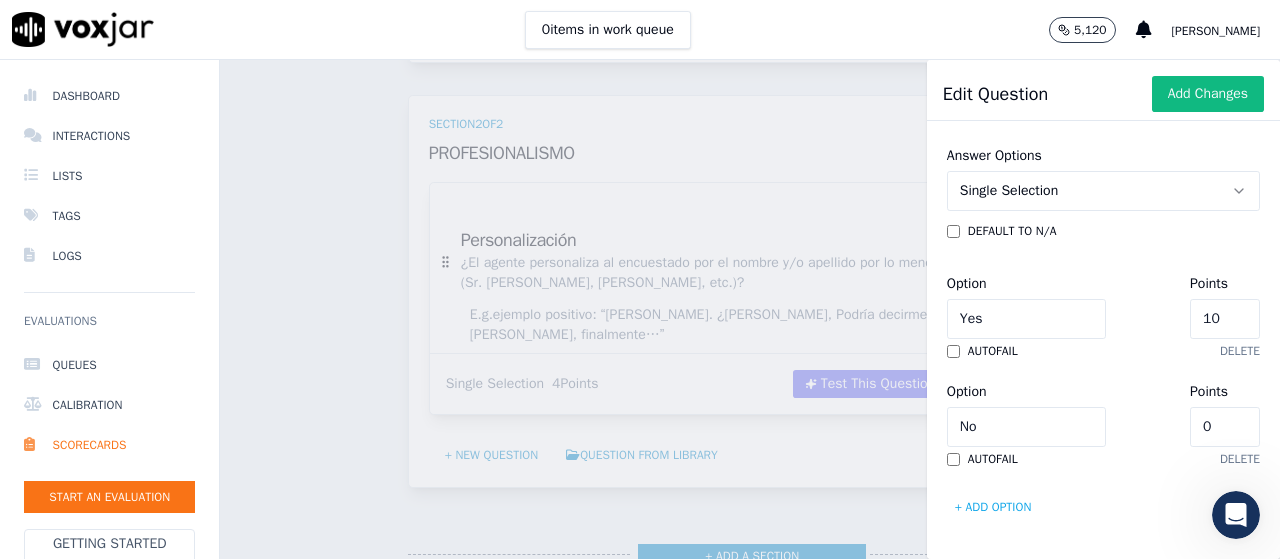 click on "10" 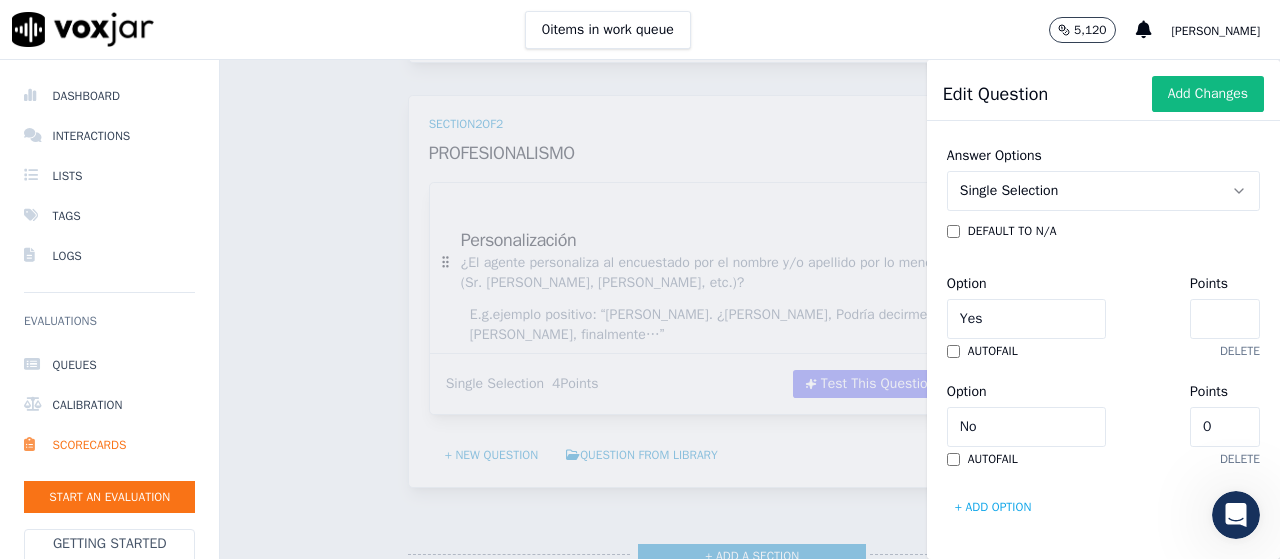 type on "8" 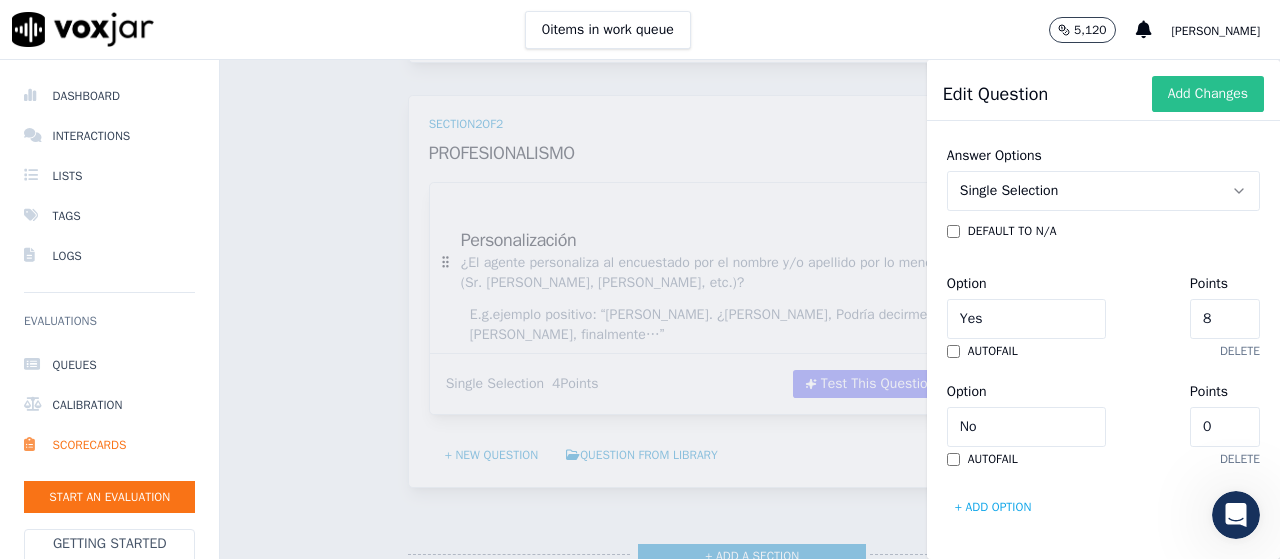 click on "Add Changes" at bounding box center (1208, 94) 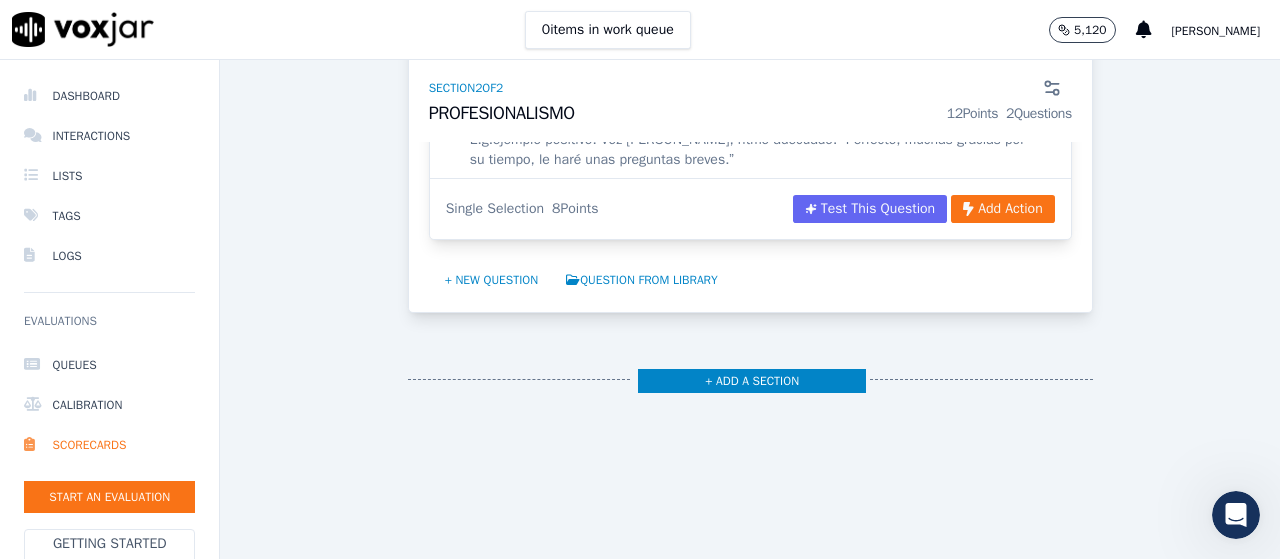 scroll, scrollTop: 1380, scrollLeft: 0, axis: vertical 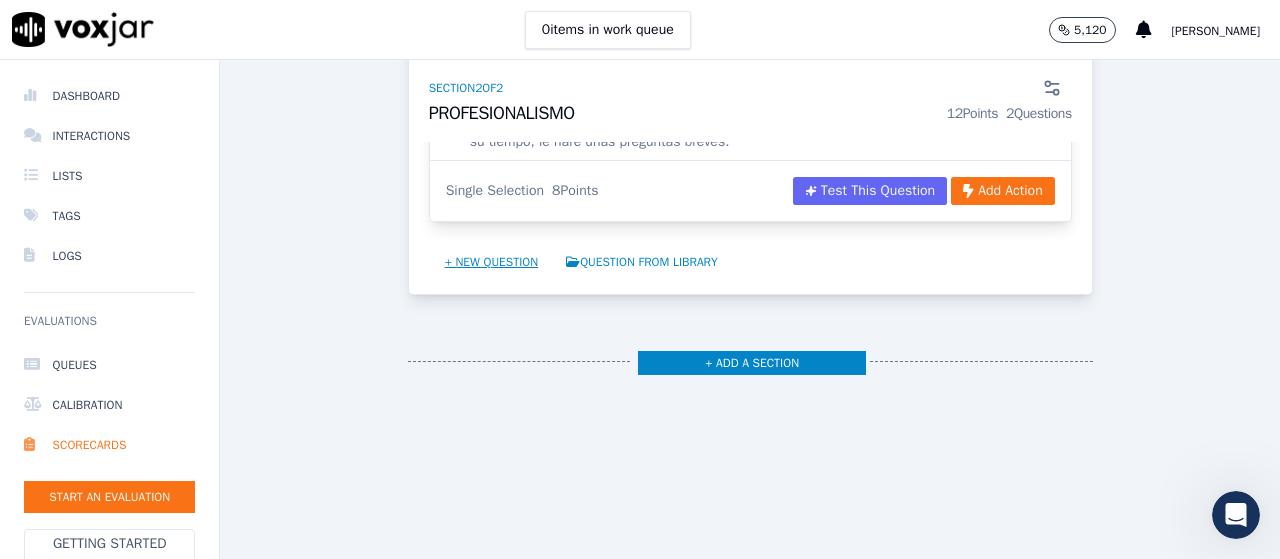 click on "+ New question" at bounding box center (492, 262) 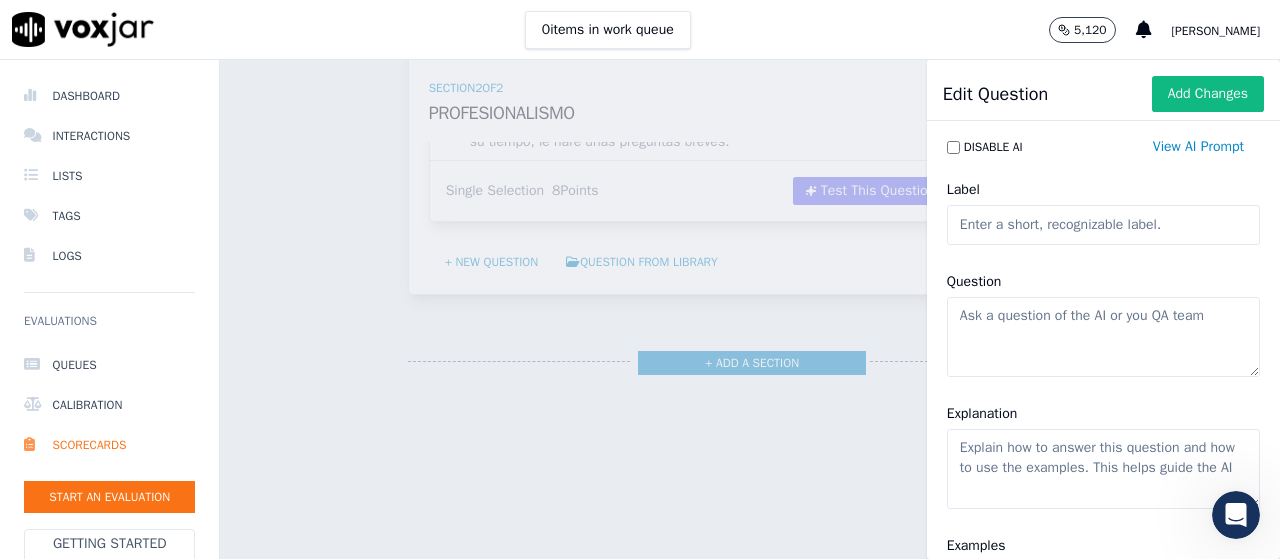 click on "Explanation" 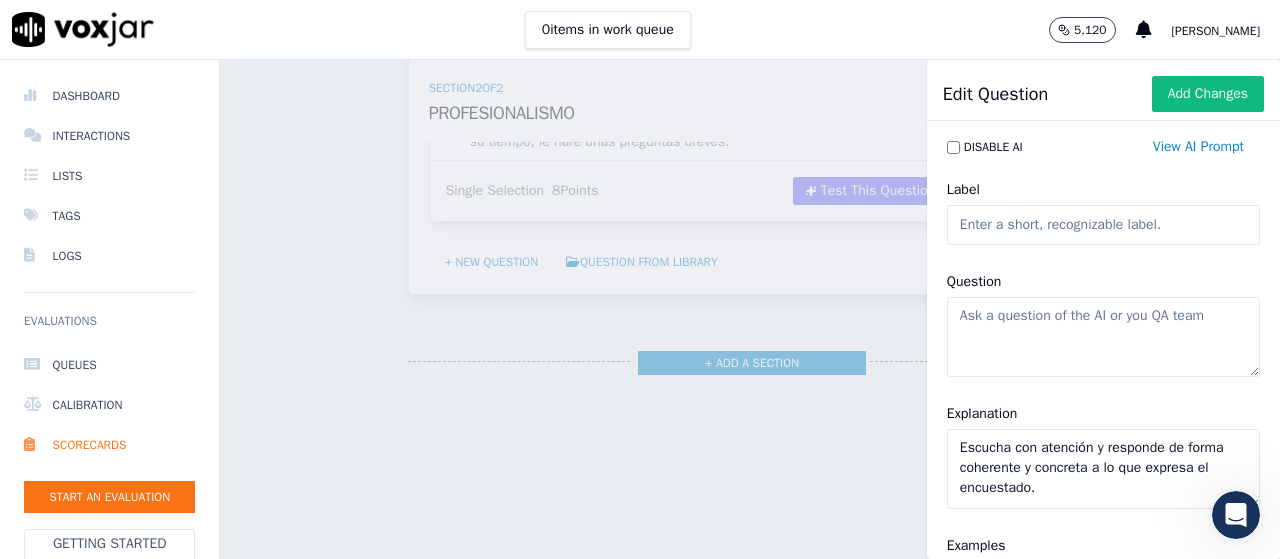 type on "Escucha con atención y responde de forma coherente y concreta a lo que expresa el encuestado." 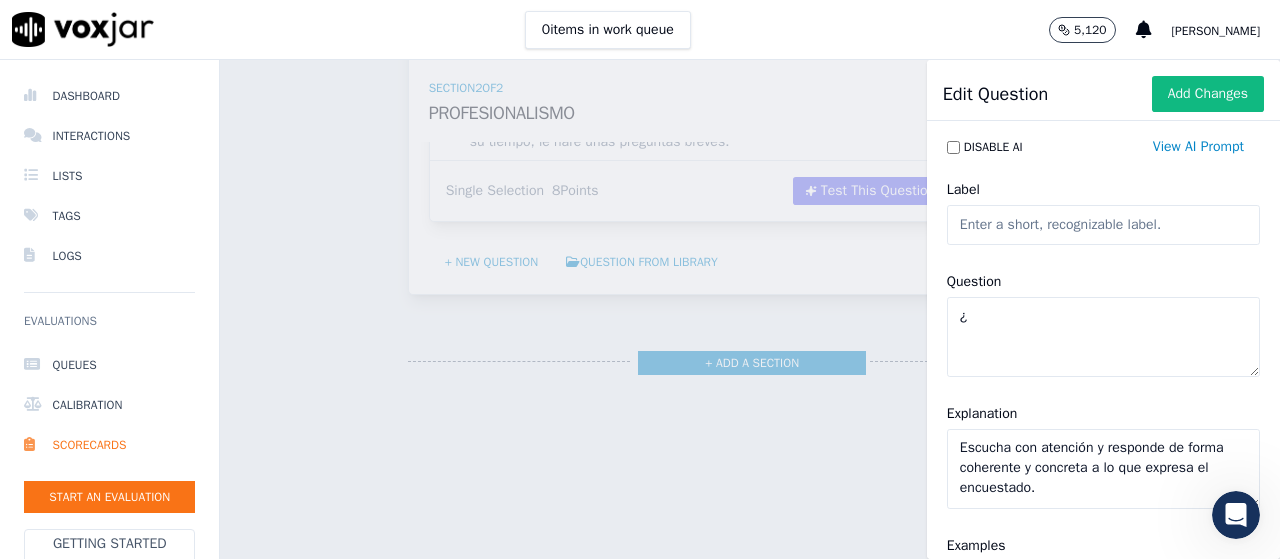 paste on "Agente esta atento ya que responde acorde a las dudas o comentarios del encuestado de manera que pueda responder lo mas concreto posible." 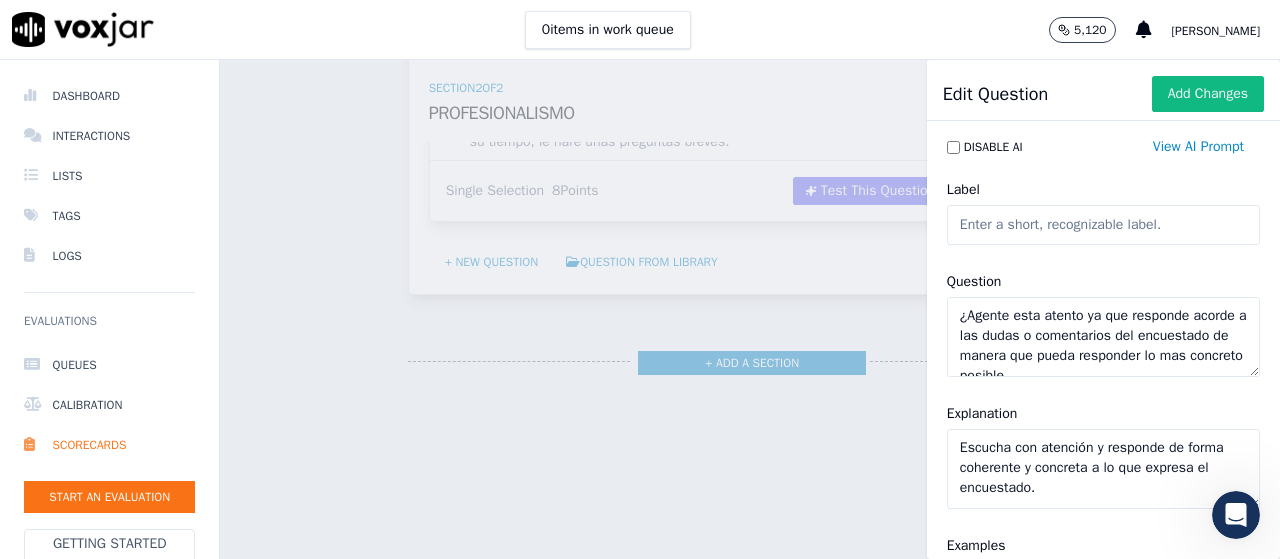 scroll, scrollTop: 9, scrollLeft: 0, axis: vertical 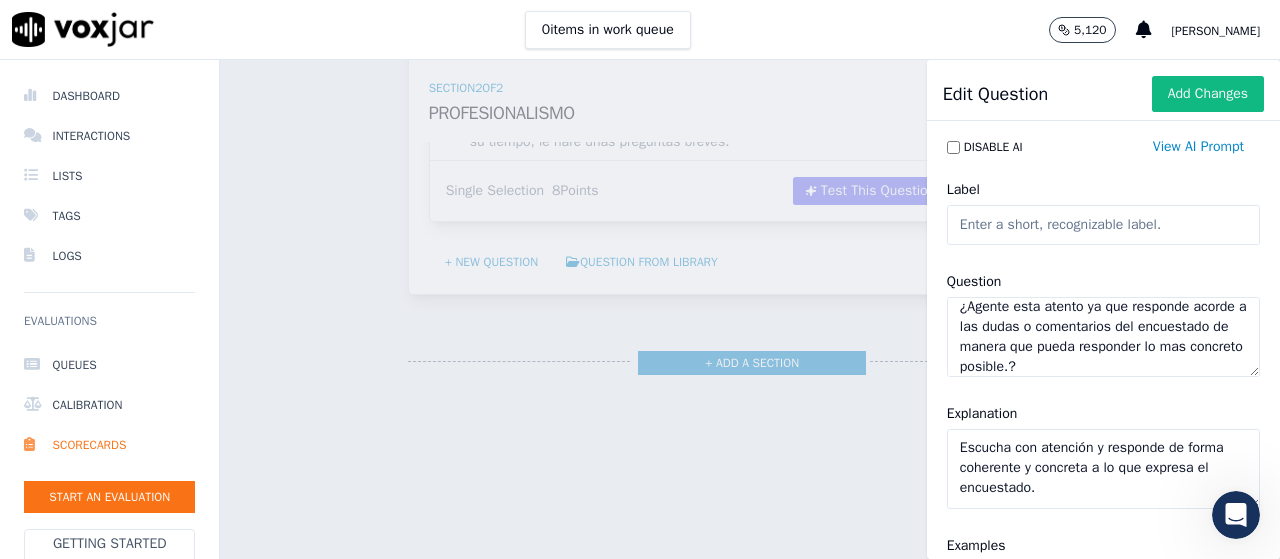 click on "¿Agente esta atento ya que responde acorde a las dudas o comentarios del encuestado de manera que pueda responder lo mas concreto posible.?" 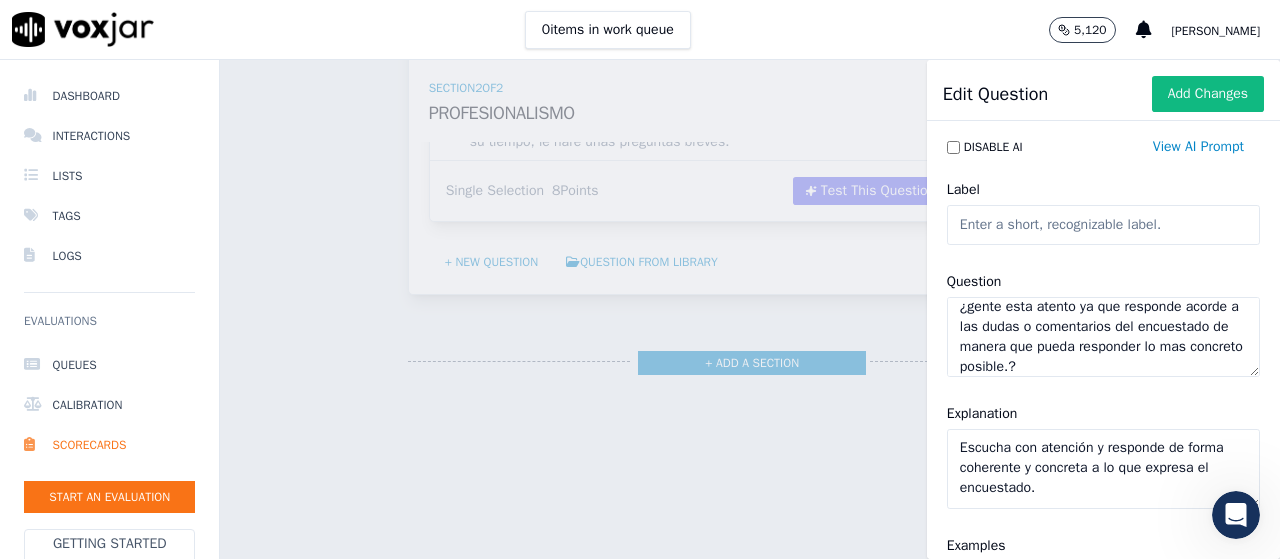 scroll, scrollTop: 8, scrollLeft: 0, axis: vertical 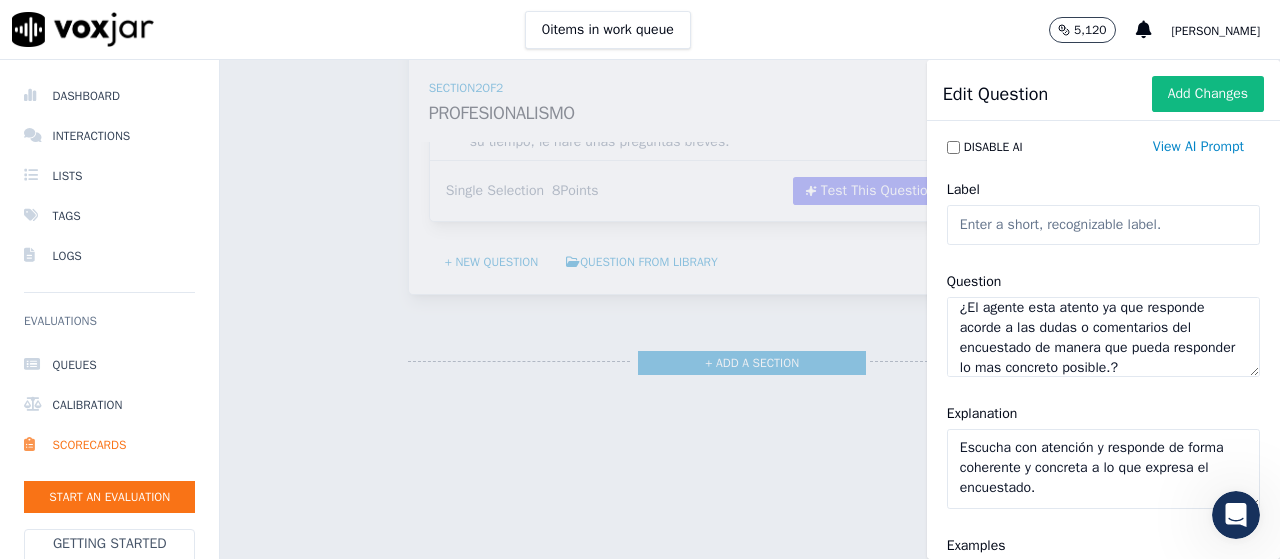 type on "¿El agente esta atento ya que responde acorde a las dudas o comentarios del encuestado de manera que pueda responder lo mas concreto posible.?" 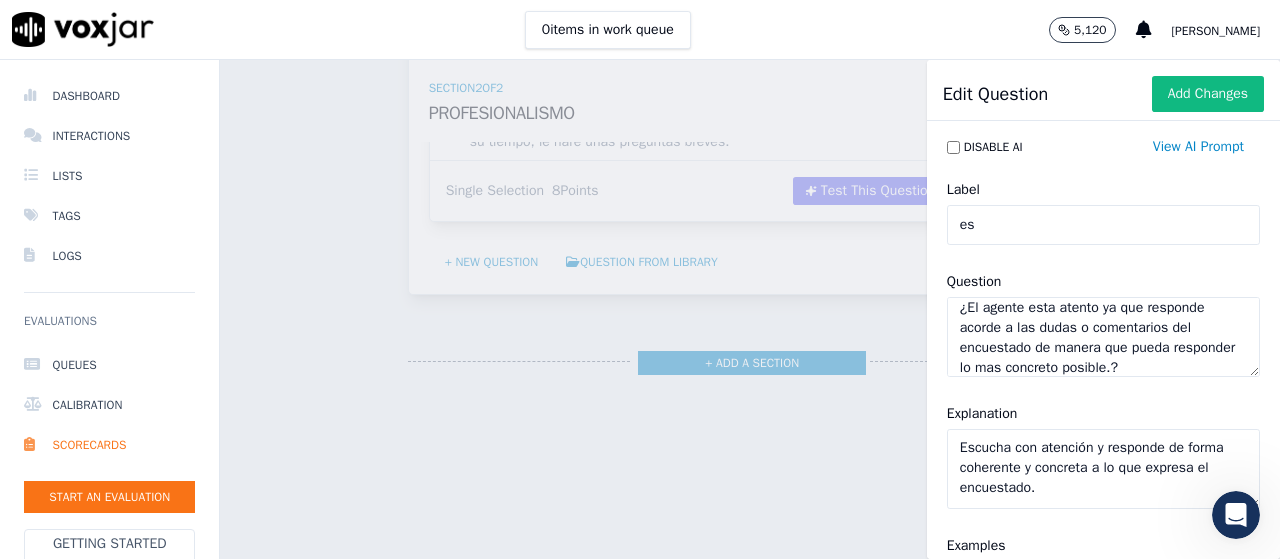 type on "Escucha activa" 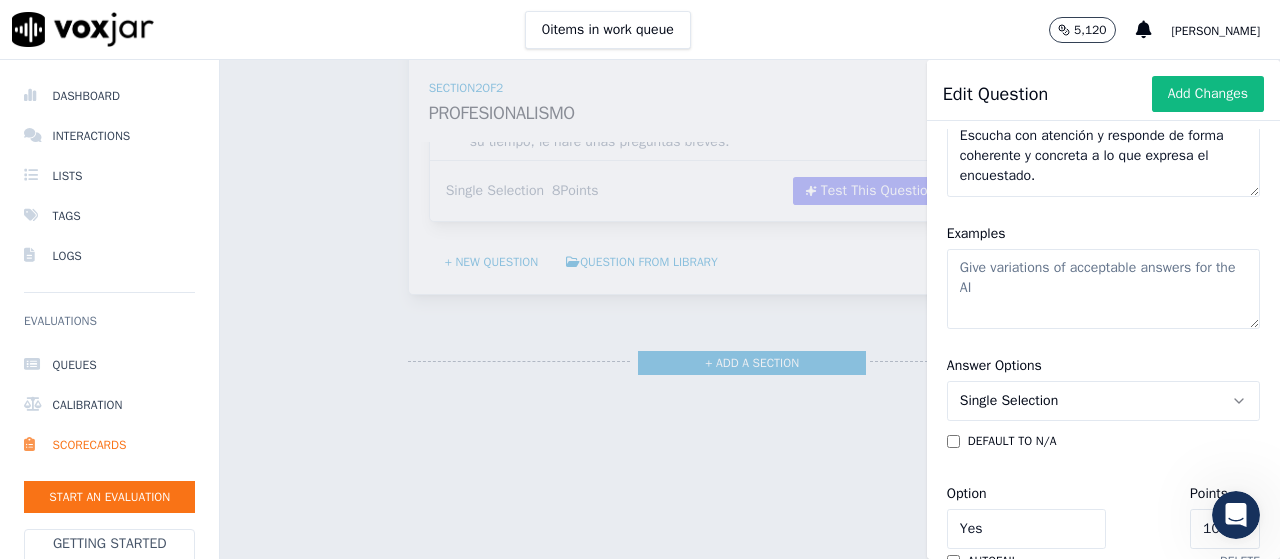 scroll, scrollTop: 352, scrollLeft: 0, axis: vertical 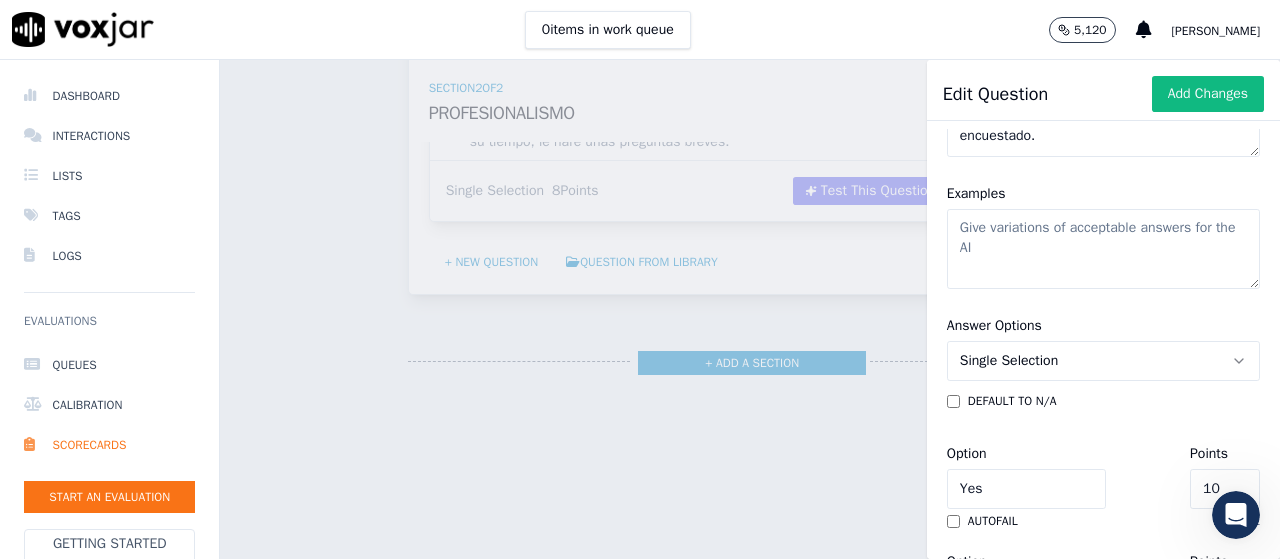 click on "Examples" 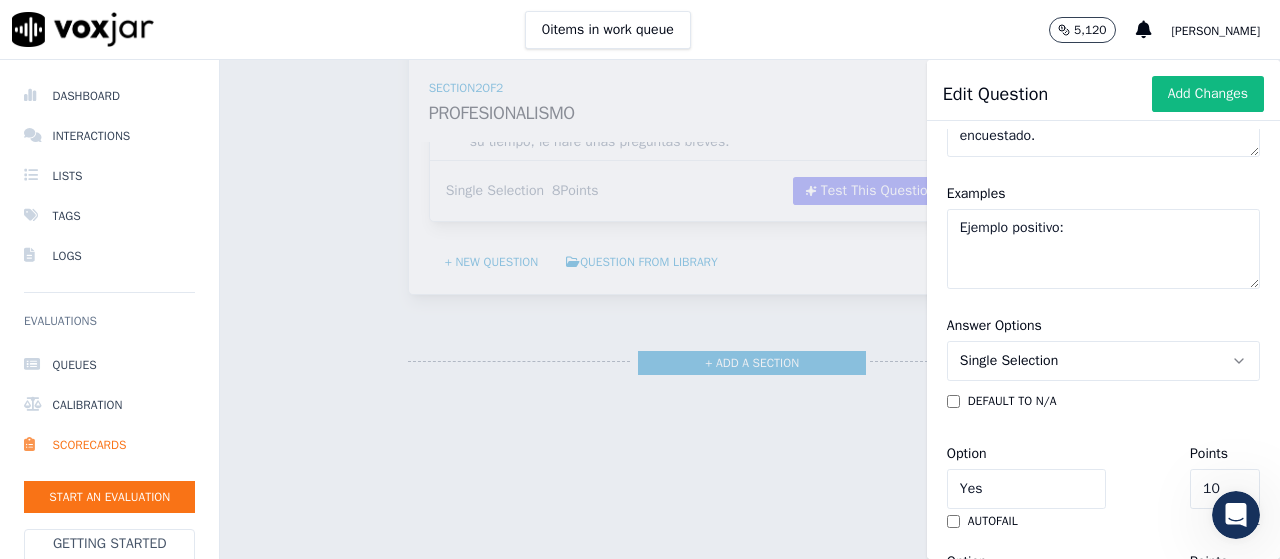 paste on "Cliente: “No me ayudaron.” Agente: “[PERSON_NAME] eso, [PERSON_NAME]. ¿Podría decirme qué ocurrió?”" 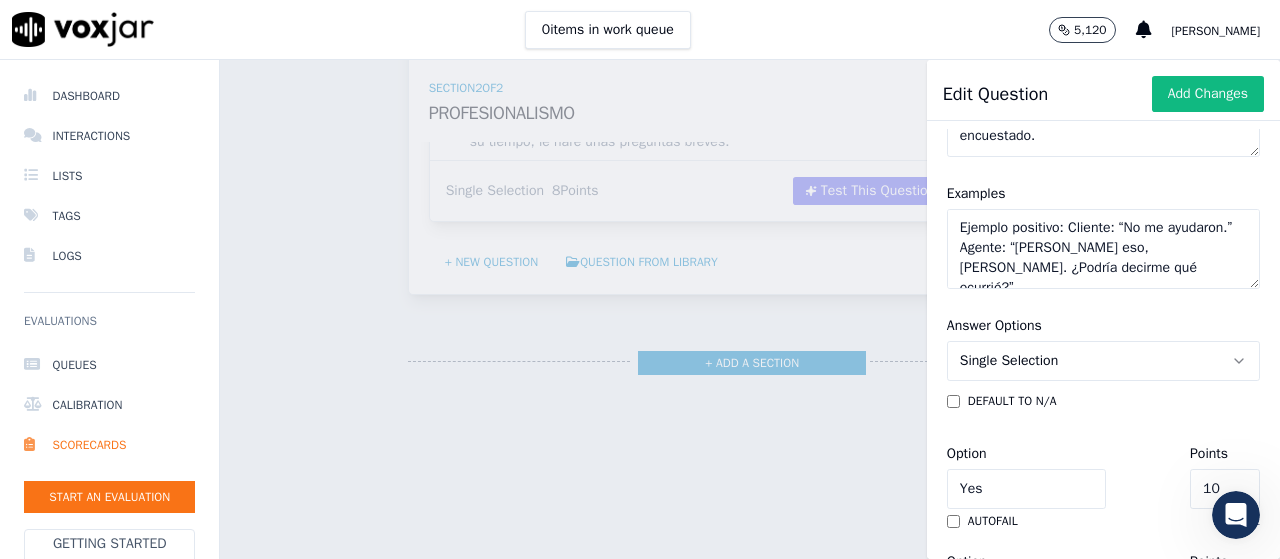 type on "Ejemplo positivo: Cliente: “No me ayudaron.” Agente: “[PERSON_NAME] eso, [PERSON_NAME]. ¿Podría decirme qué ocurrió?”" 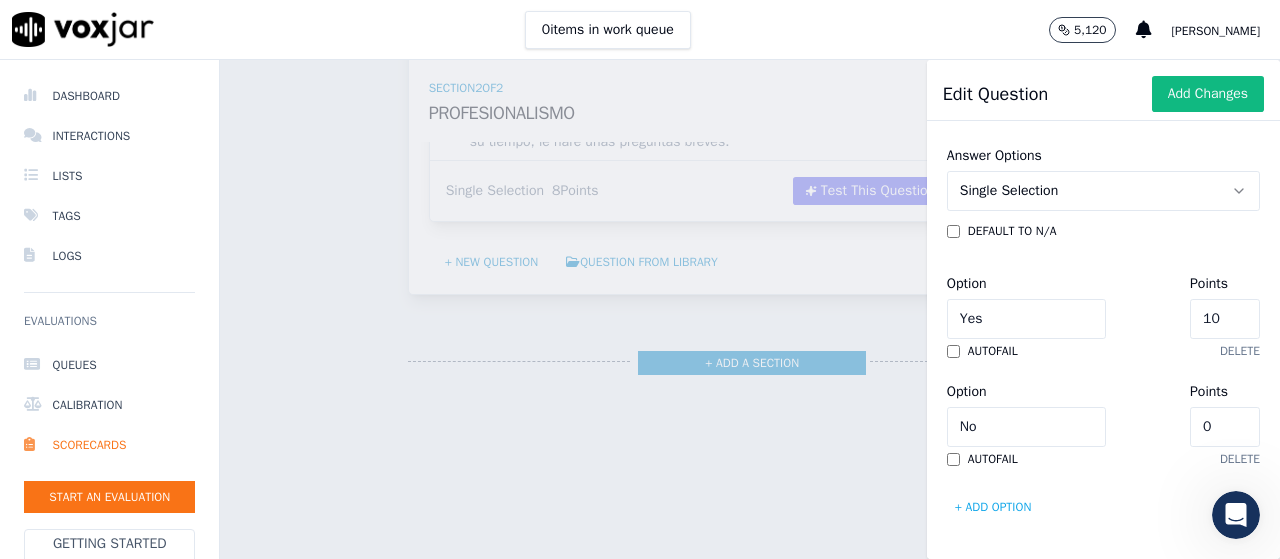 scroll, scrollTop: 627, scrollLeft: 0, axis: vertical 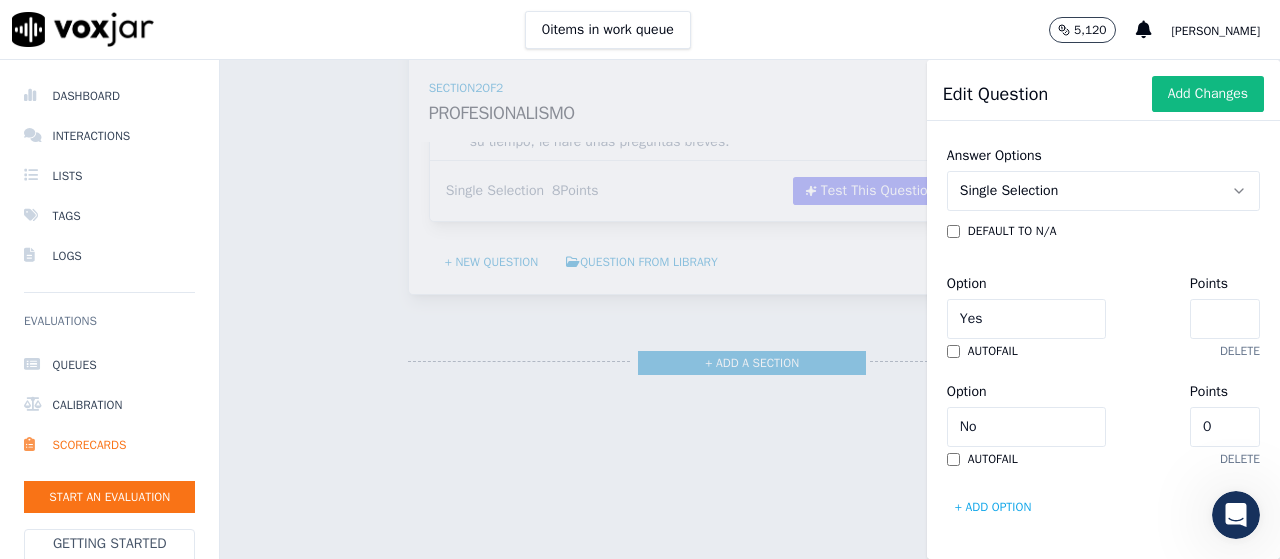 type on "6" 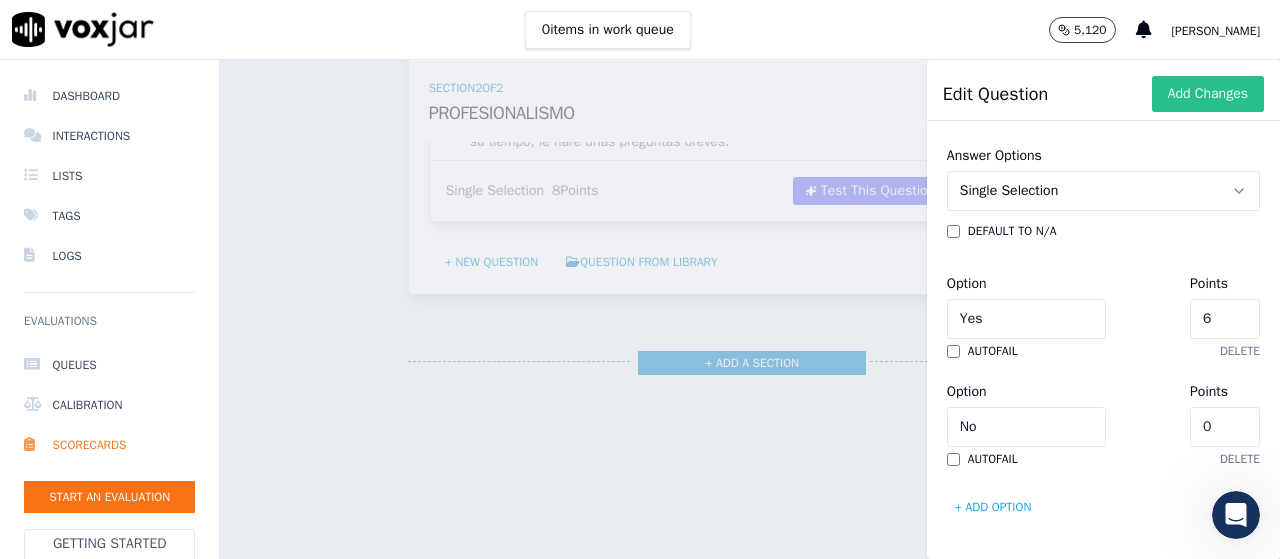 click on "Add Changes" at bounding box center [1208, 94] 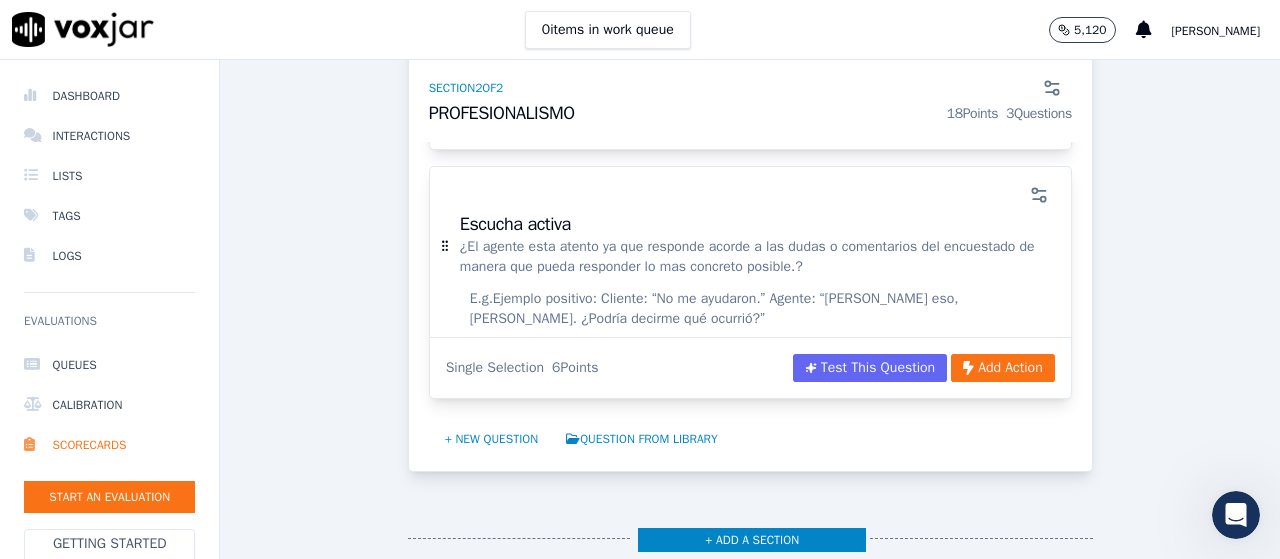scroll, scrollTop: 1580, scrollLeft: 0, axis: vertical 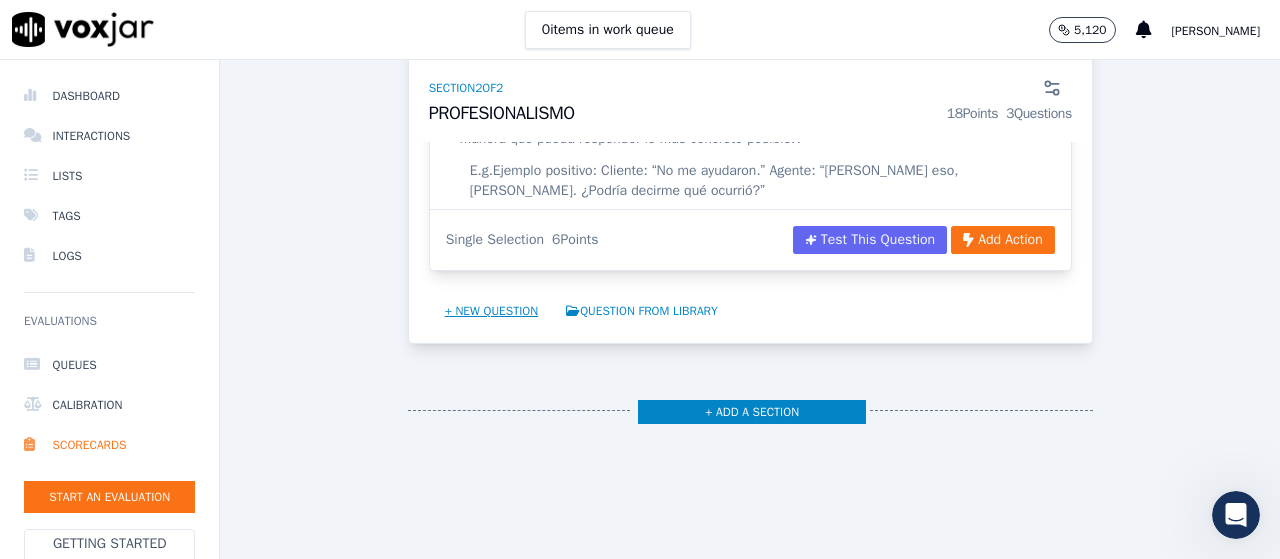 click on "+ New question" at bounding box center [492, 311] 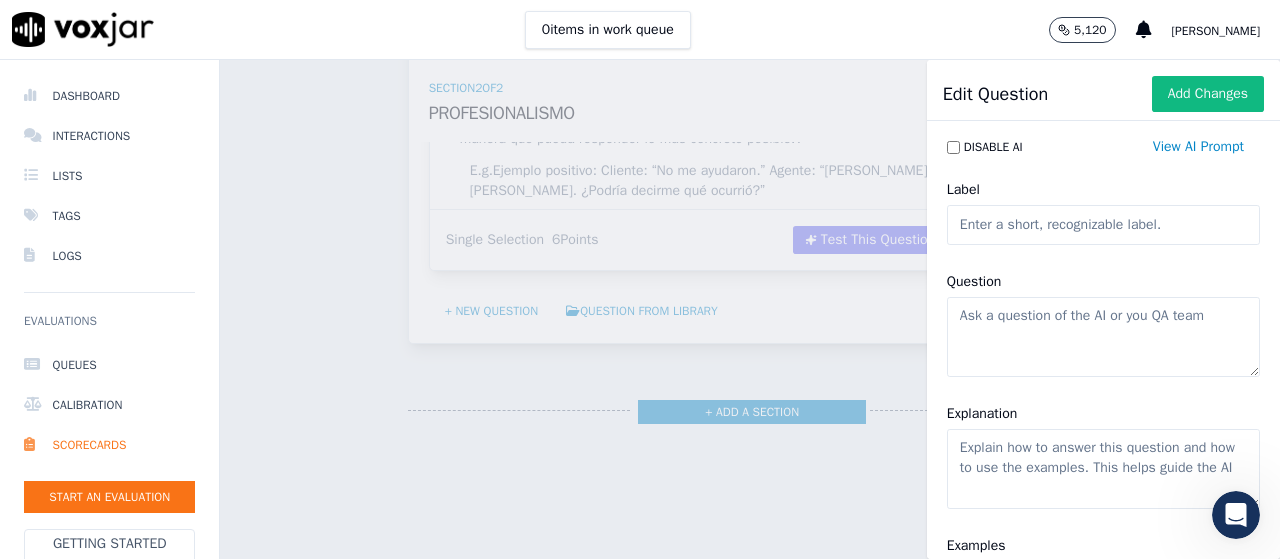 click on "Label" 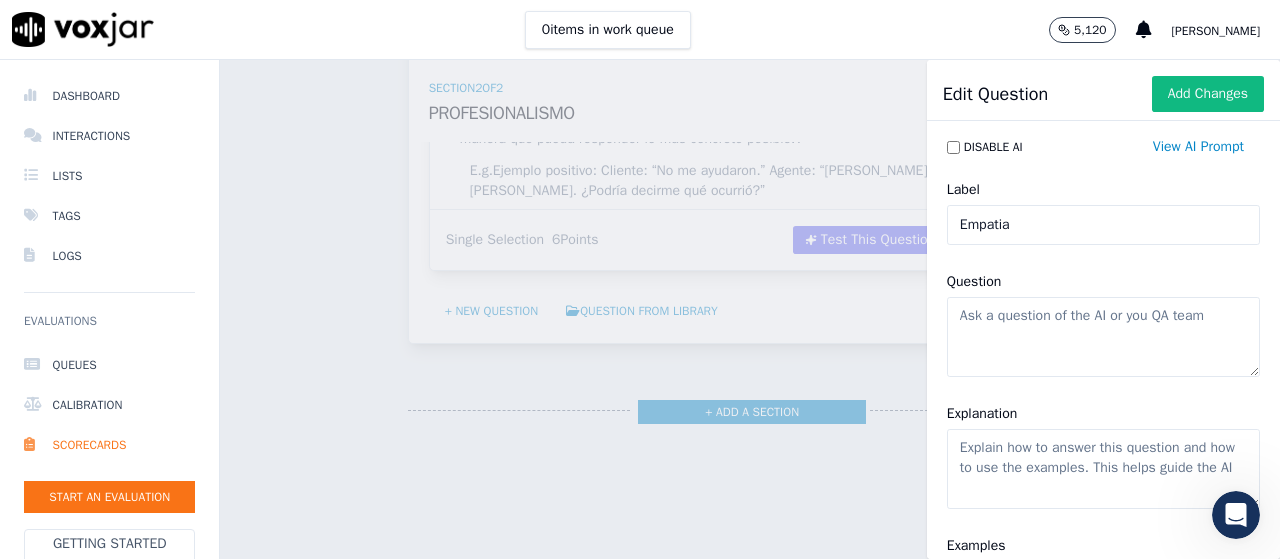 type on "Empatia" 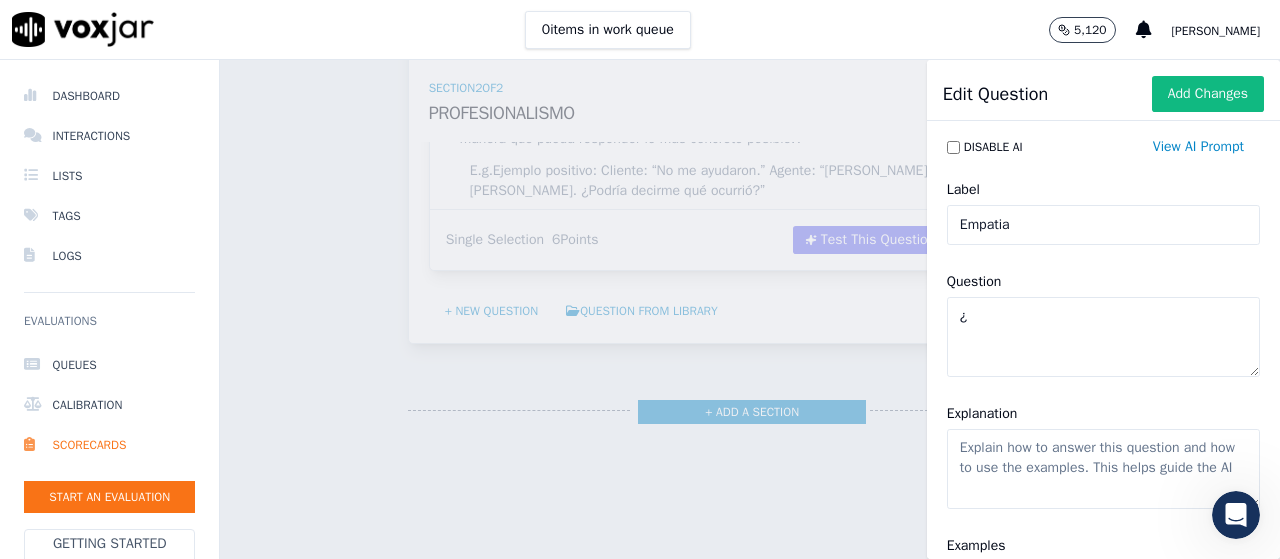 paste on "Agente muestra interés en lo que el cliente menciona y utiliza frases empáticas para el requerimiento del cliente. (Comprendo Sr/Sra. __, No se preocupe enviaré sus comentarios etc.)" 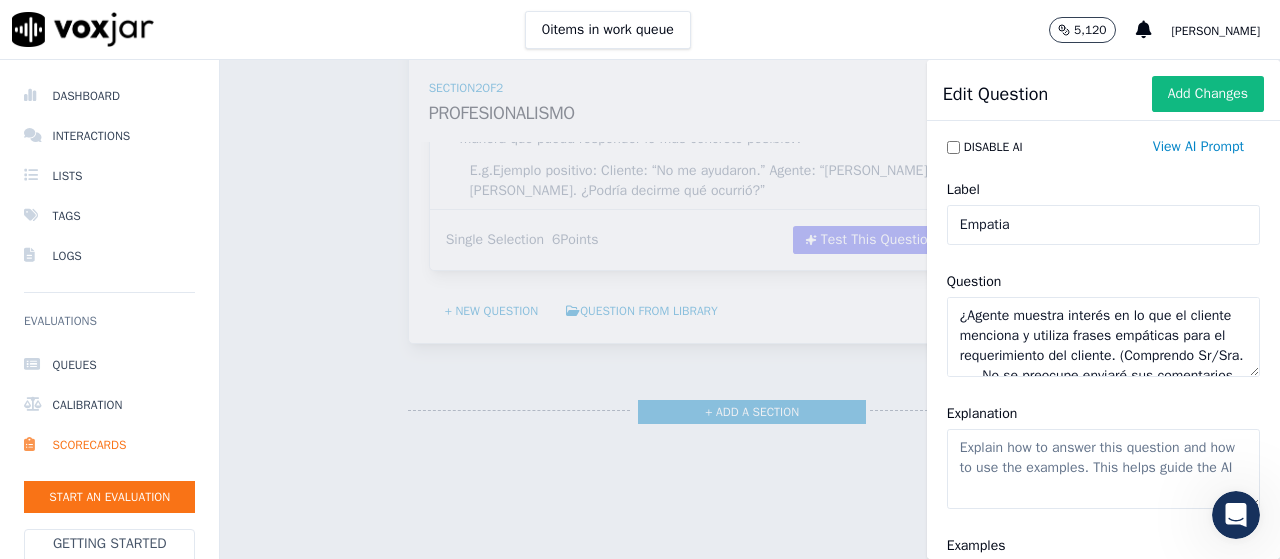 scroll, scrollTop: 49, scrollLeft: 0, axis: vertical 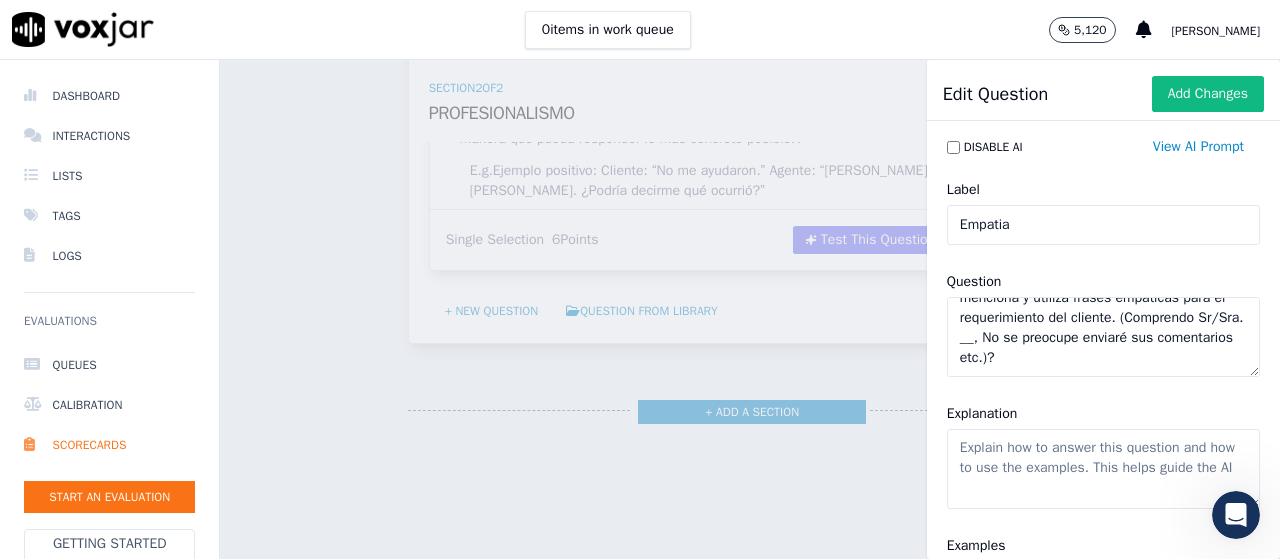 type on "¿Agente muestra interés en lo que el cliente menciona y utiliza frases empáticas para el requerimiento del cliente. (Comprendo Sr/Sra. __, No se preocupe enviaré sus comentarios etc.)?" 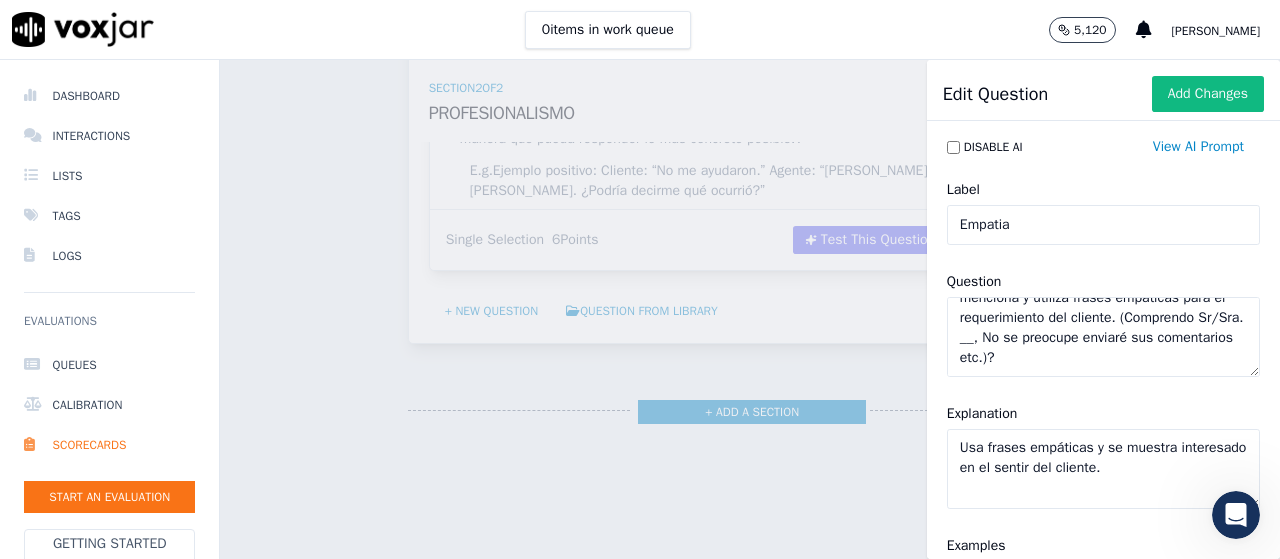 type on "Usa frases empáticas y se muestra interesado en el sentir del cliente." 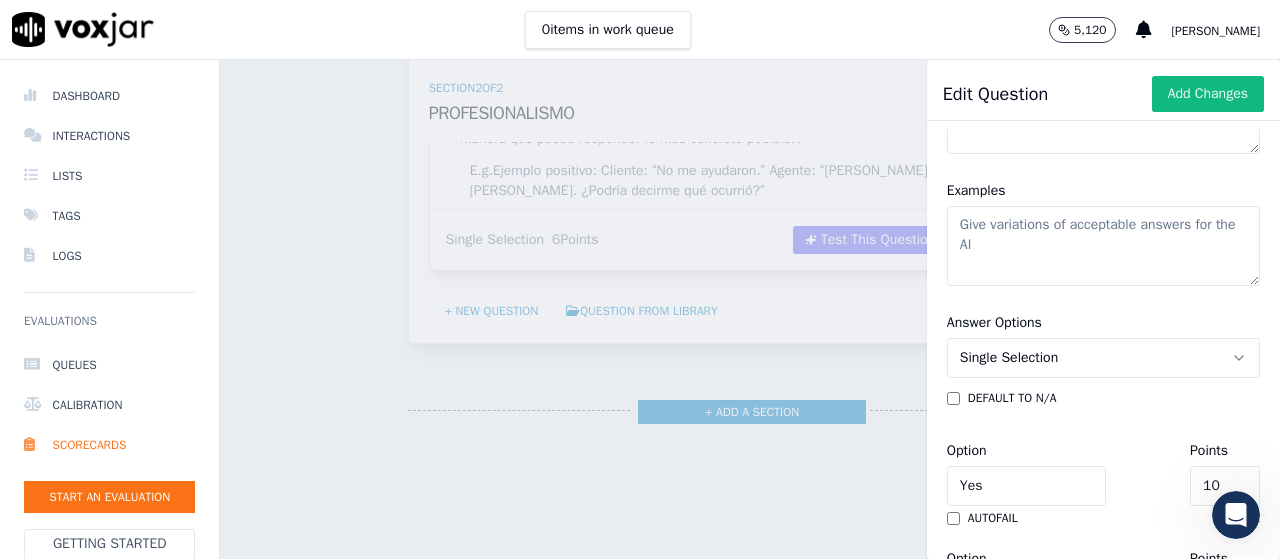 scroll, scrollTop: 400, scrollLeft: 0, axis: vertical 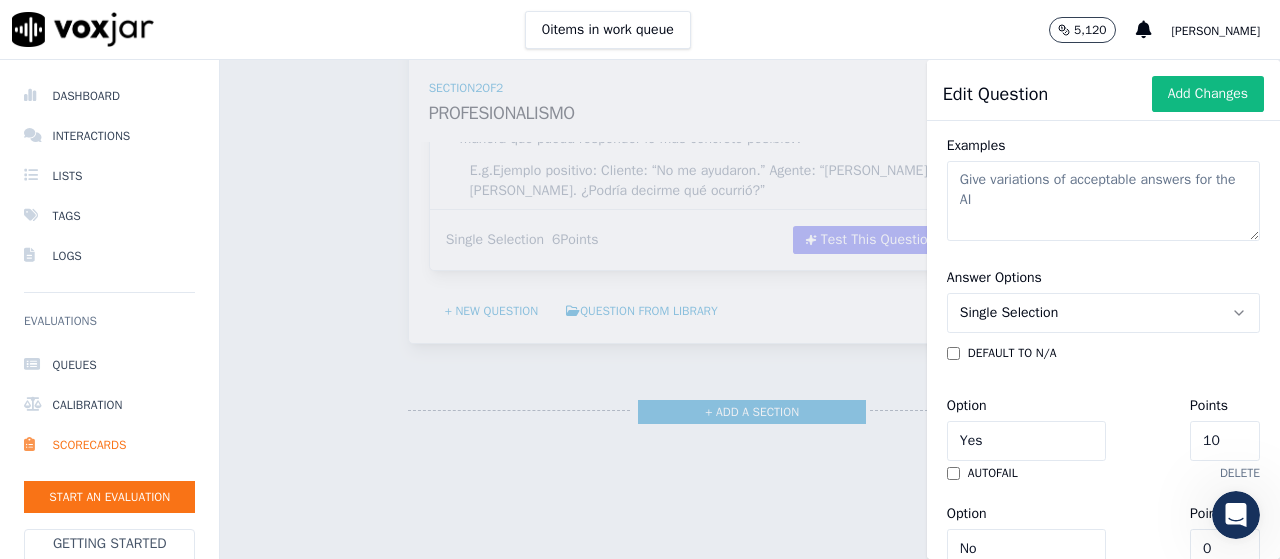 click on "Examples" 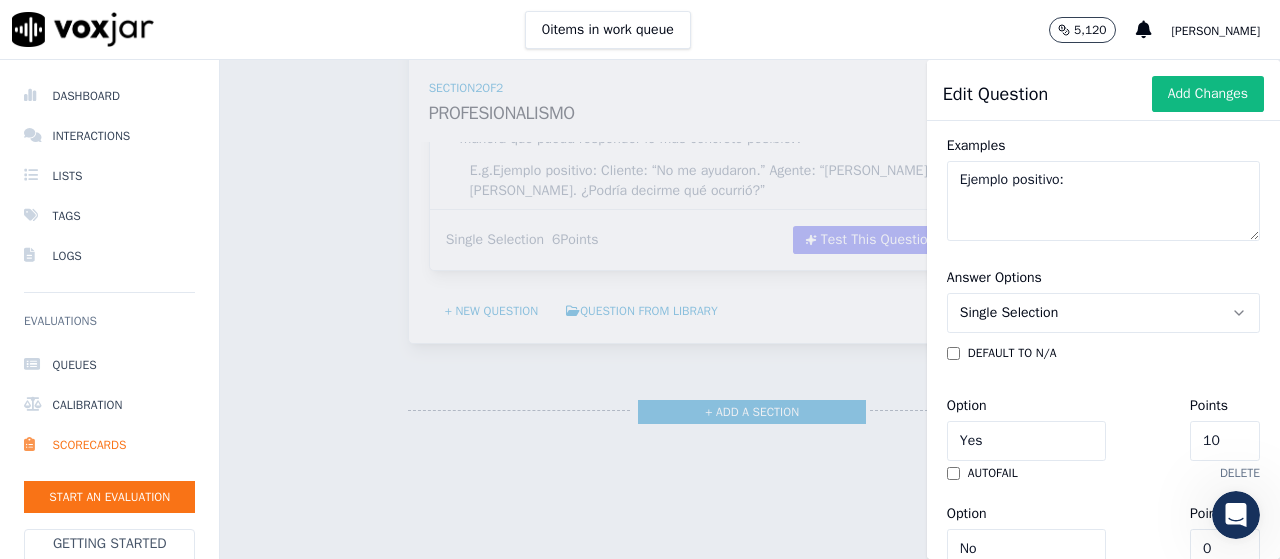 paste on "“Entiendo, [PERSON_NAME], comprendo su molestia. Vamos a considerar su comentario para mejorar.”" 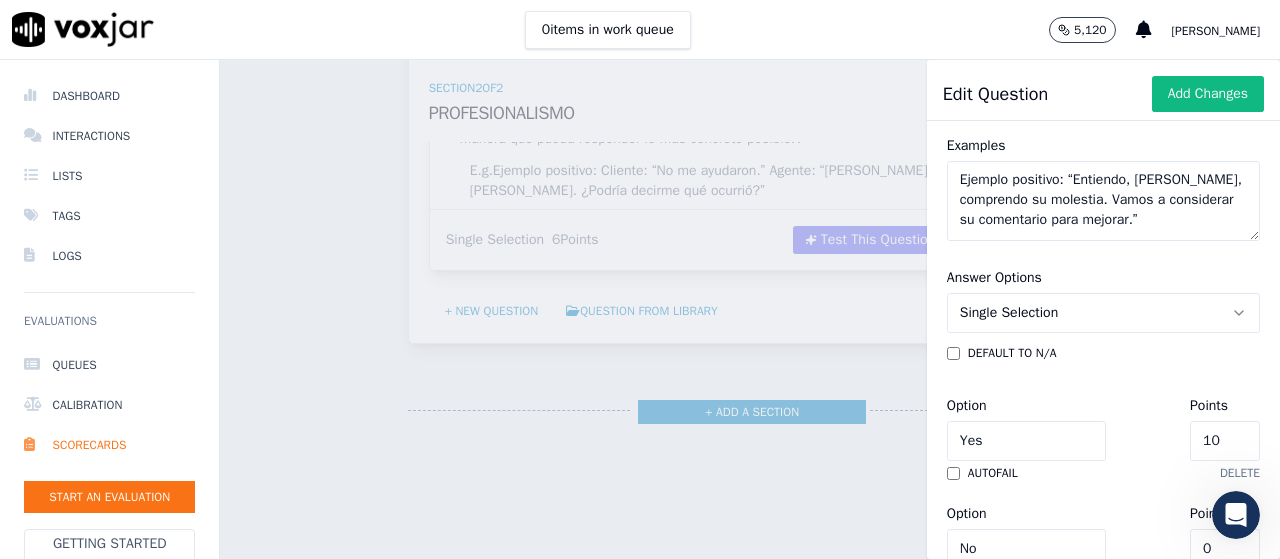 scroll, scrollTop: 9, scrollLeft: 0, axis: vertical 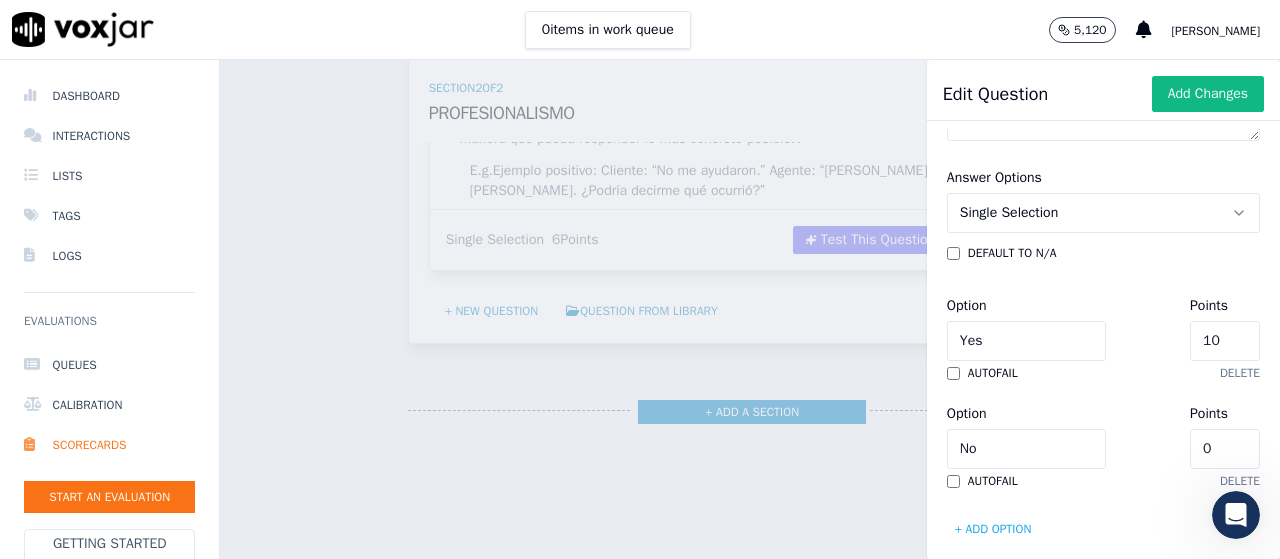 type on "Ejemplo positivo: “Entiendo, [PERSON_NAME], comprendo su molestia. Vamos a considerar su comentario para mejorar.”" 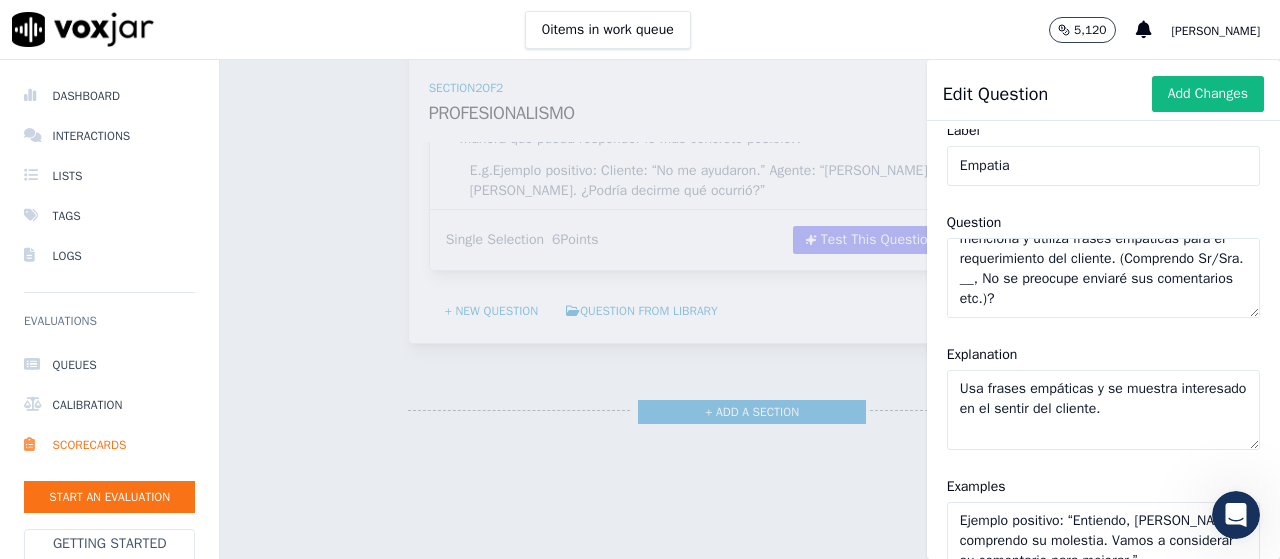 scroll, scrollTop: 0, scrollLeft: 0, axis: both 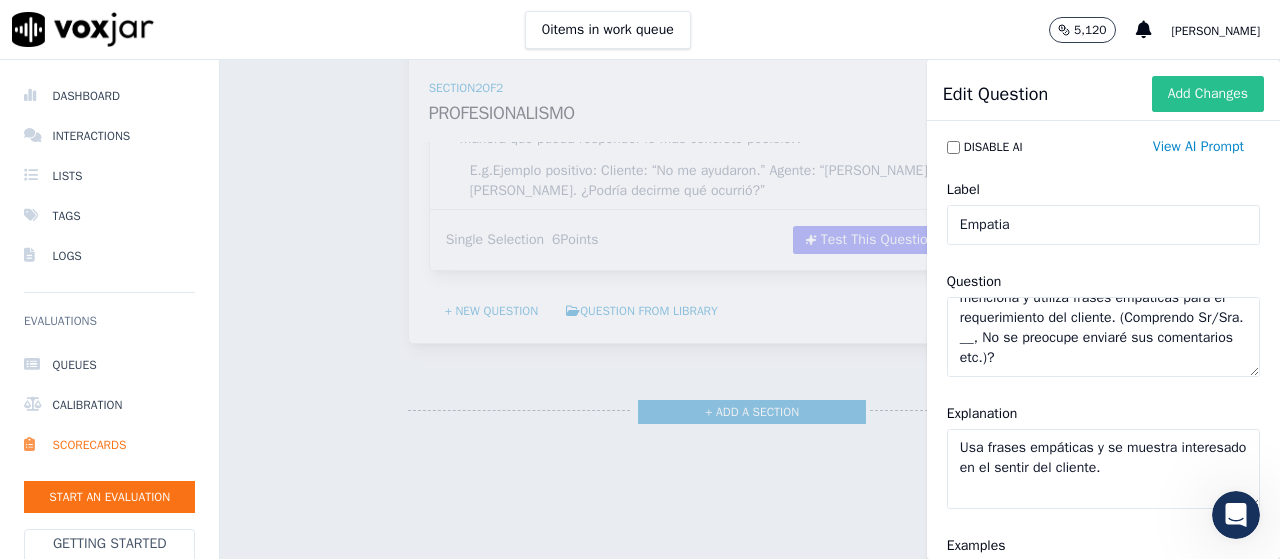 click on "Add Changes" at bounding box center [1208, 94] 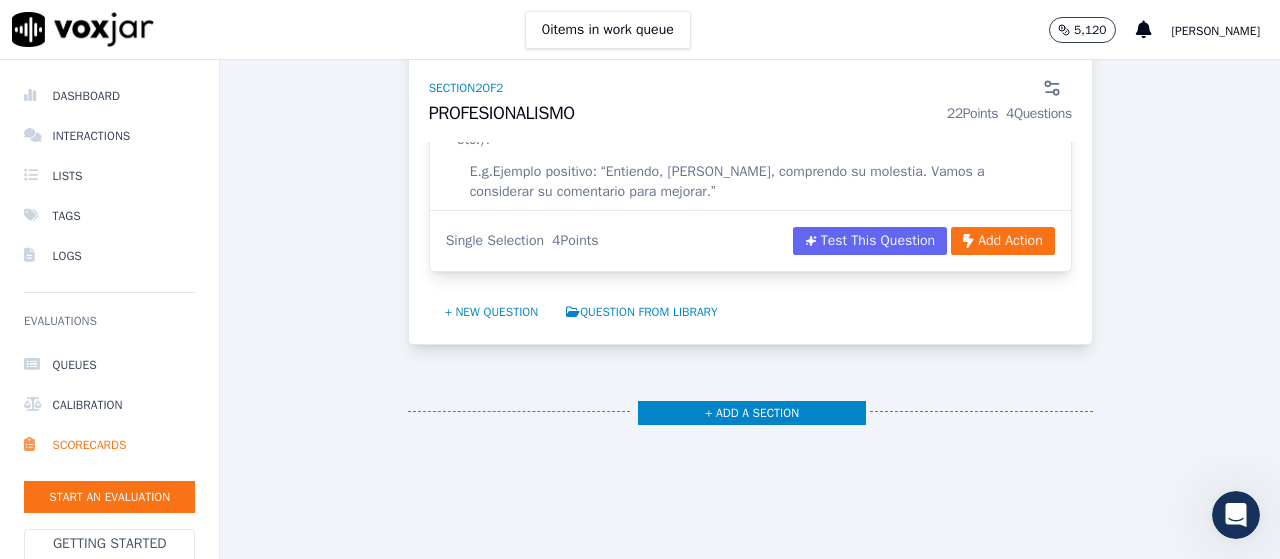scroll, scrollTop: 1926, scrollLeft: 0, axis: vertical 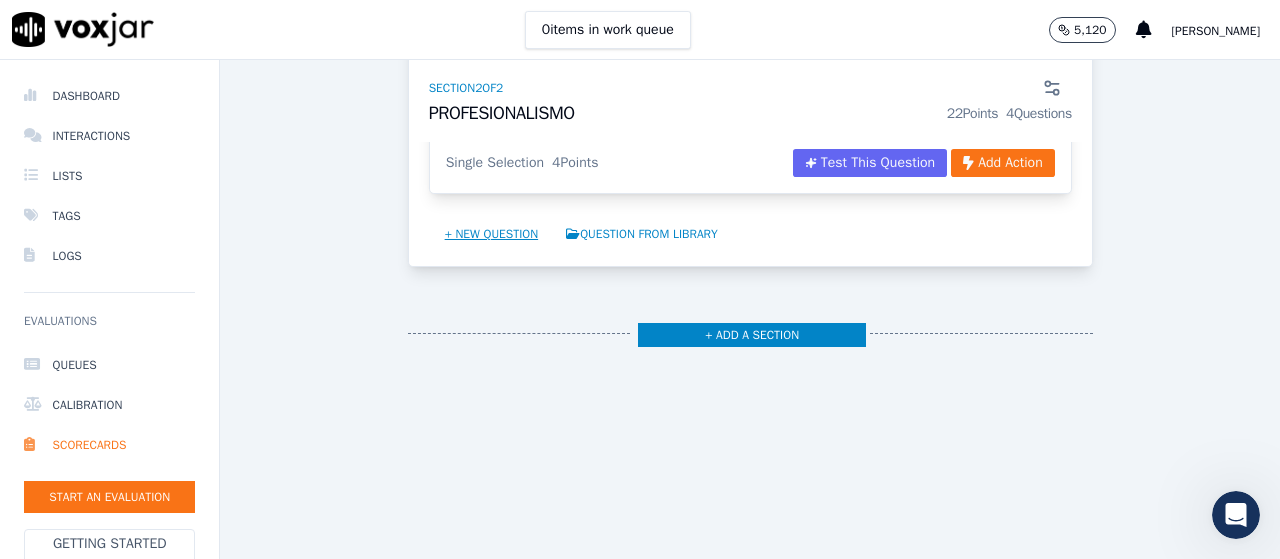 click on "+ New question" at bounding box center (492, 234) 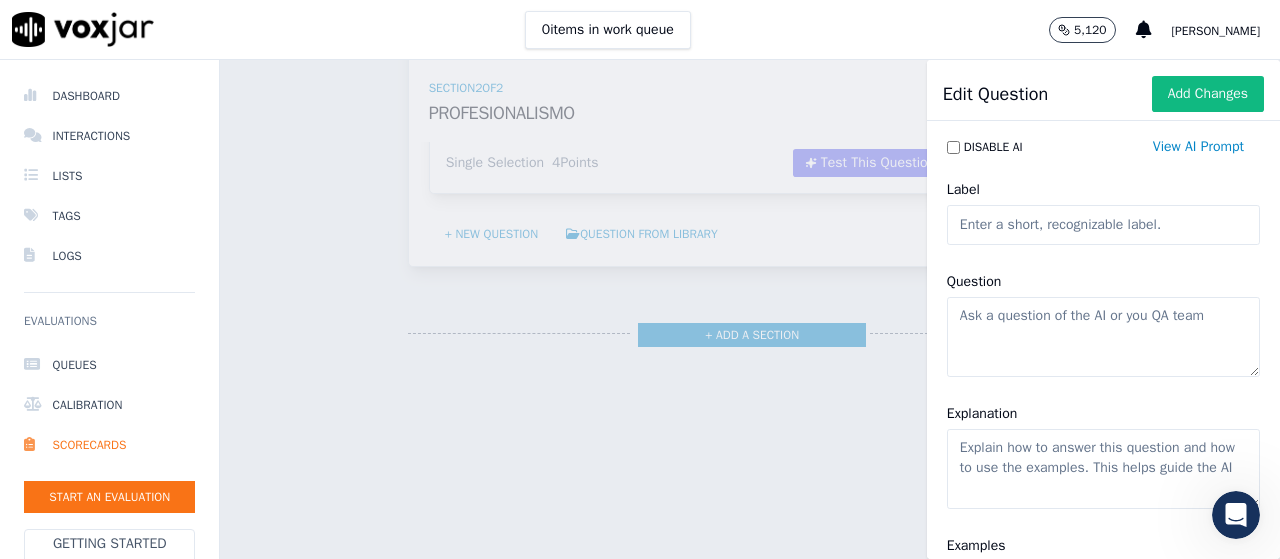 click on "Question" 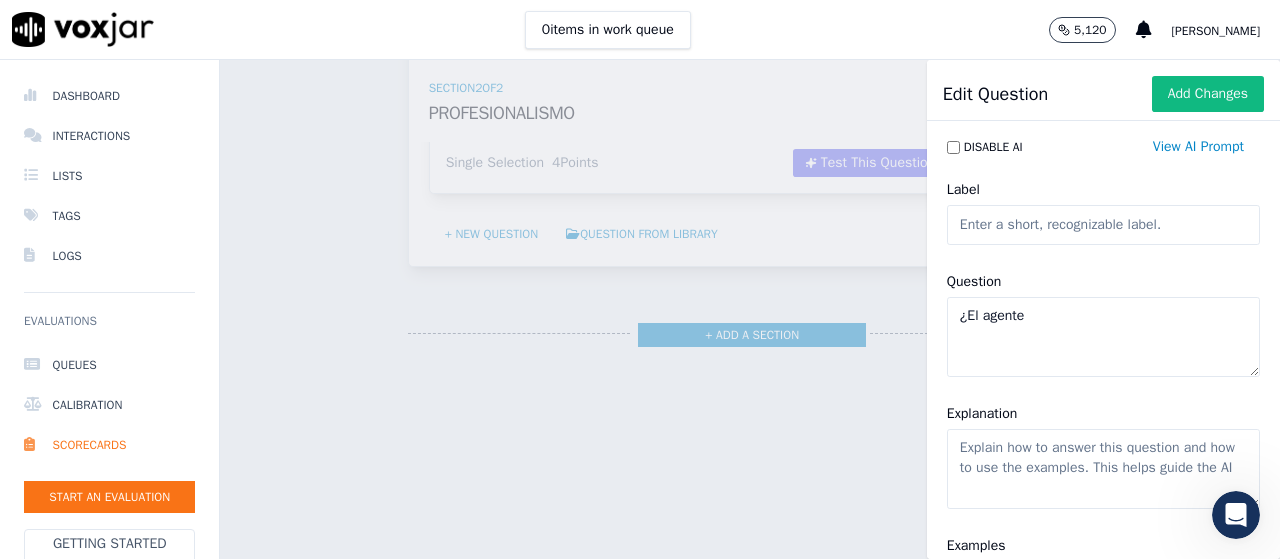 paste on "Utiliza correctamente el botón de silencio. No se oyen ruidos mientras el cliente habla, la línea no queda abierta." 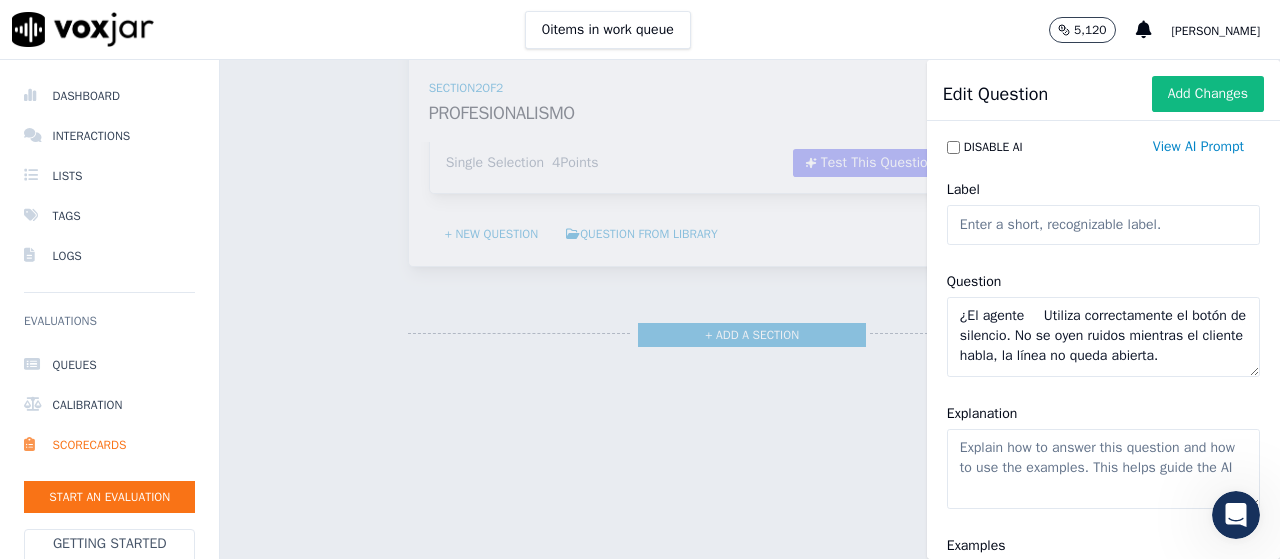 scroll, scrollTop: 9, scrollLeft: 0, axis: vertical 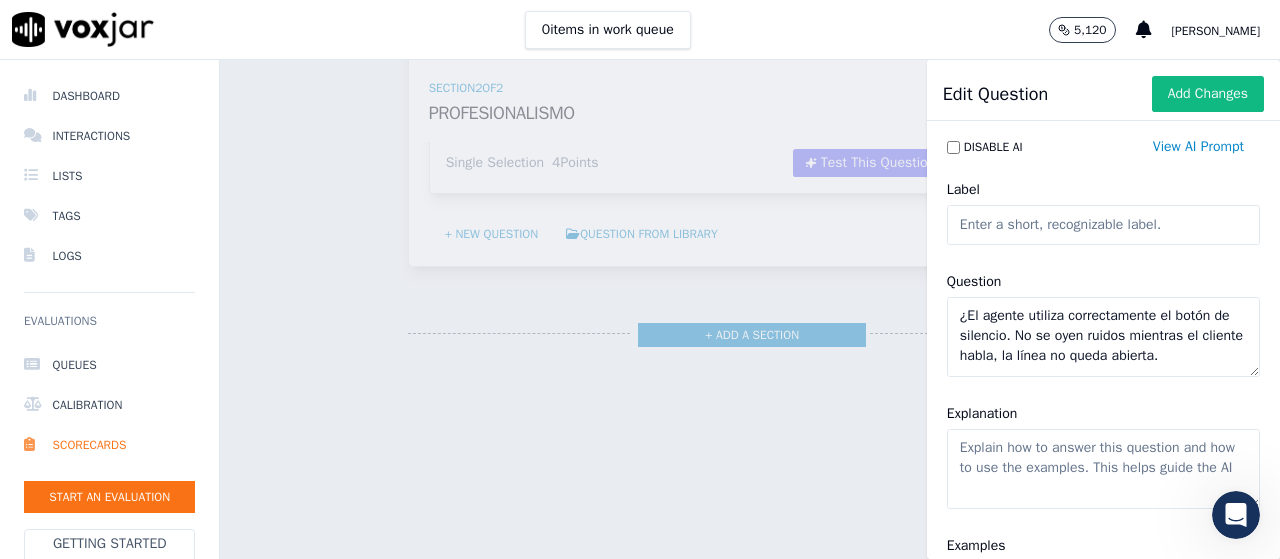 click on "¿El agente utiliza correctamente el botón de silencio. No se oyen ruidos mientras el cliente habla, la línea no queda abierta." 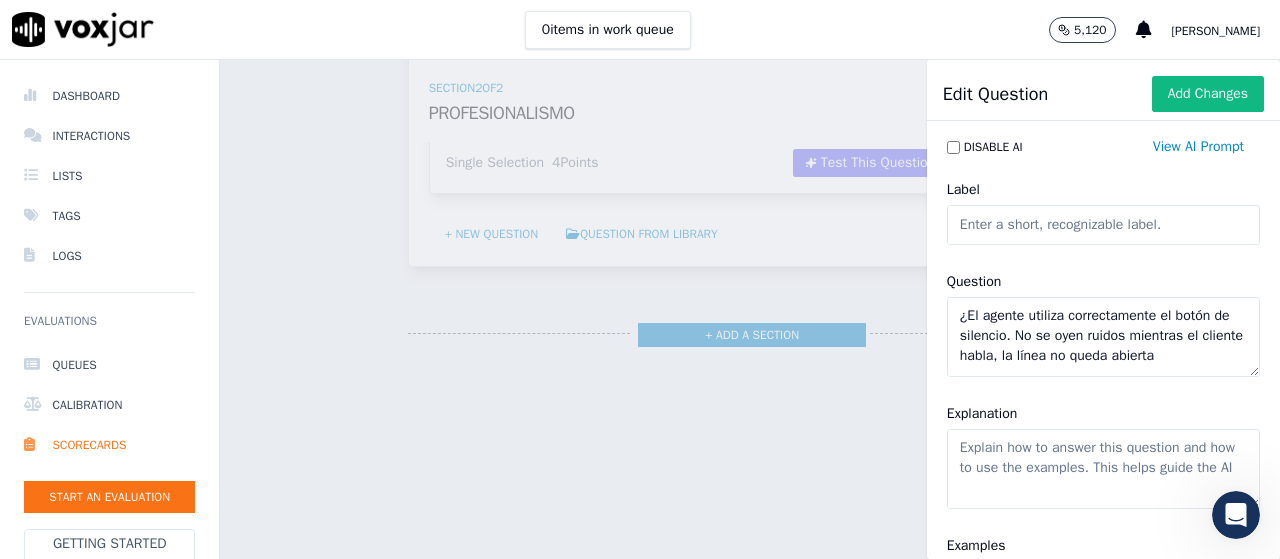 scroll, scrollTop: 9, scrollLeft: 0, axis: vertical 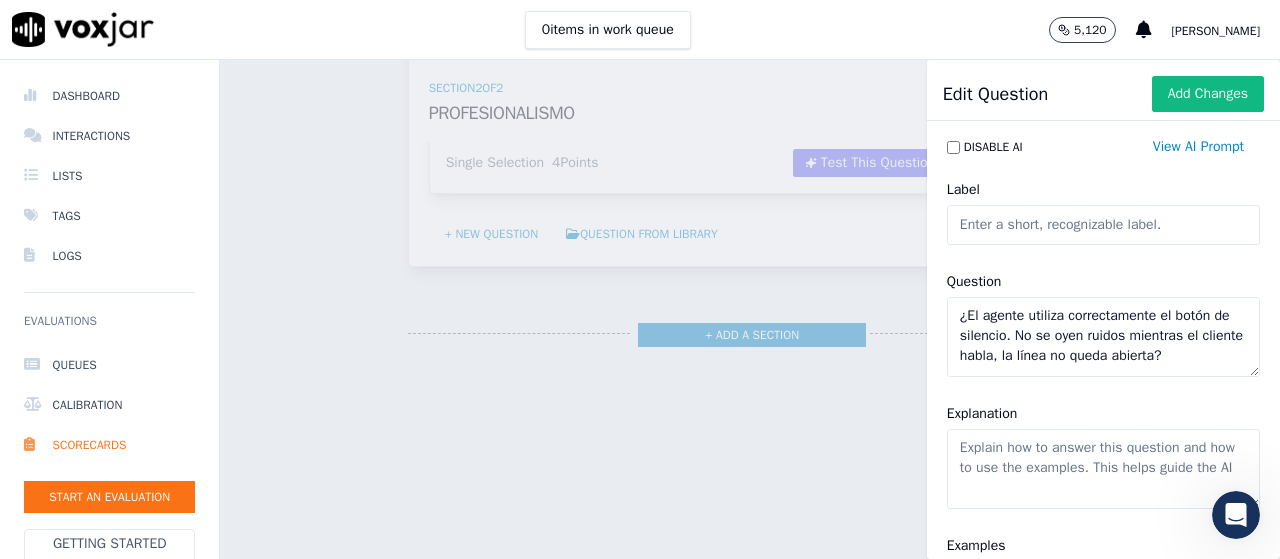 type on "¿El agente utiliza correctamente el botón de silencio. No se oyen ruidos mientras el cliente habla, la línea no queda abierta?" 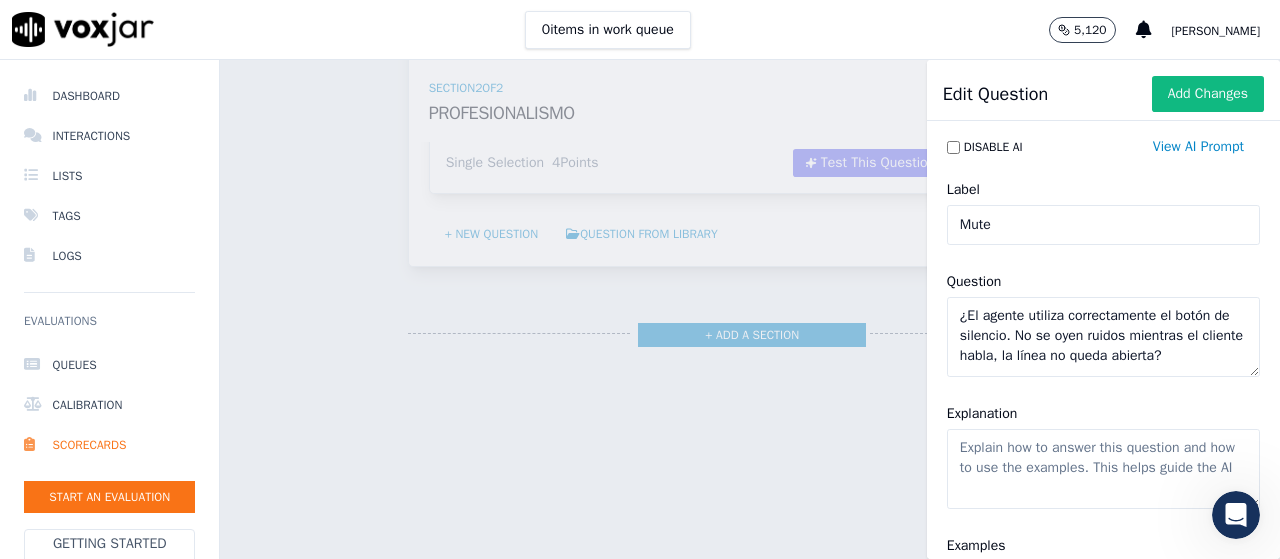 type on "Mute" 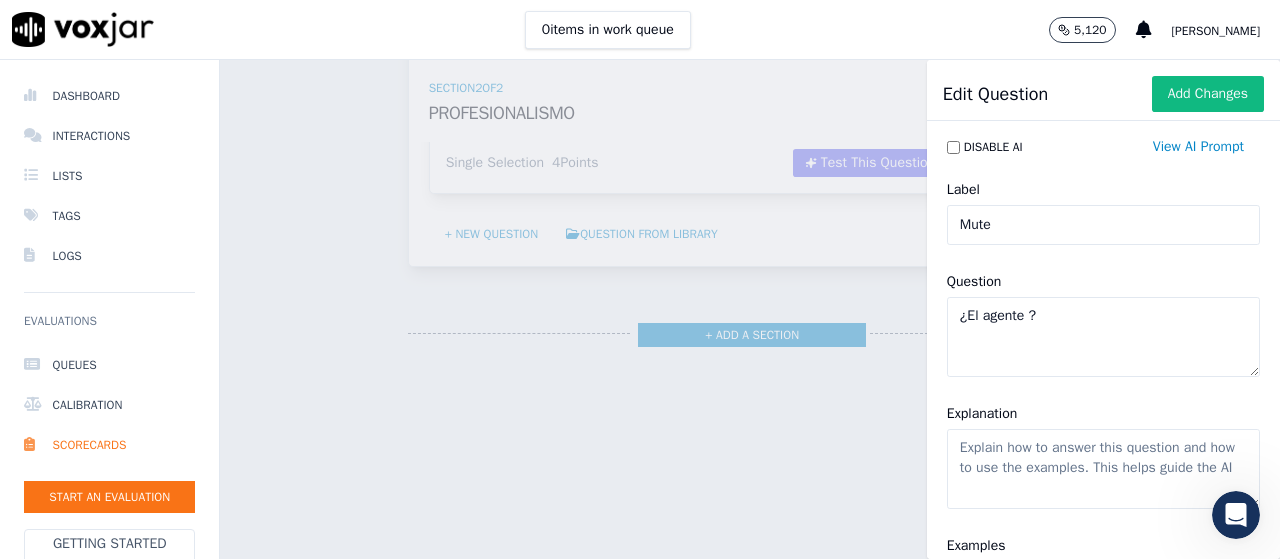 type on "¿El agente ?" 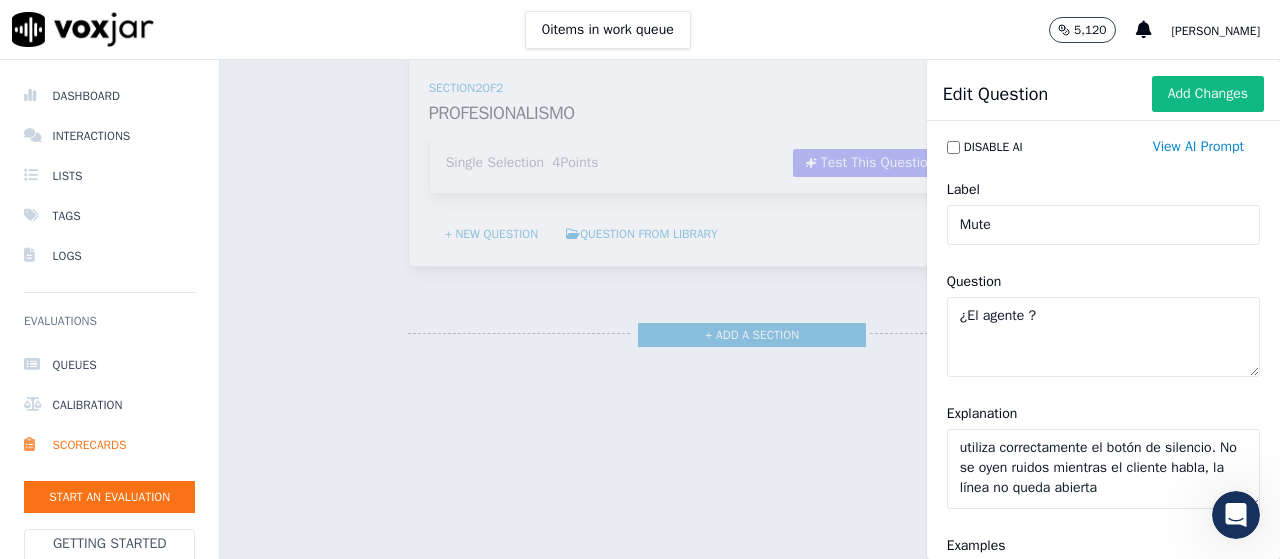 click on "utiliza correctamente el botón de silencio. No se oyen ruidos mientras el cliente habla, la línea no queda abierta" 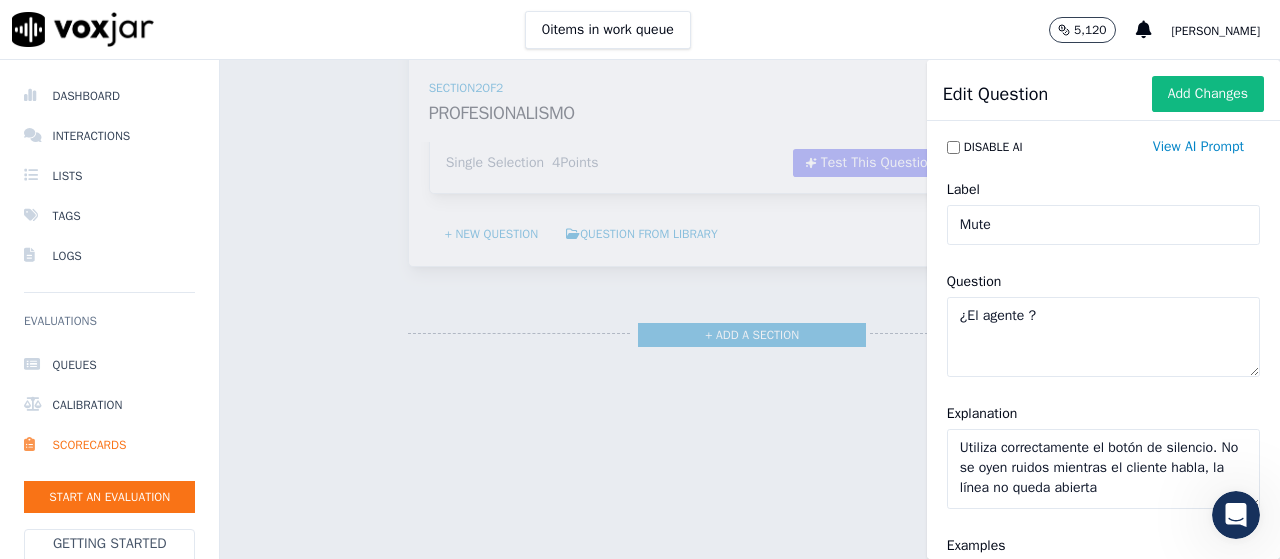 type on "Utiliza correctamente el botón de silencio. No se oyen ruidos mientras el cliente habla, la línea no queda abierta" 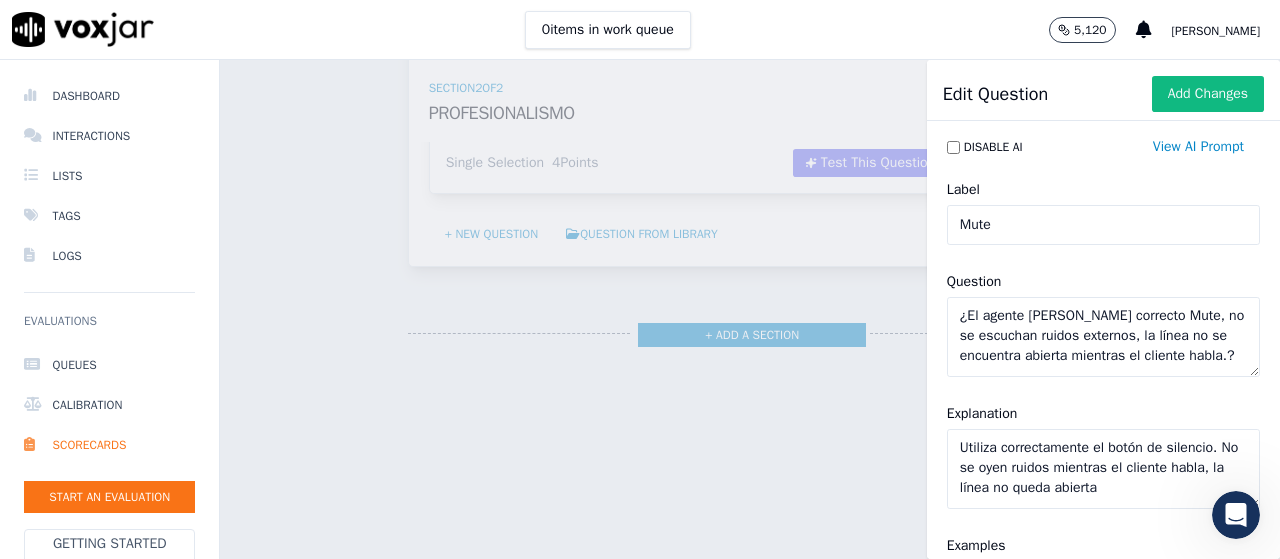 scroll, scrollTop: 9, scrollLeft: 0, axis: vertical 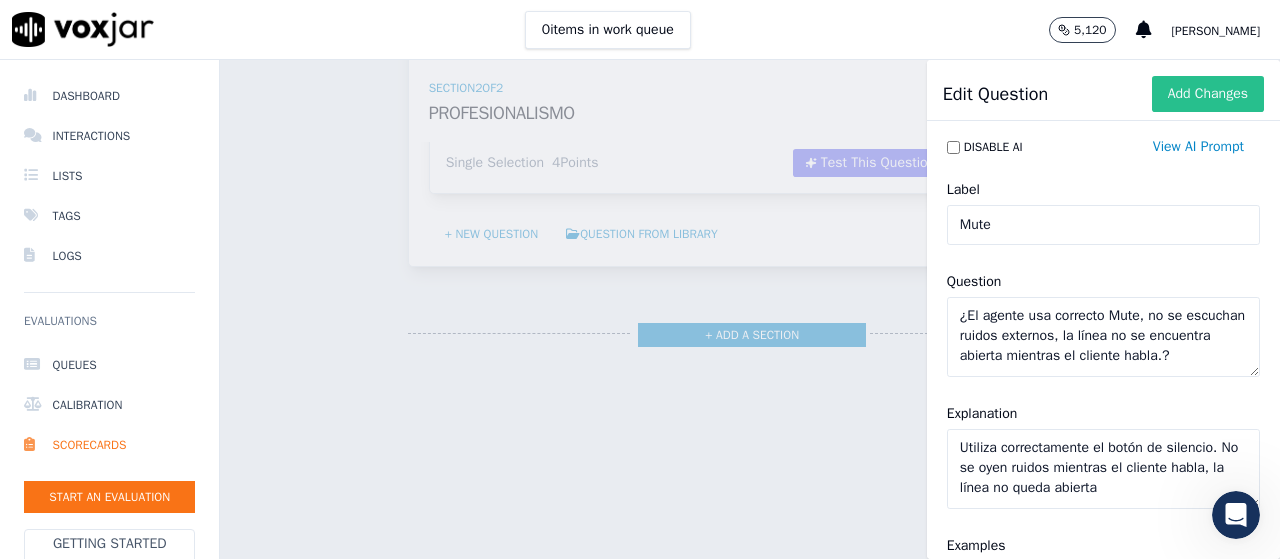 type on "¿El agente usa correcto Mute, no se escuchan ruidos externos, la línea no se encuentra abierta mientras el cliente habla.?" 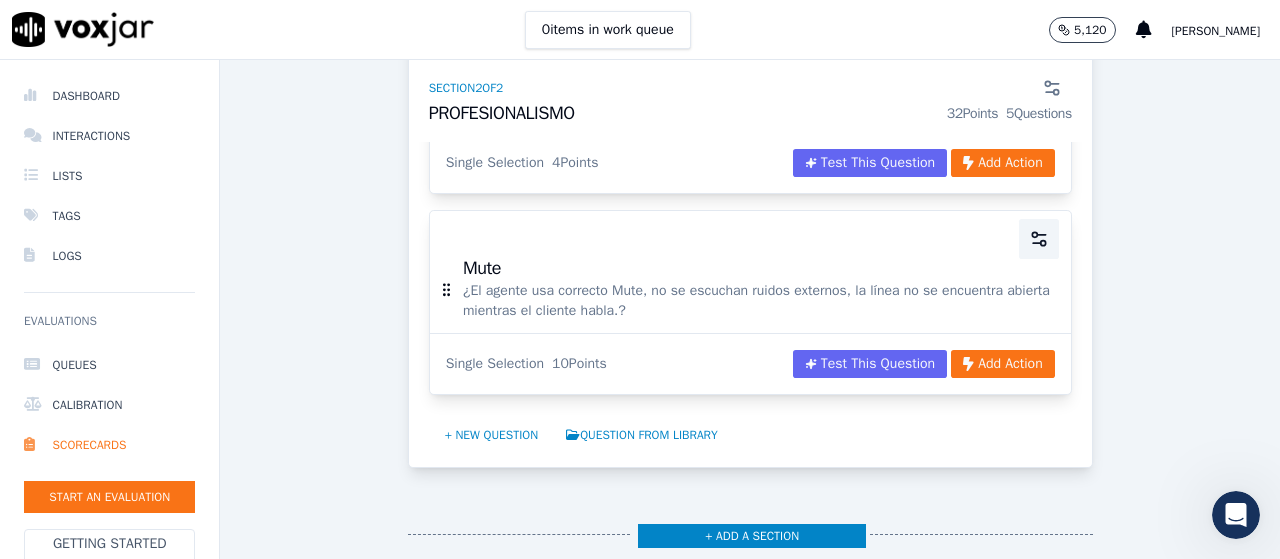 click 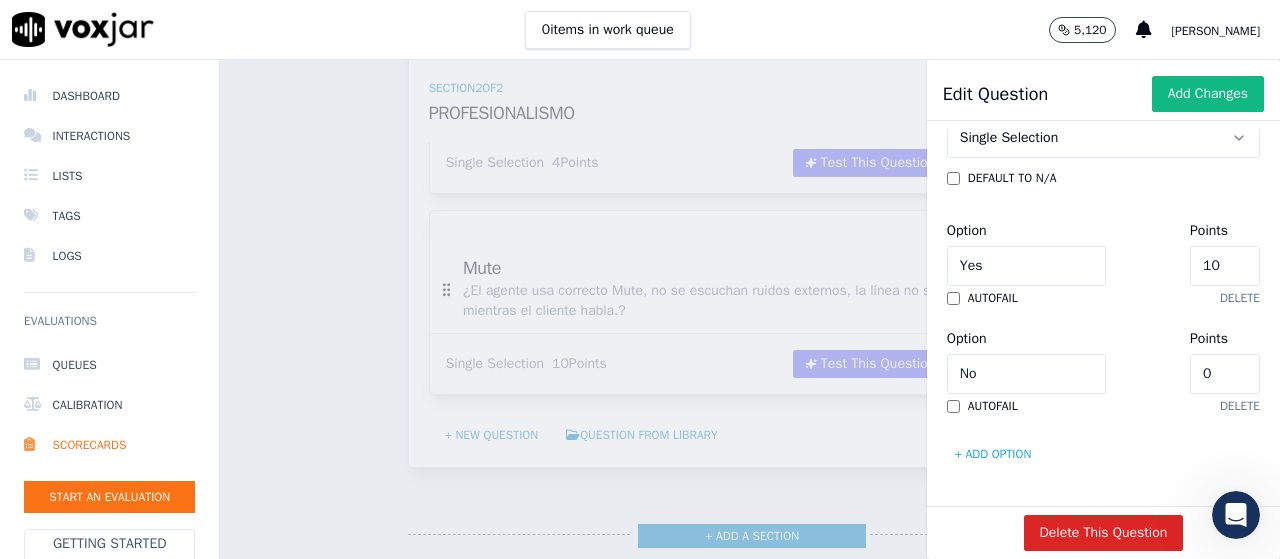 scroll, scrollTop: 770, scrollLeft: 0, axis: vertical 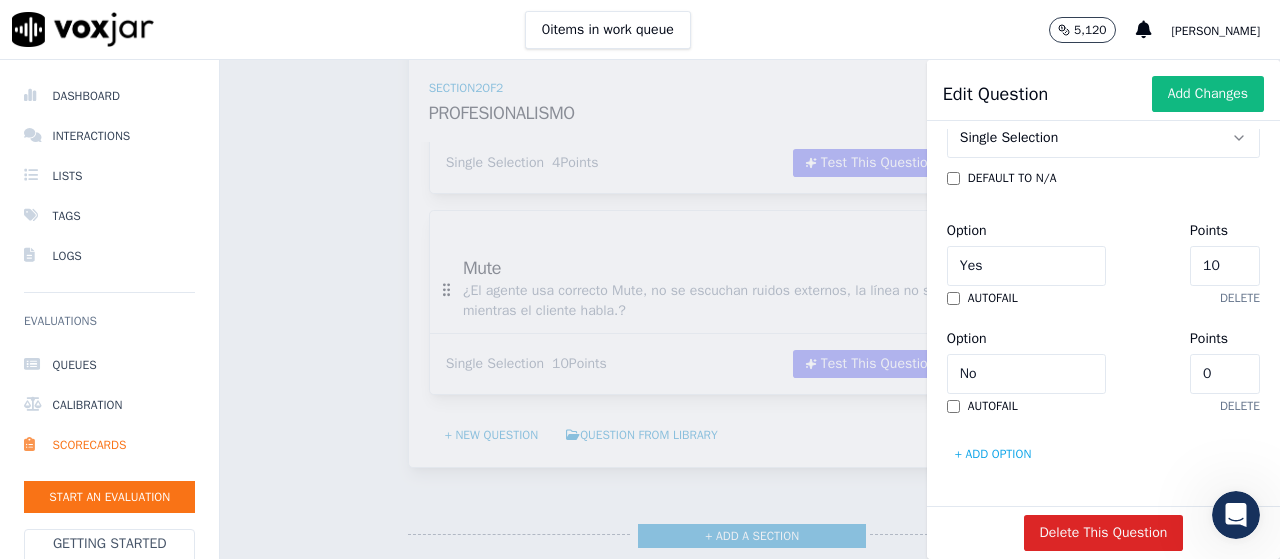 click on "10" 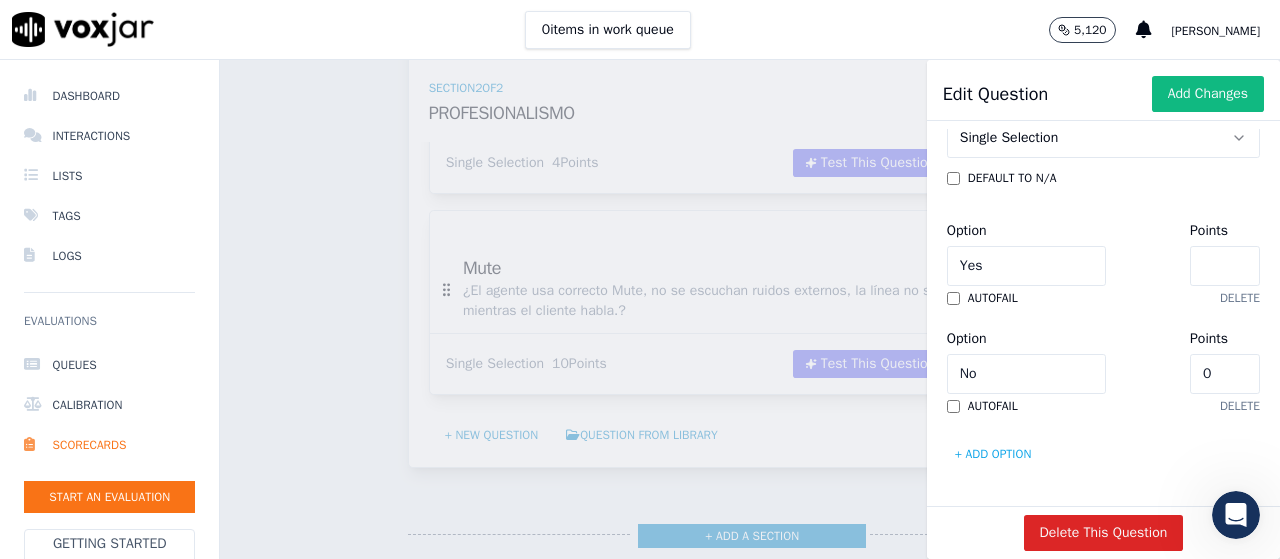type on "8" 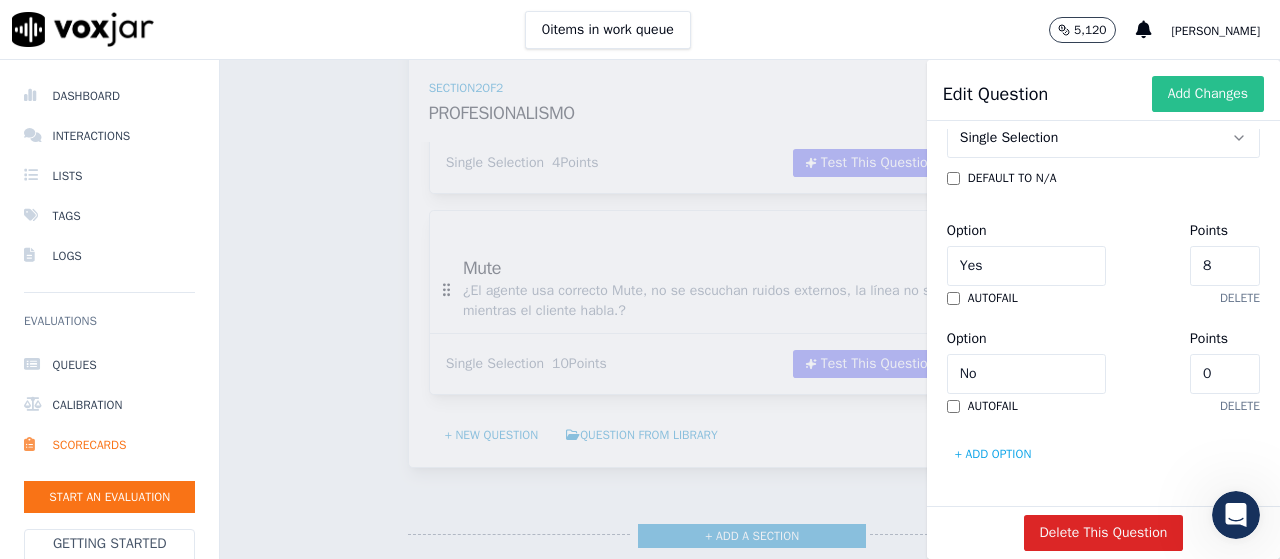 click on "Add Changes" at bounding box center (1208, 94) 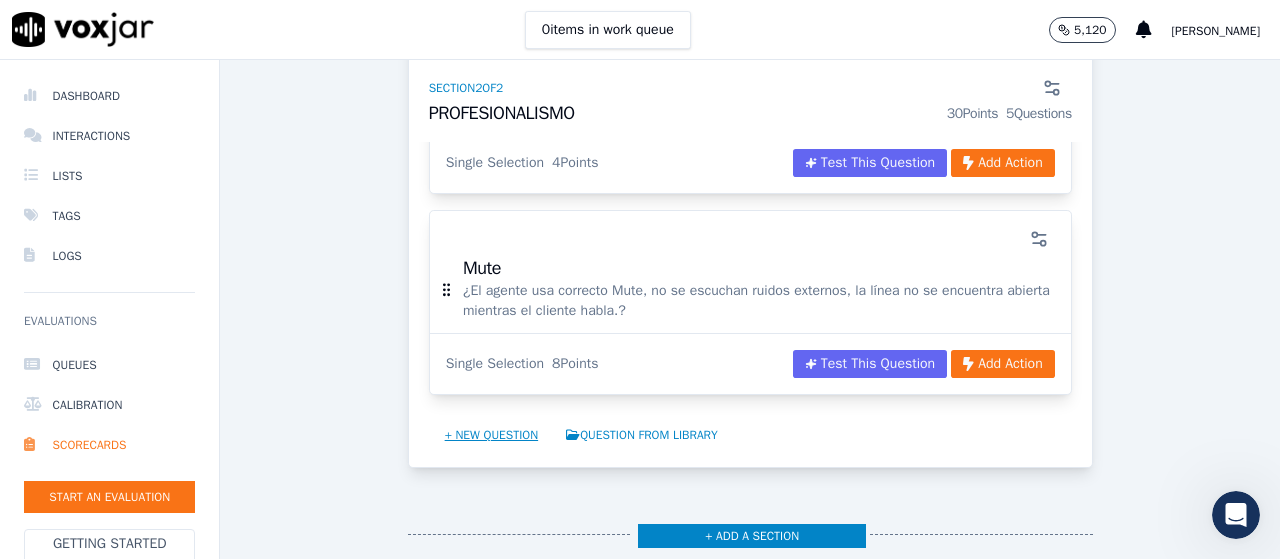 click on "+ New question" at bounding box center [492, 435] 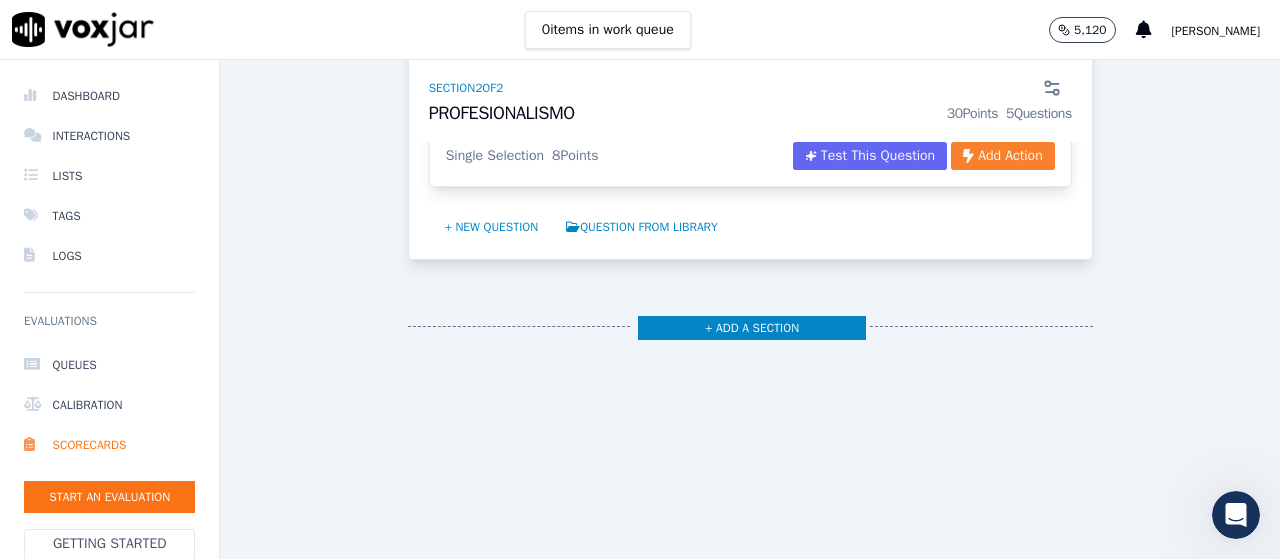 scroll, scrollTop: 2166, scrollLeft: 0, axis: vertical 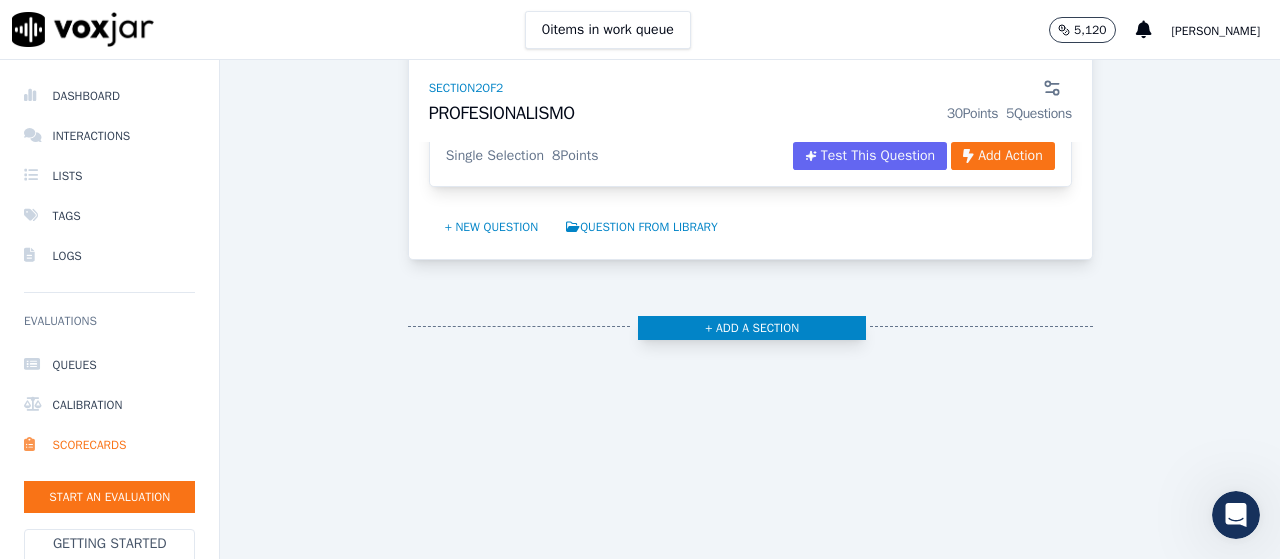 click on "+ Add a section" at bounding box center [752, 328] 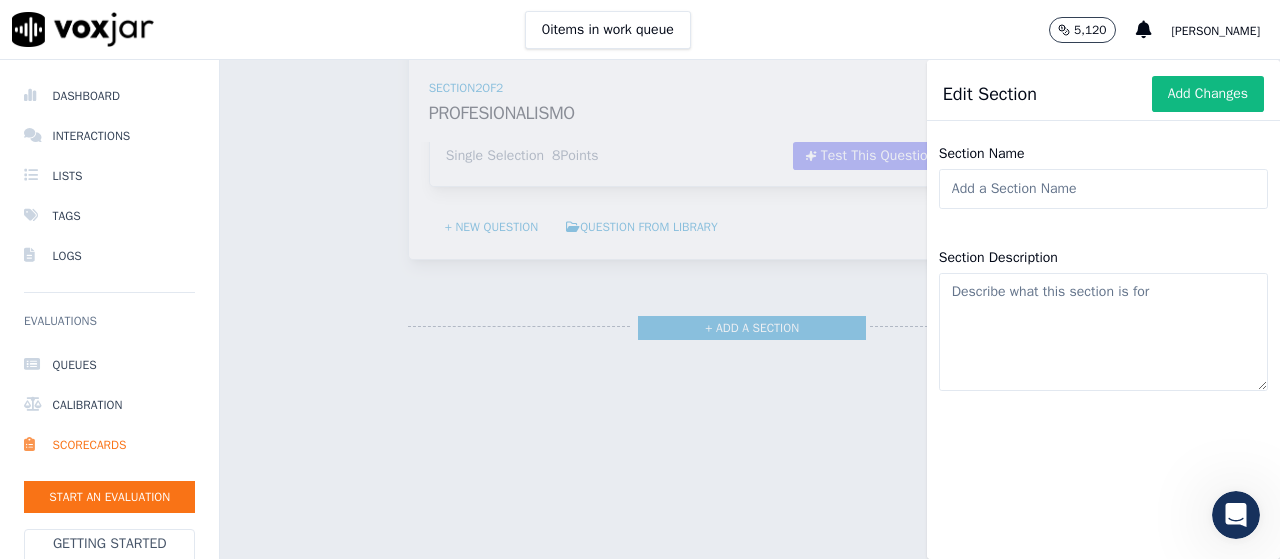 click on "Section Name" 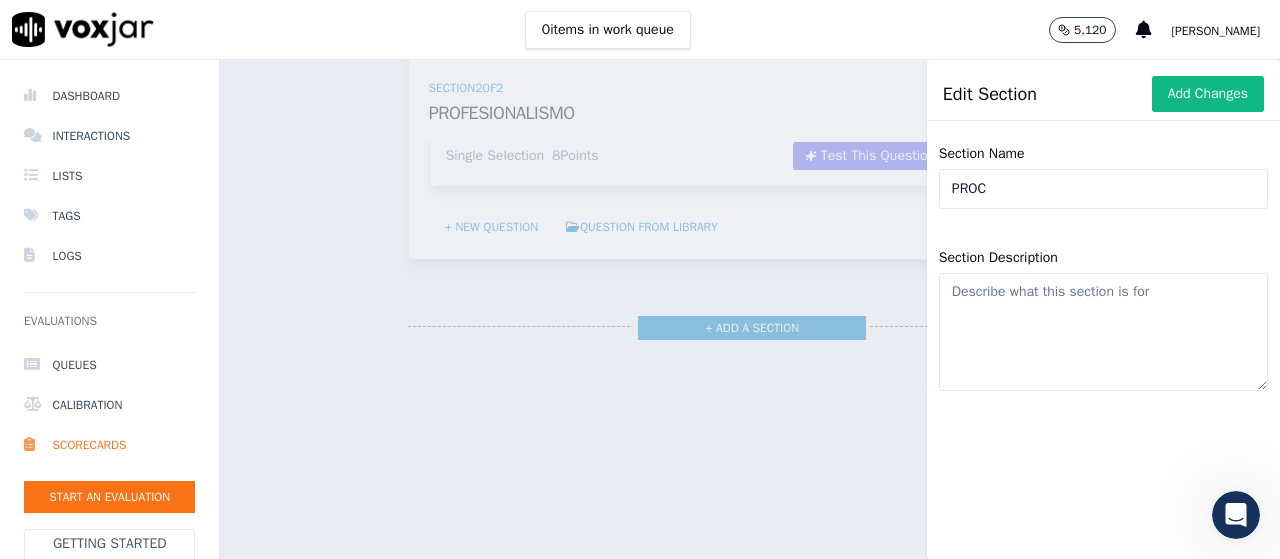 type on "PROCEDIMIENTO" 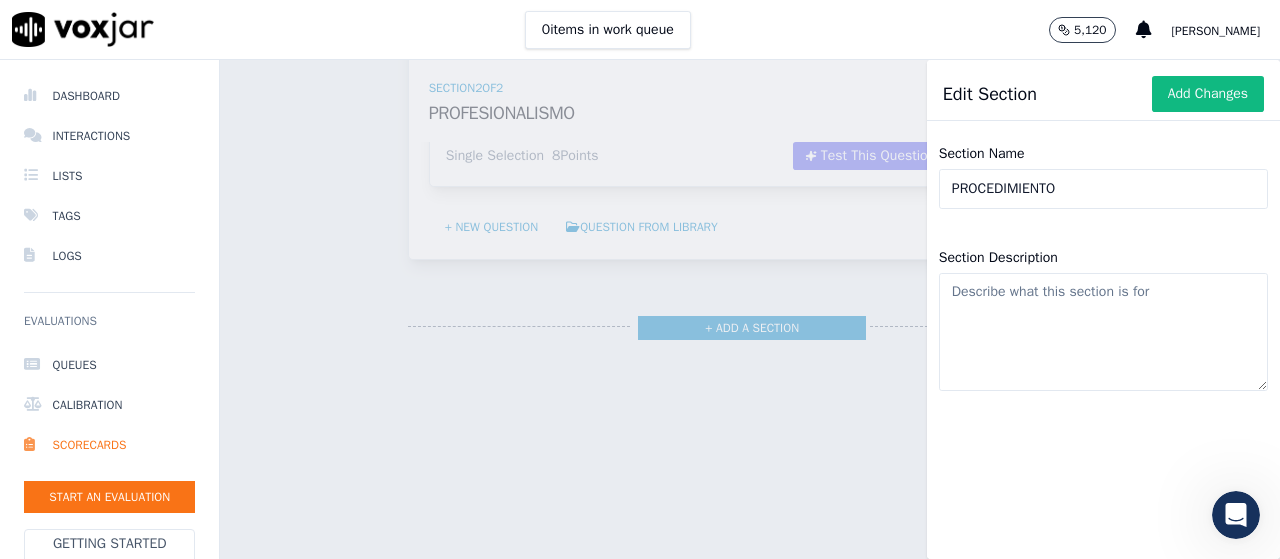 click on "Section Description" 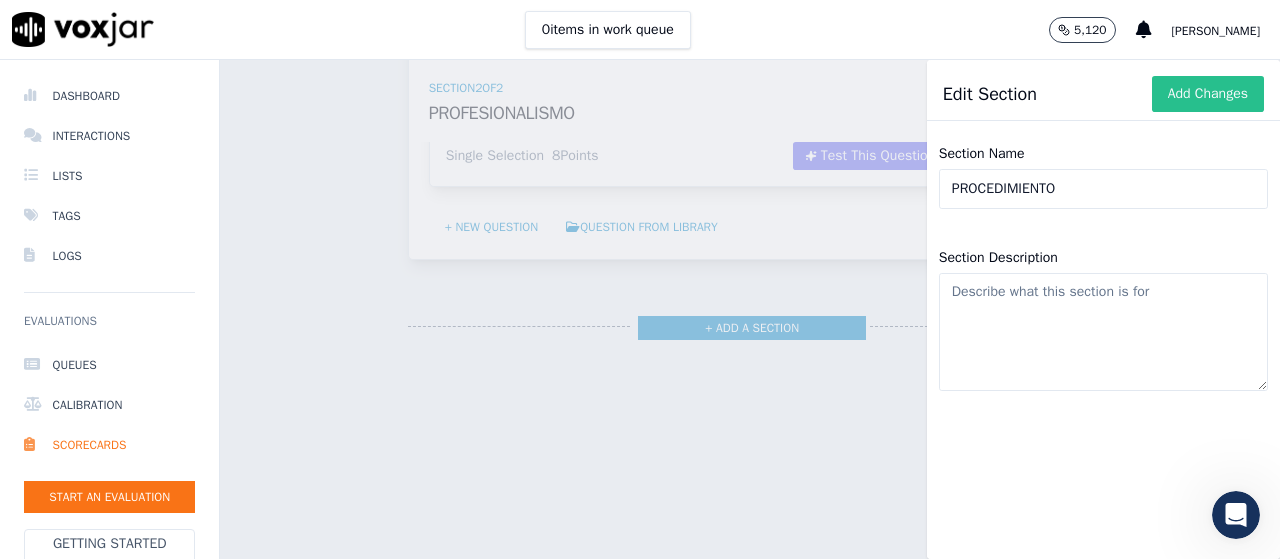 click on "Add Changes" at bounding box center (1208, 94) 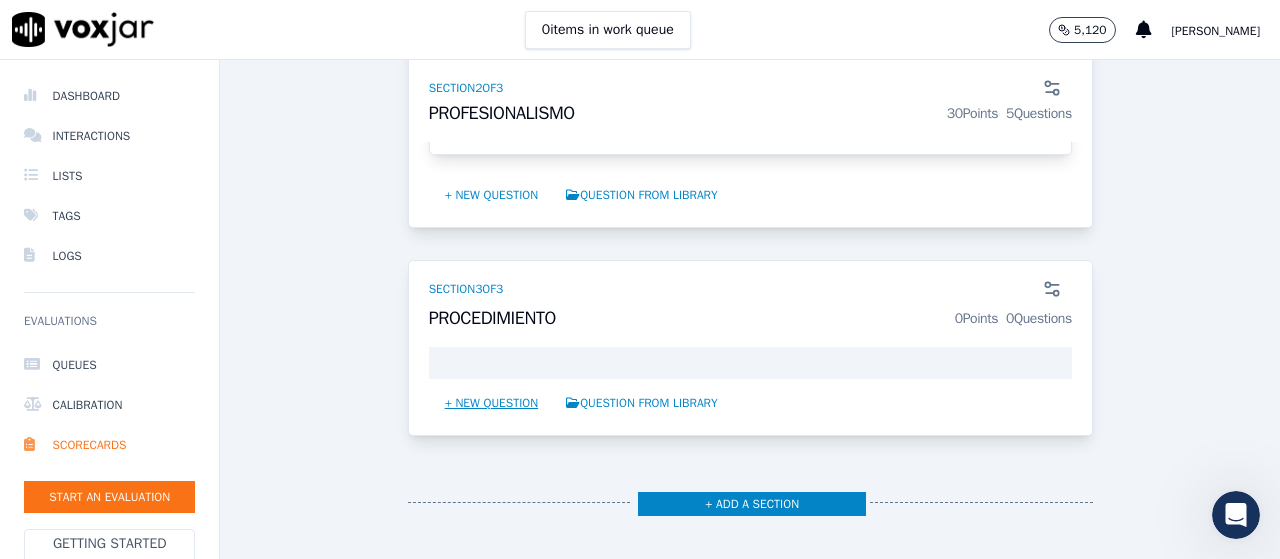 click on "+ New question" at bounding box center [492, 403] 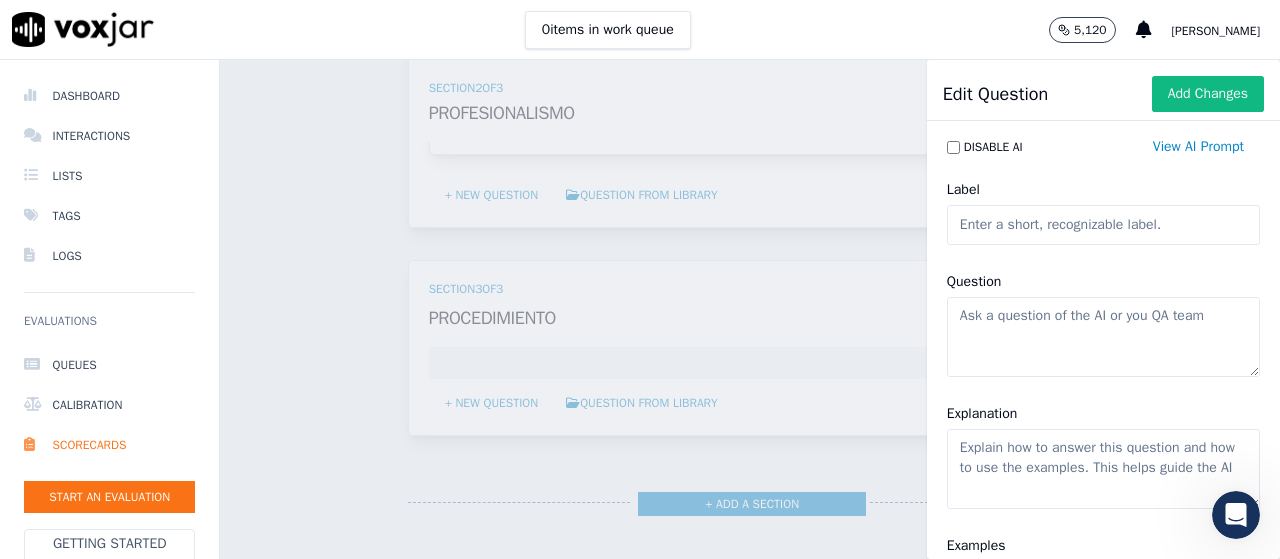 type 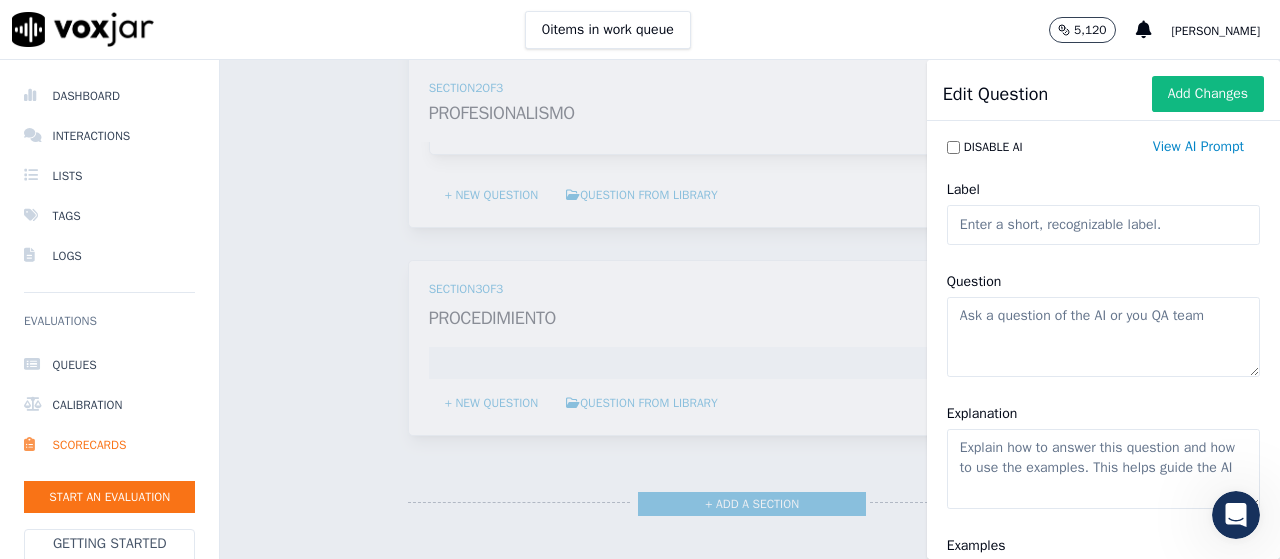 click on "Label" 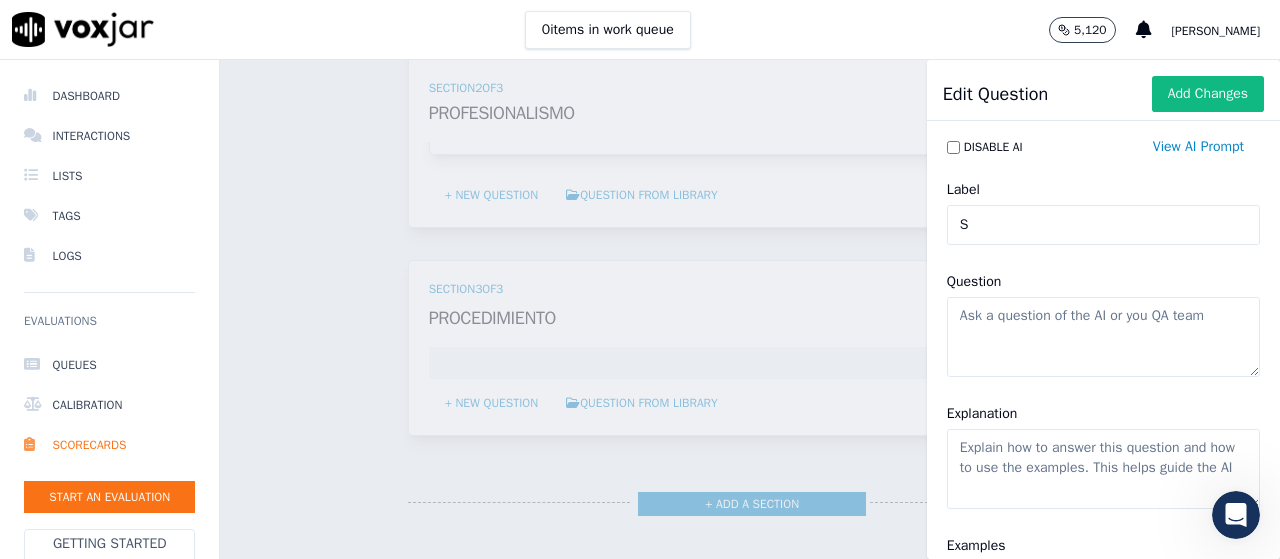 type on "Sondeo" 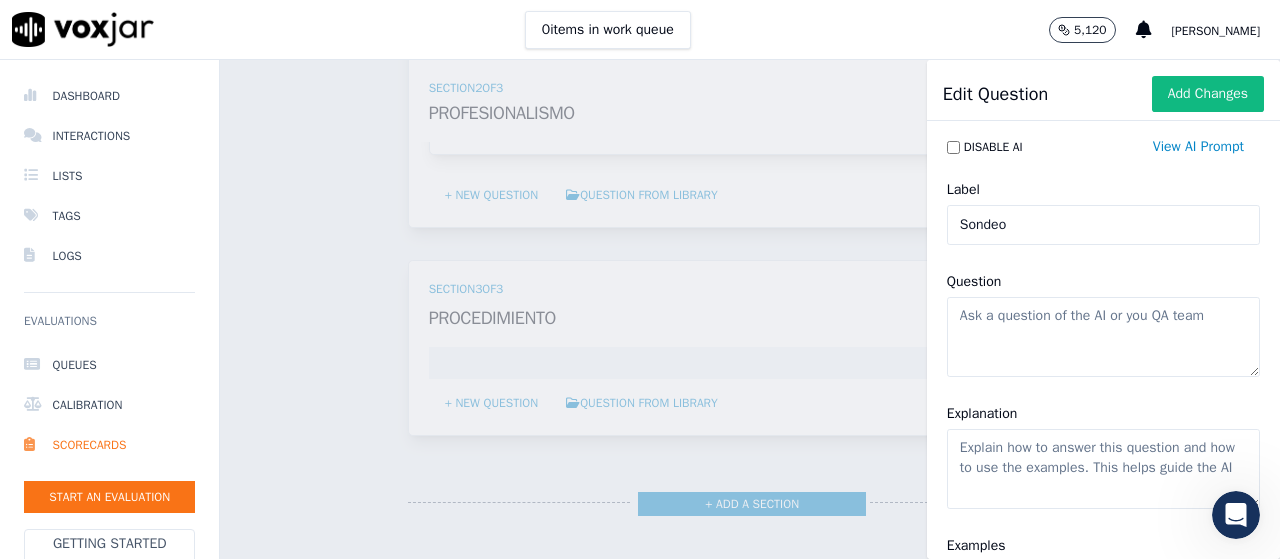 click on "Question" 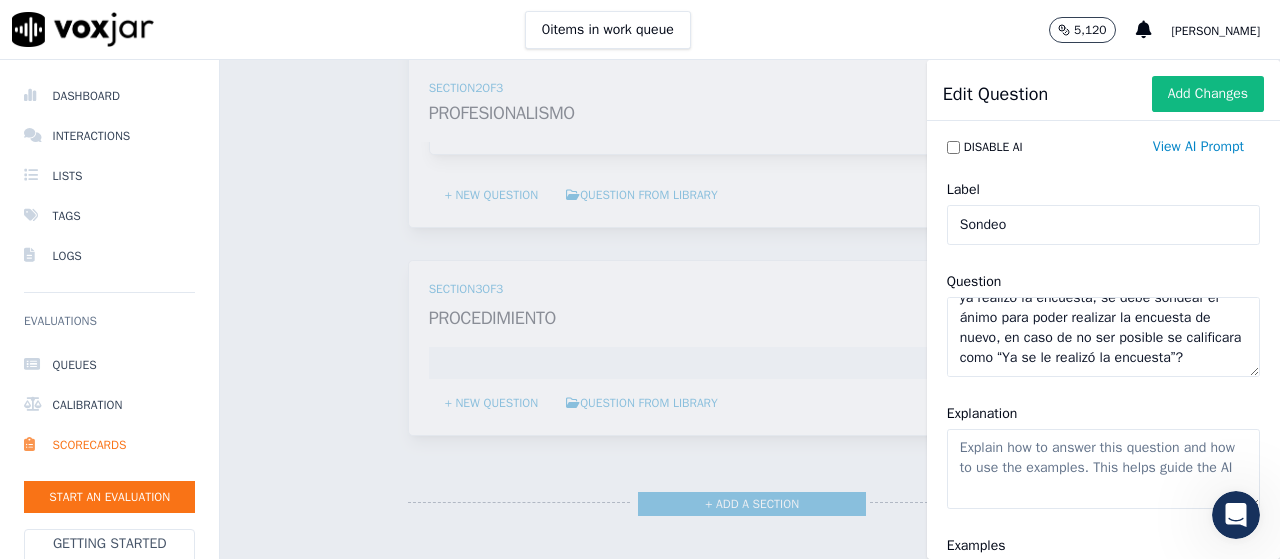 scroll, scrollTop: 8, scrollLeft: 0, axis: vertical 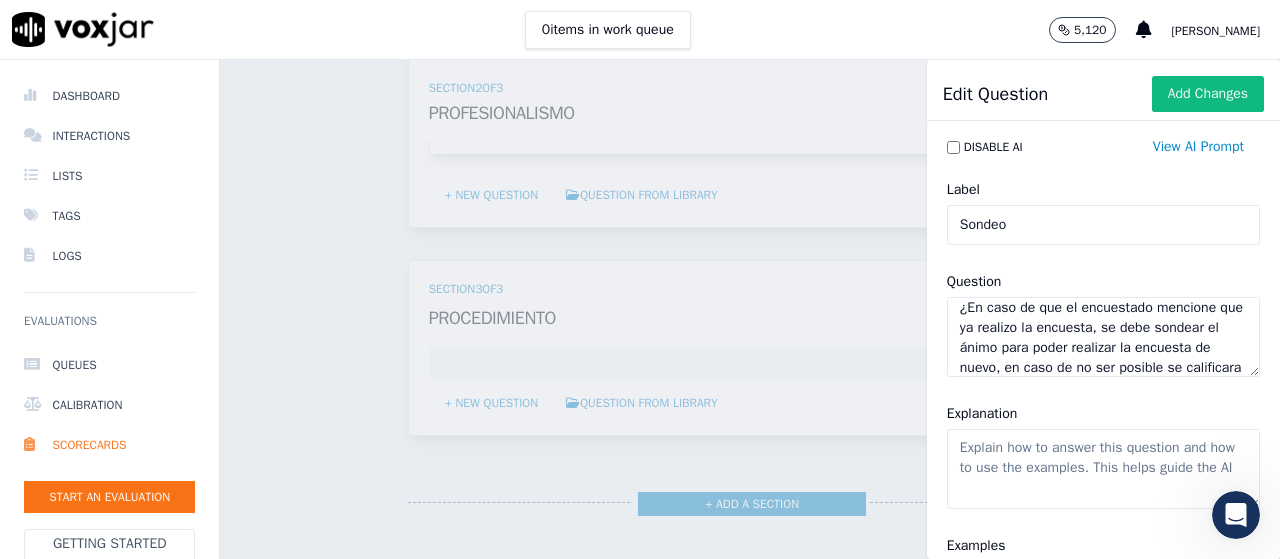 type on "¿En caso de que el encuestado mencione que ya realizo la encuesta, se debe sondear el ánimo para poder realizar la encuesta de nuevo, en caso de no ser posible se calificara como “Ya se le realizó la encuesta”?" 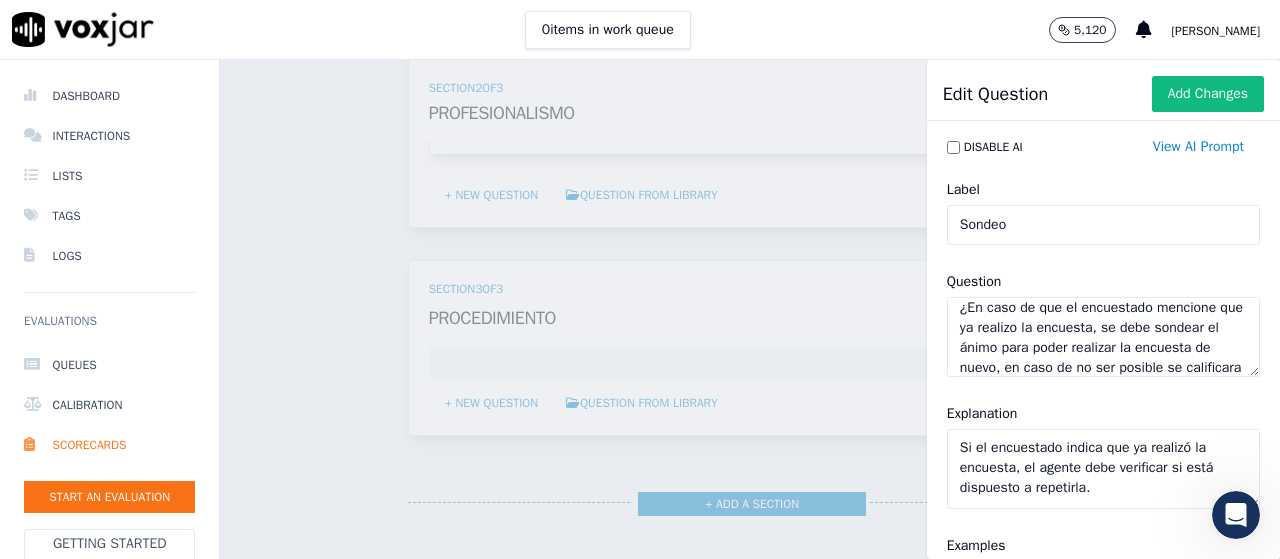 type on "Si el encuestado indica que ya realizó la encuesta, el agente debe verificar si está dispuesto a repetirla." 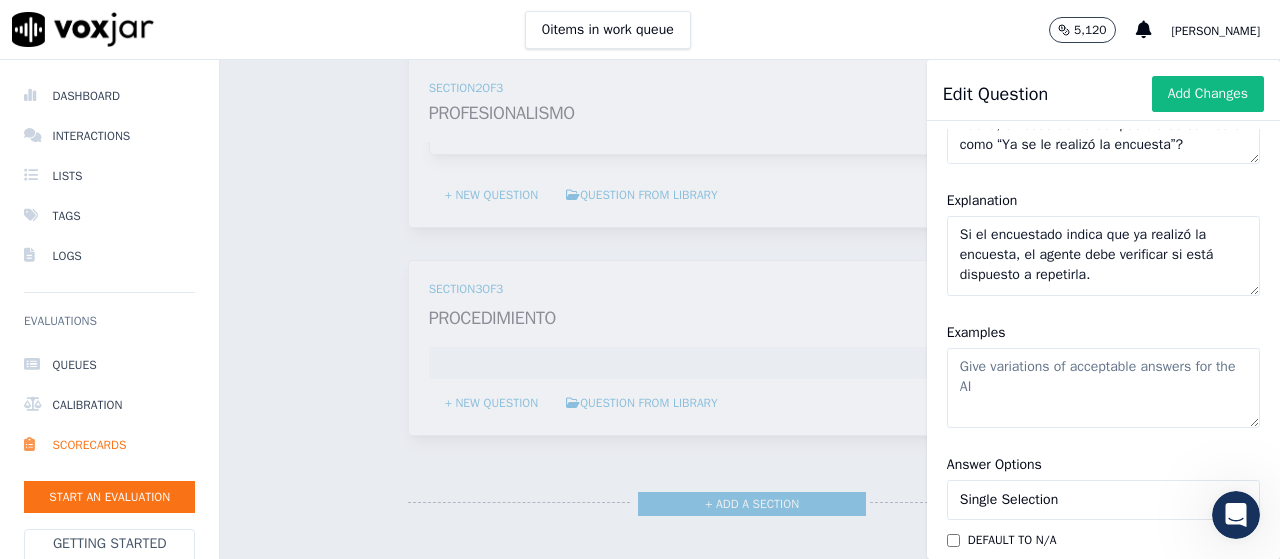 scroll, scrollTop: 300, scrollLeft: 0, axis: vertical 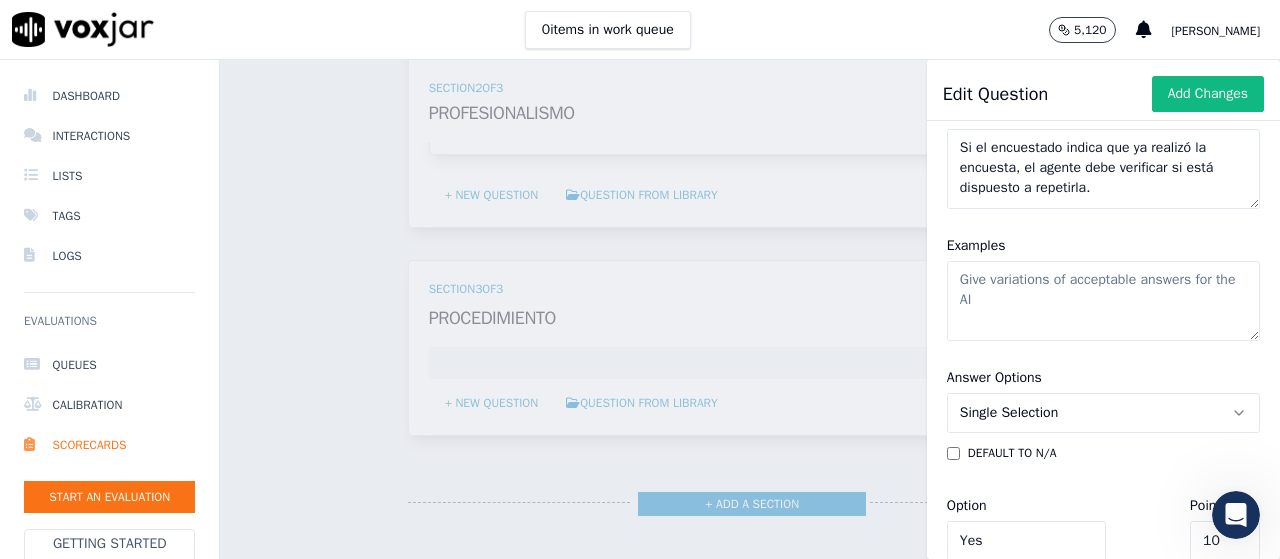 click on "Examples" 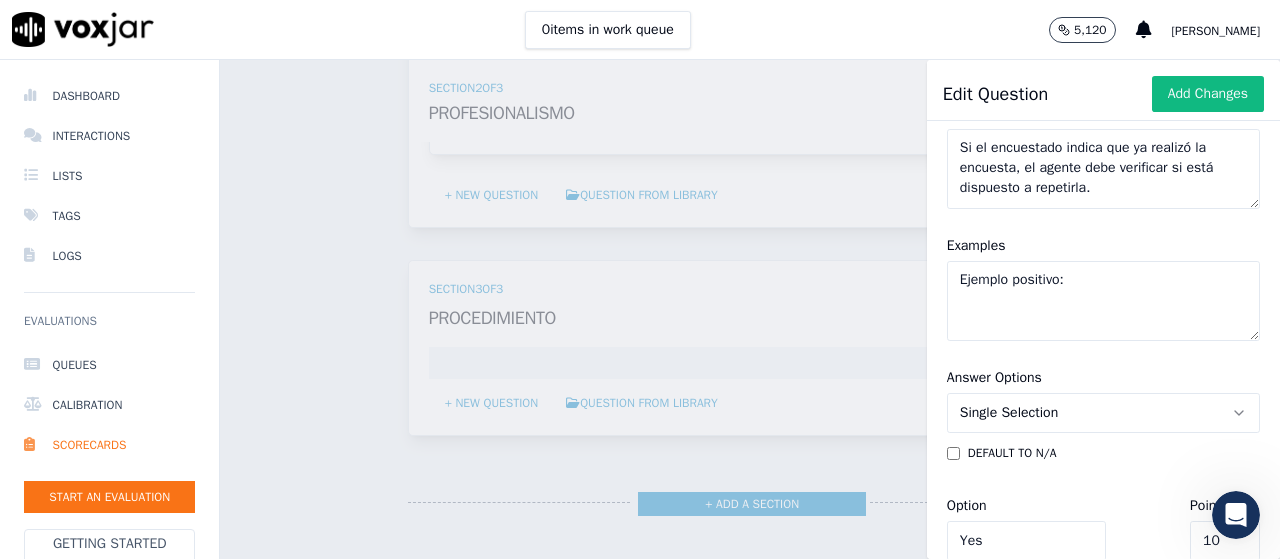 paste on "“Comprendo, ¿le molestaría si repetimos la encuesta? Serán solo 2 minutos.”" 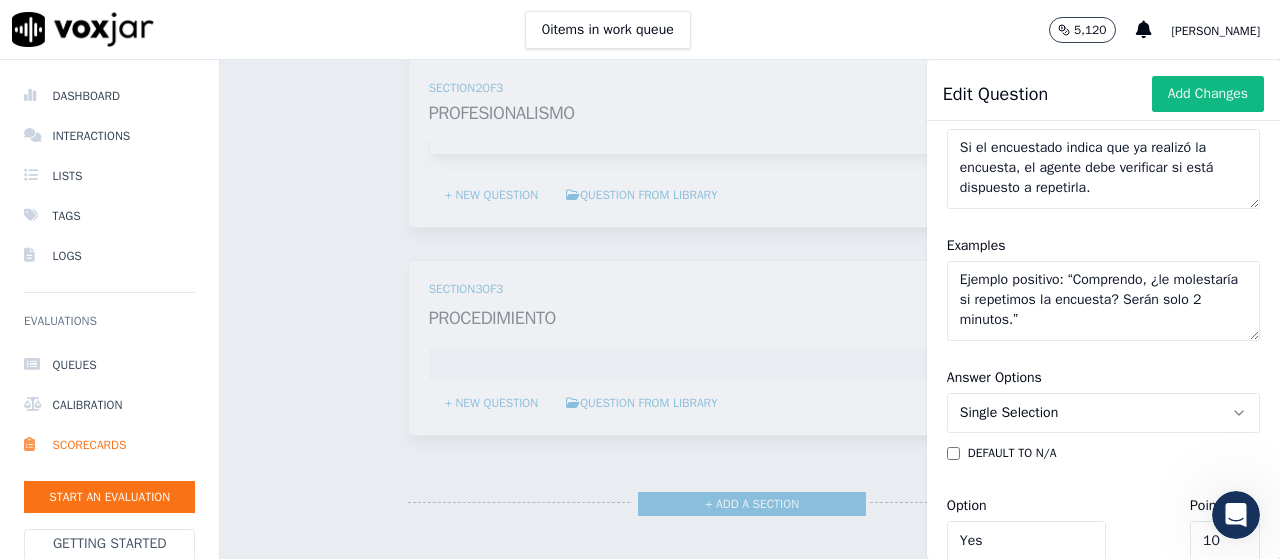 type on "Ejemplo positivo: “Comprendo, ¿le molestaría si repetimos la encuesta? Serán solo 2 minutos.”" 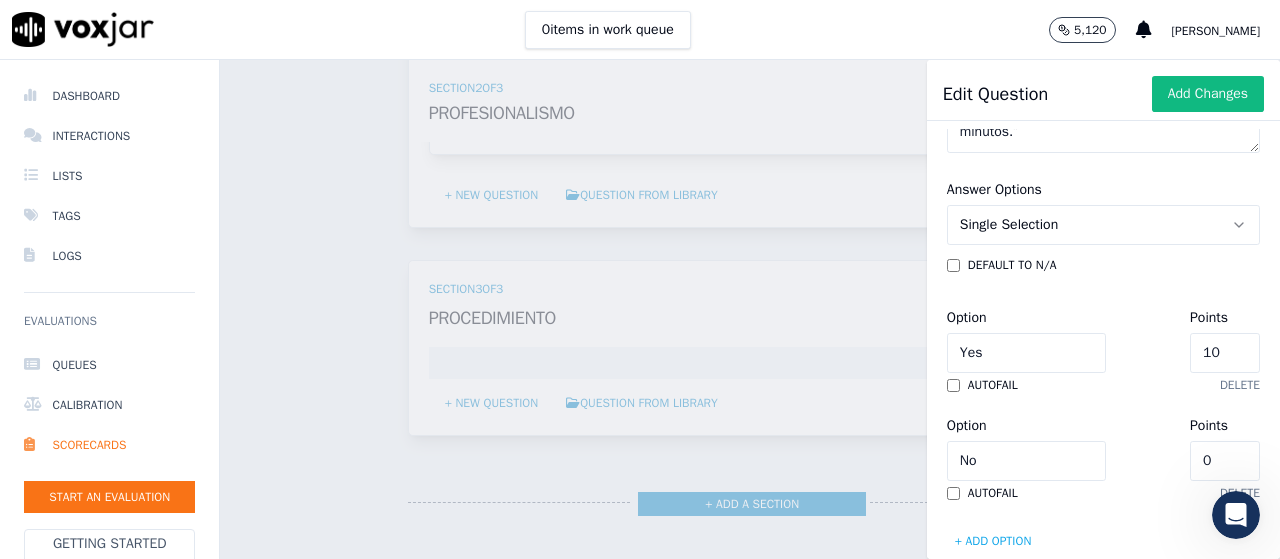 scroll, scrollTop: 678, scrollLeft: 0, axis: vertical 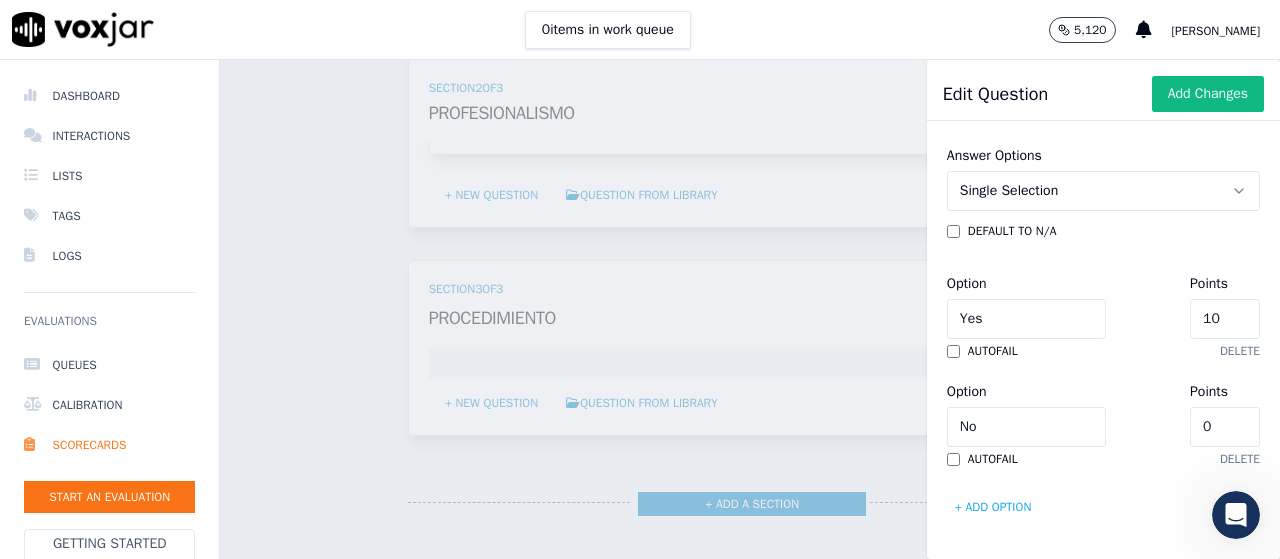 click on "10" 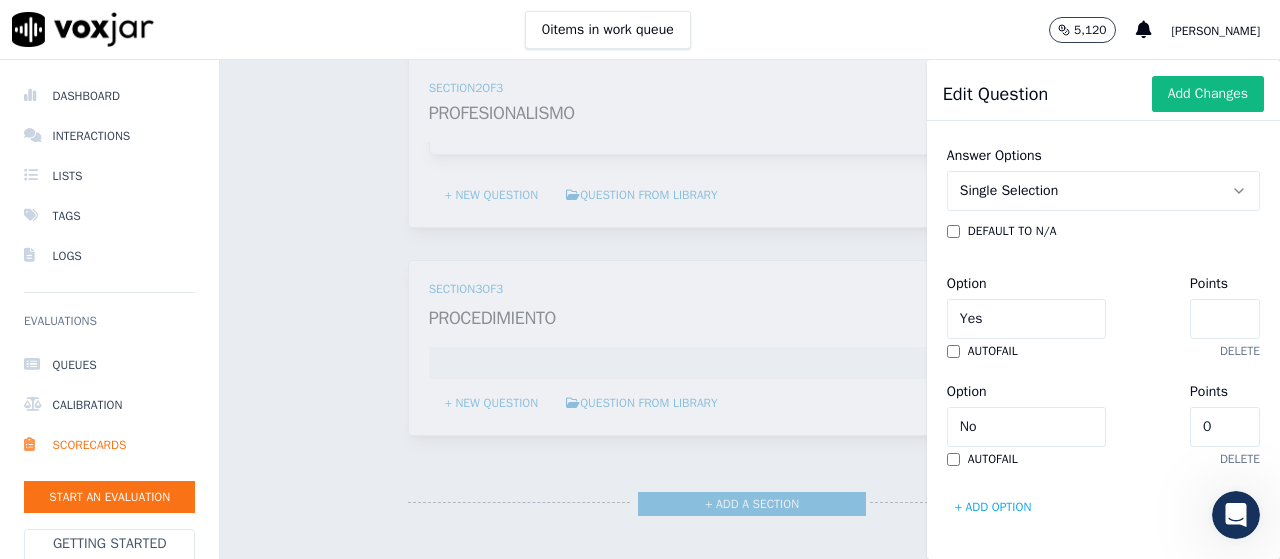 type on "6" 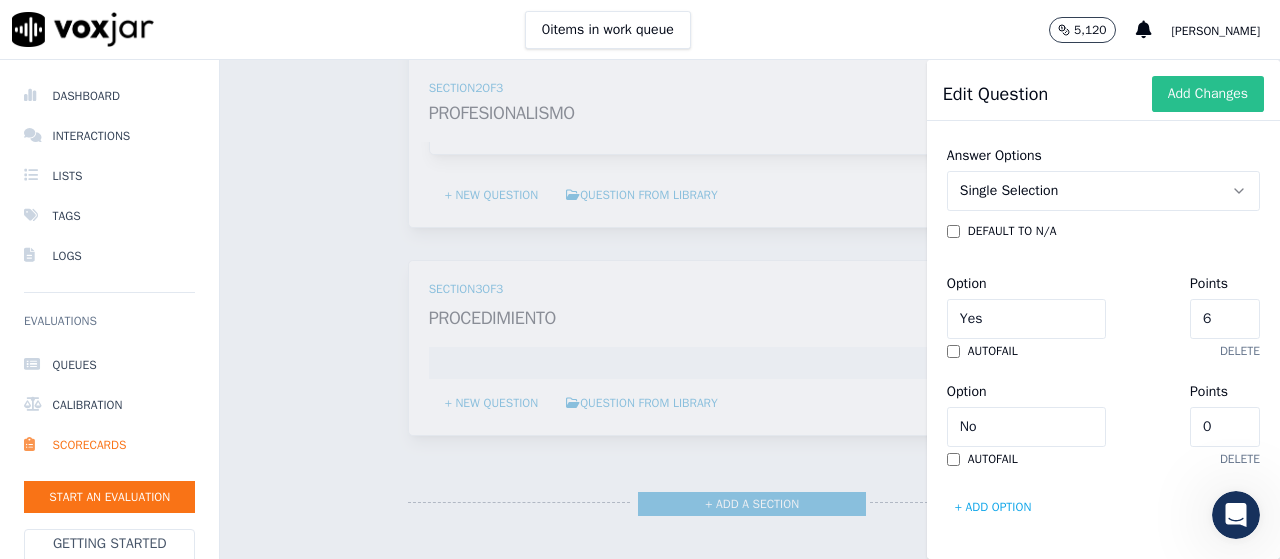 click on "Add Changes" at bounding box center (1208, 94) 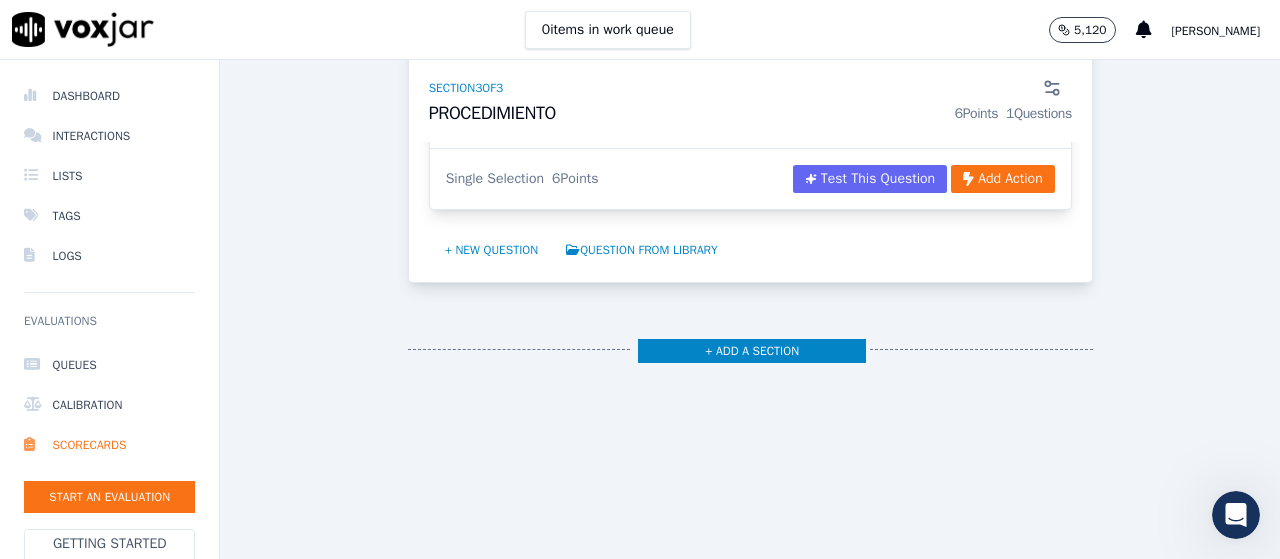 scroll, scrollTop: 2586, scrollLeft: 0, axis: vertical 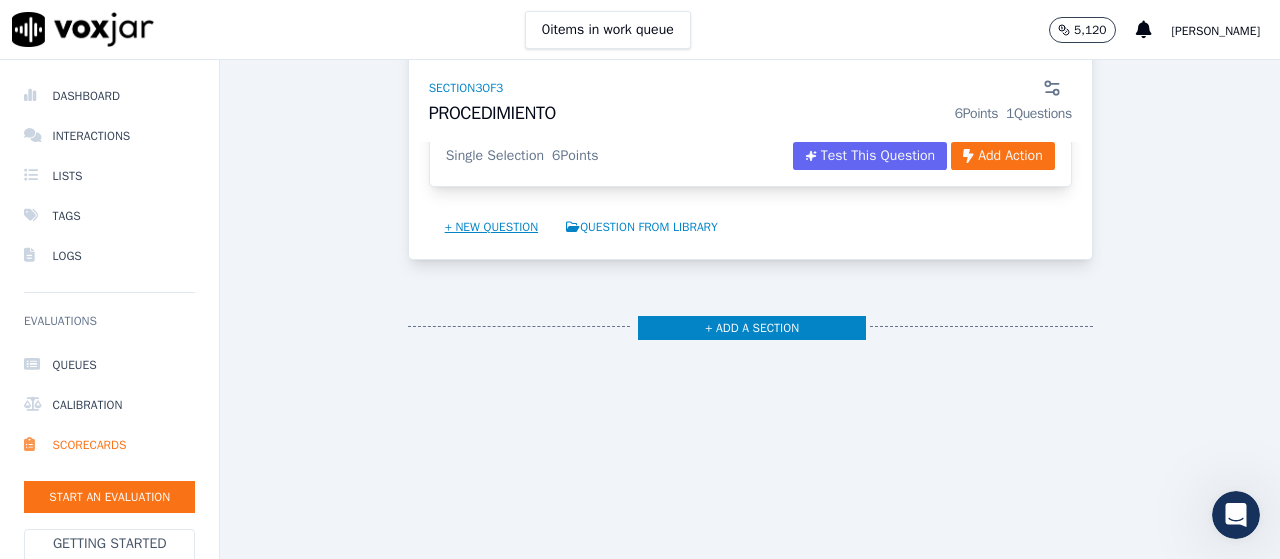 click on "+ New question" at bounding box center (492, 227) 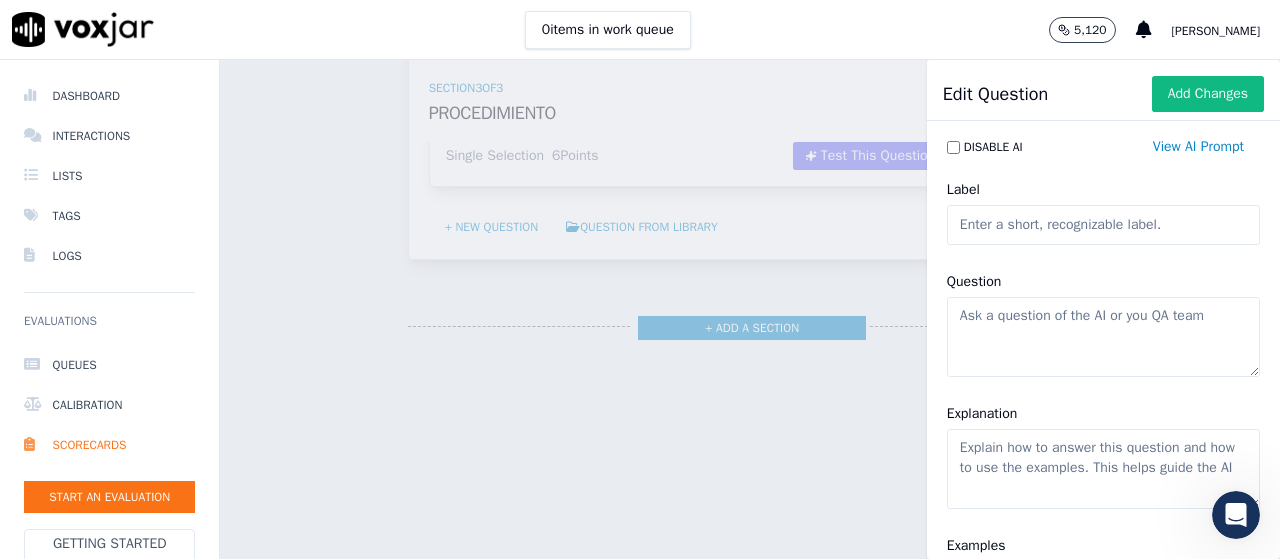 click on "Label" 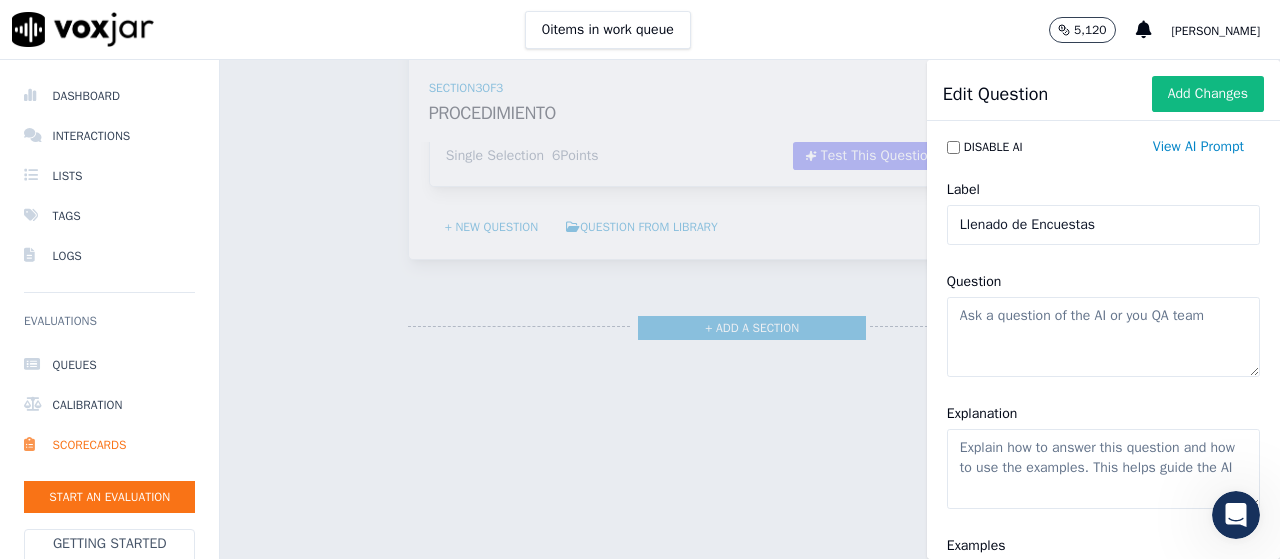 type on "Llenado de Encuestas" 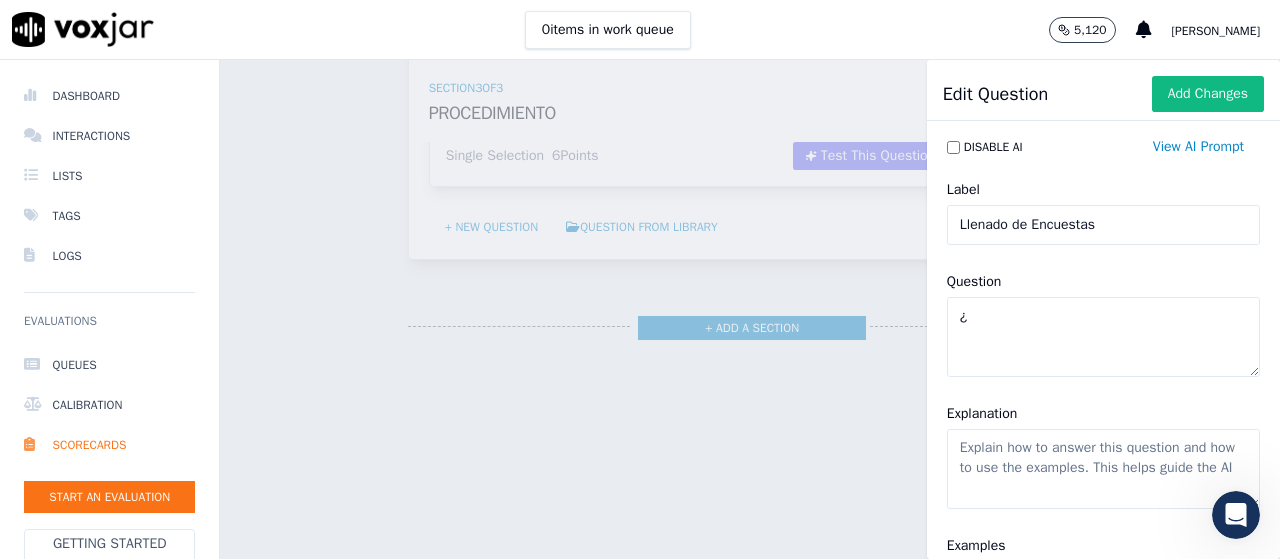 paste on "Se tipifica de manera correcta la encuesta que se está llevando a cabo, coinside con el contacto que se tiene mediante la llamada telefononica.Buzon de Voz, Encuesta exitosa, Tel no exite, etc, al igual las respuestas y comentarios coisciden con la informacion brindada por el cliente." 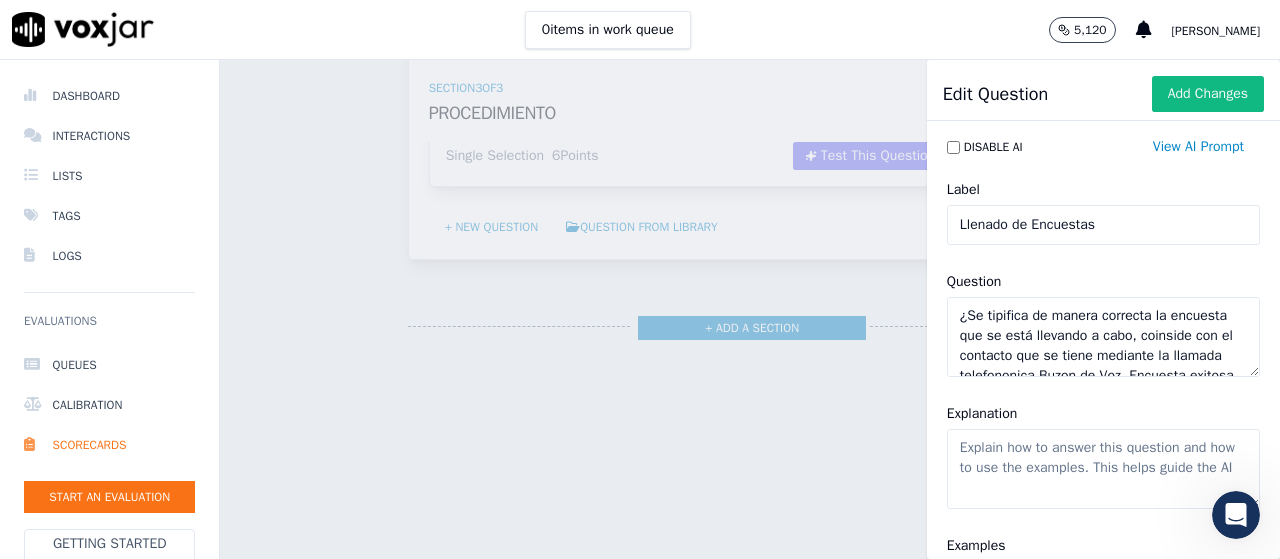 scroll, scrollTop: 109, scrollLeft: 0, axis: vertical 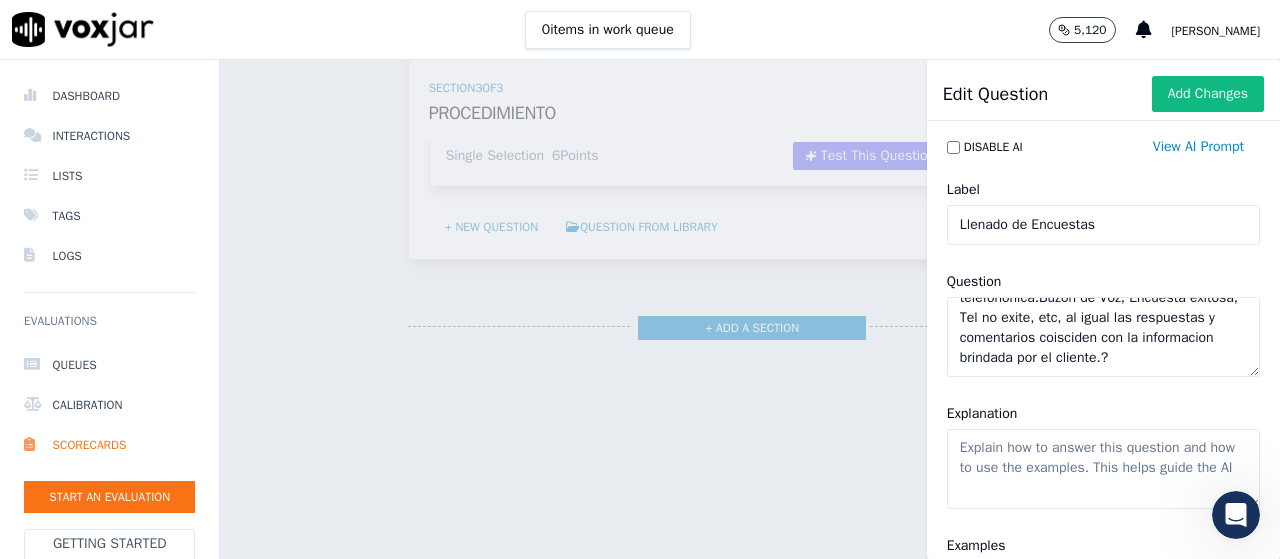 type on "¿Se tipifica de manera correcta la encuesta que se está llevando a cabo, coinside con el contacto que se tiene mediante la llamada telefononica.Buzon de Voz, Encuesta exitosa, Tel no exite, etc, al igual las respuestas y comentarios coisciden con la informacion brindada por el cliente.?" 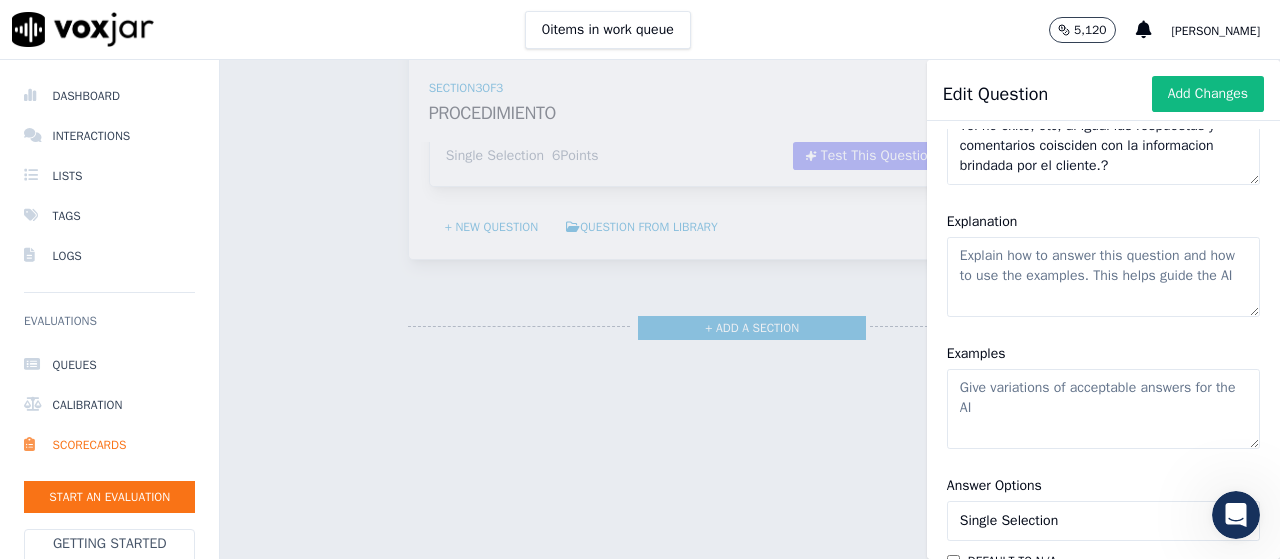 scroll, scrollTop: 240, scrollLeft: 0, axis: vertical 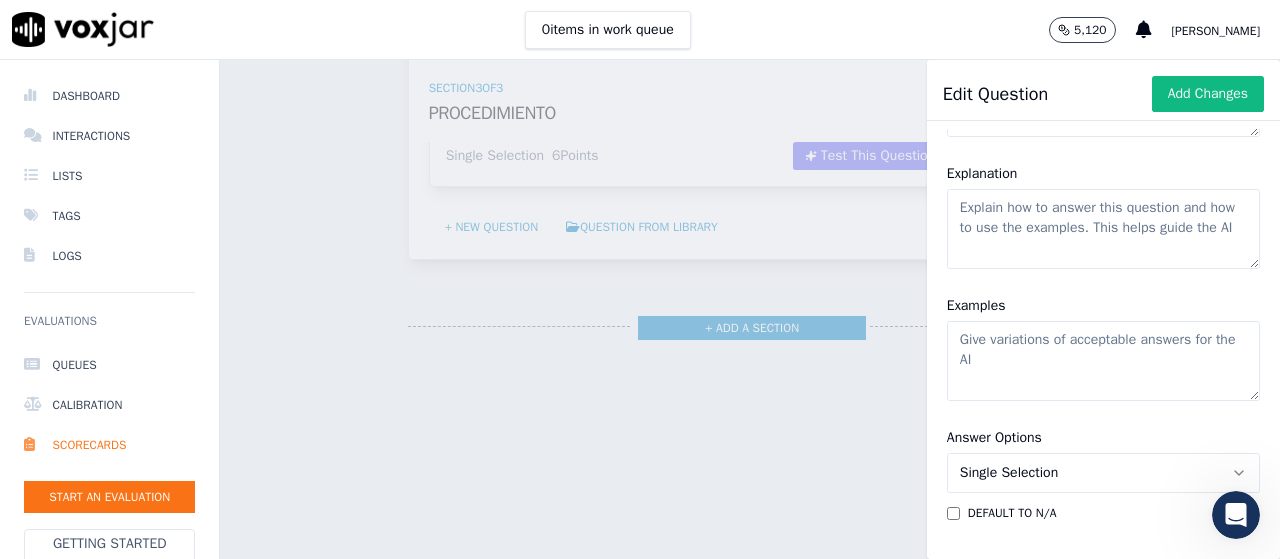 click on "Examples" 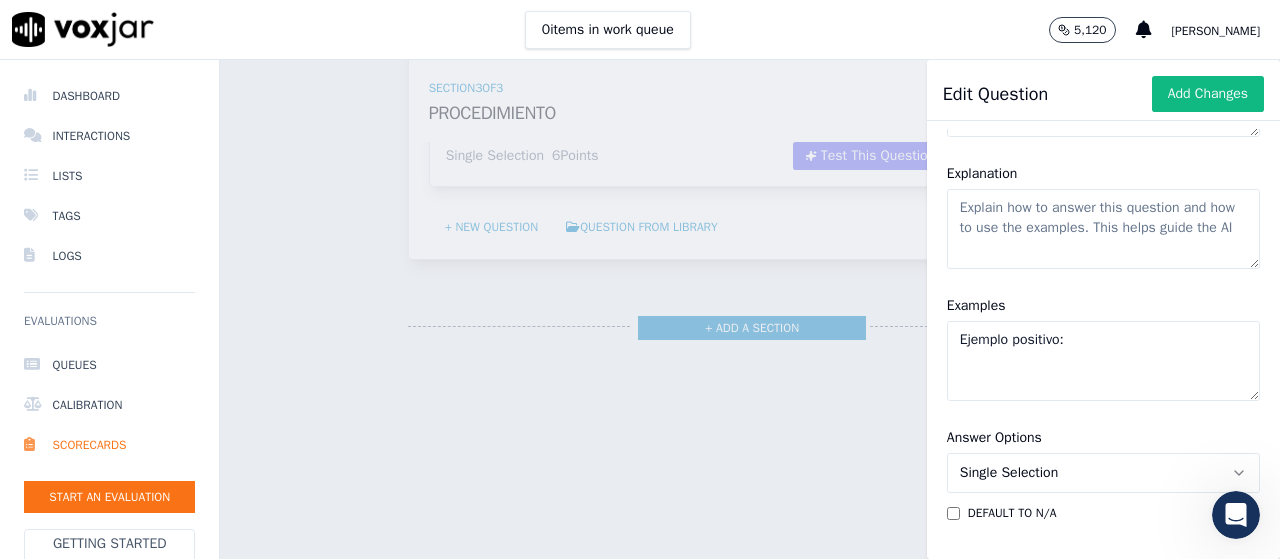 paste on "Marca "Buzón de voz" si no contesta; "Encuesta exitosa" si se completa con respuestas coherentes." 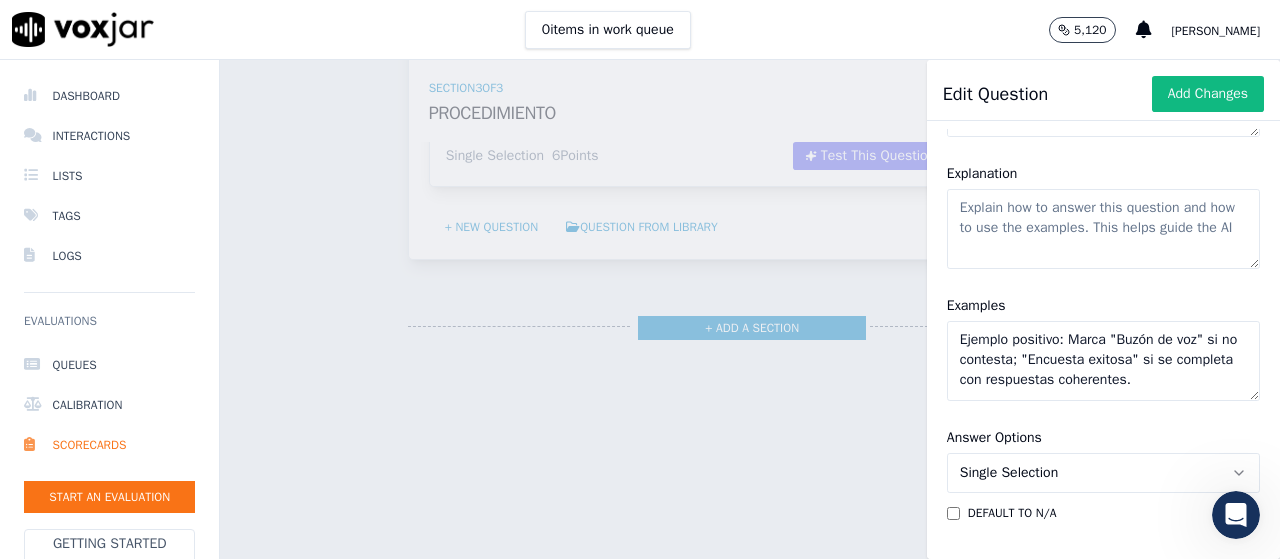 type on "Ejemplo positivo: Marca "Buzón de voz" si no contesta; "Encuesta exitosa" si se completa con respuestas coherentes." 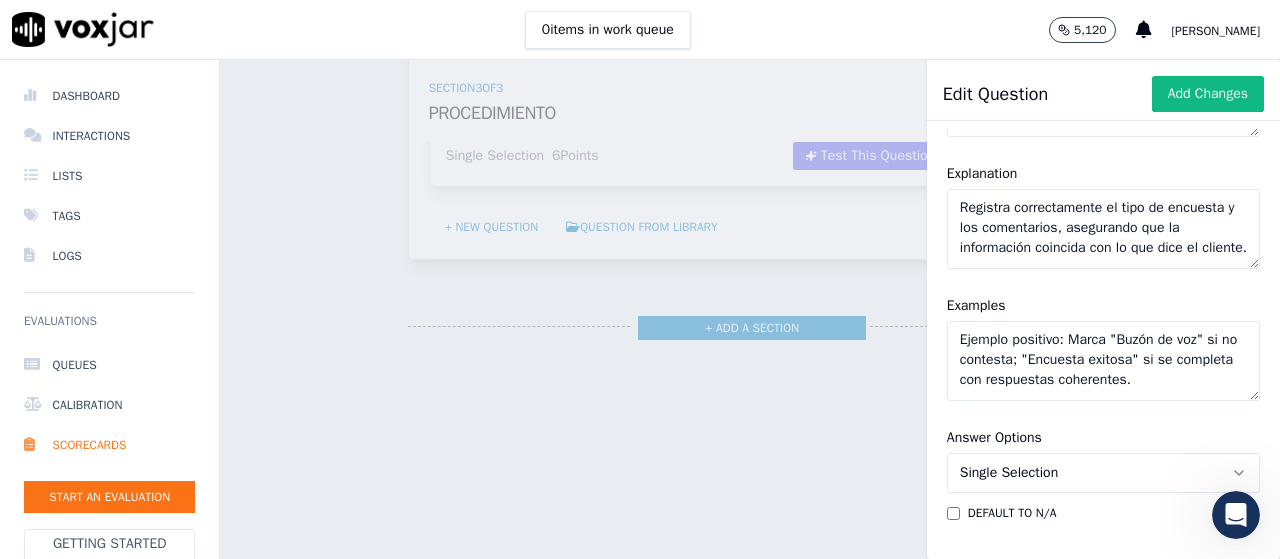scroll, scrollTop: 9, scrollLeft: 0, axis: vertical 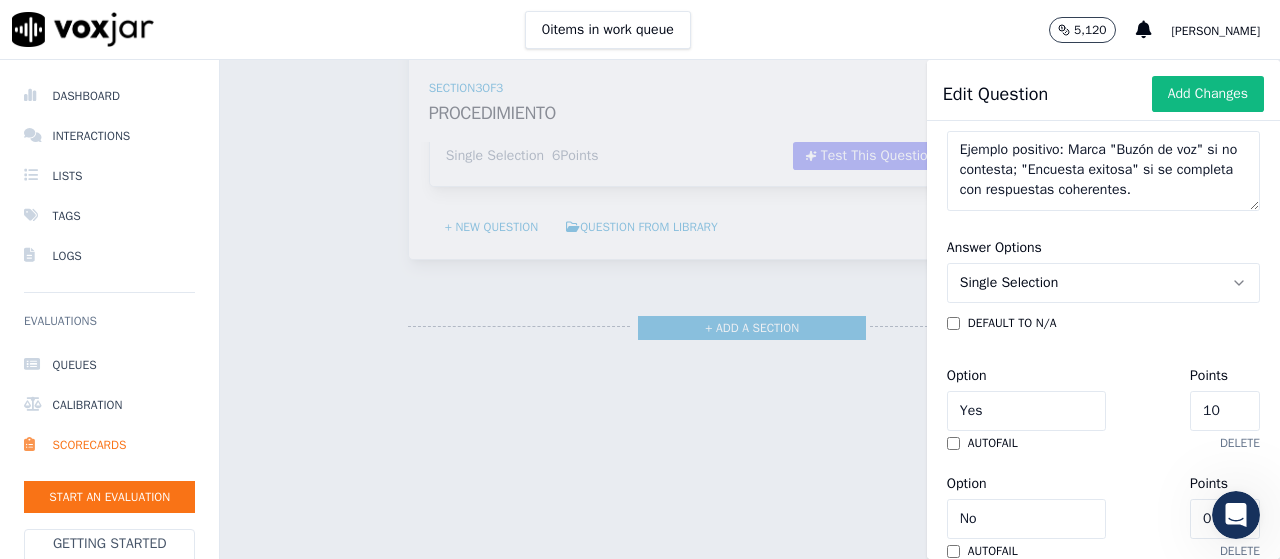 type on "Registra correctamente el tipo de encuesta y los comentarios, asegurando que la información coincida con lo que dice el cliente." 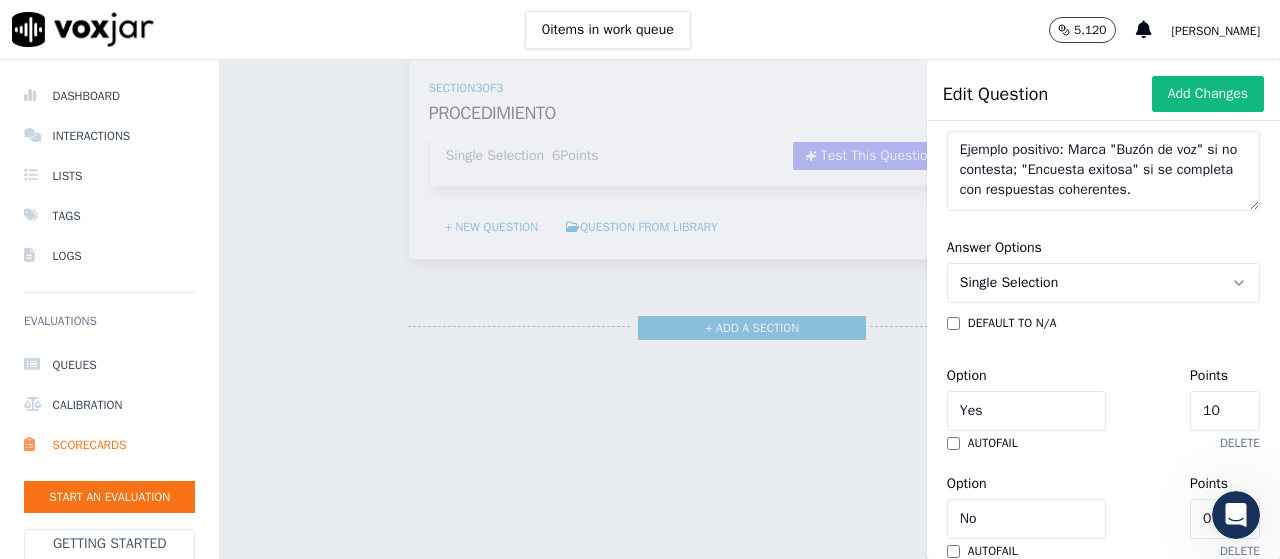 scroll, scrollTop: 540, scrollLeft: 0, axis: vertical 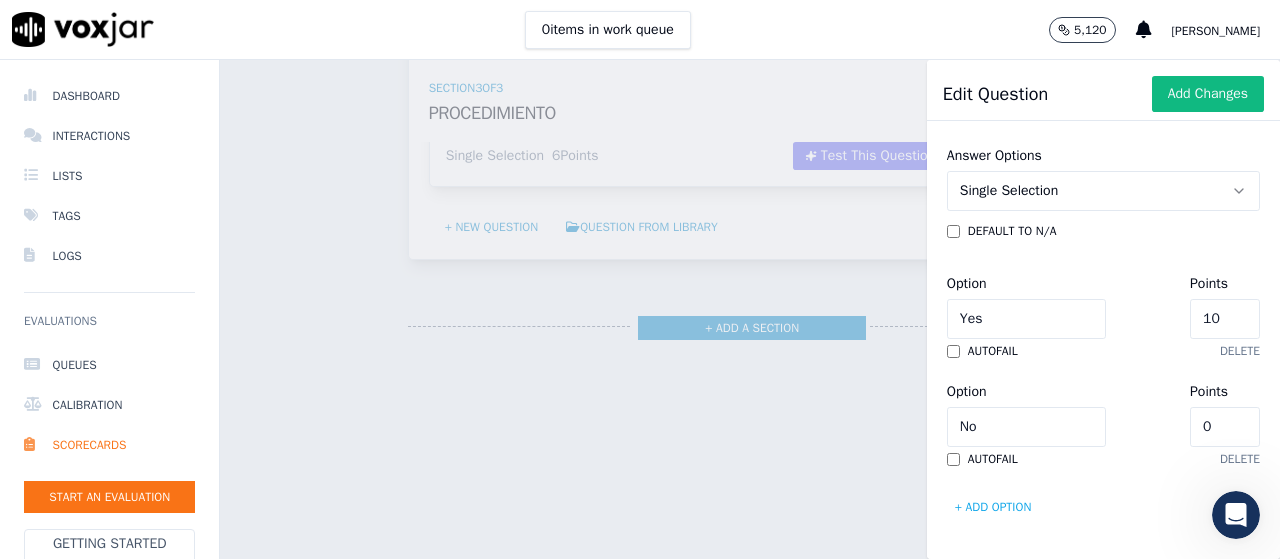 click on "10" 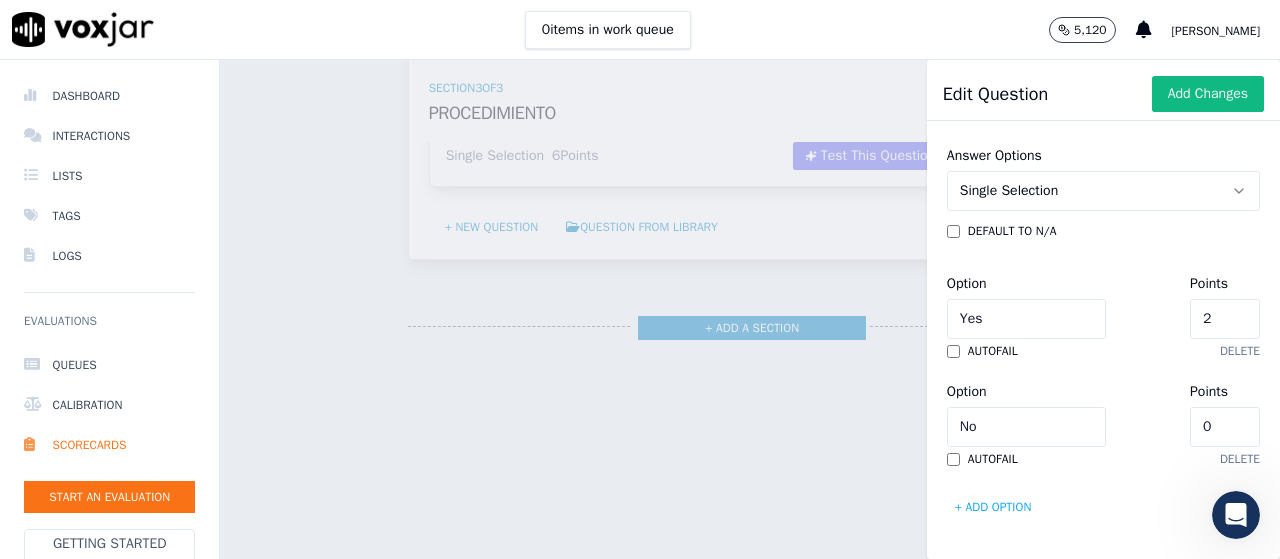 type on "20" 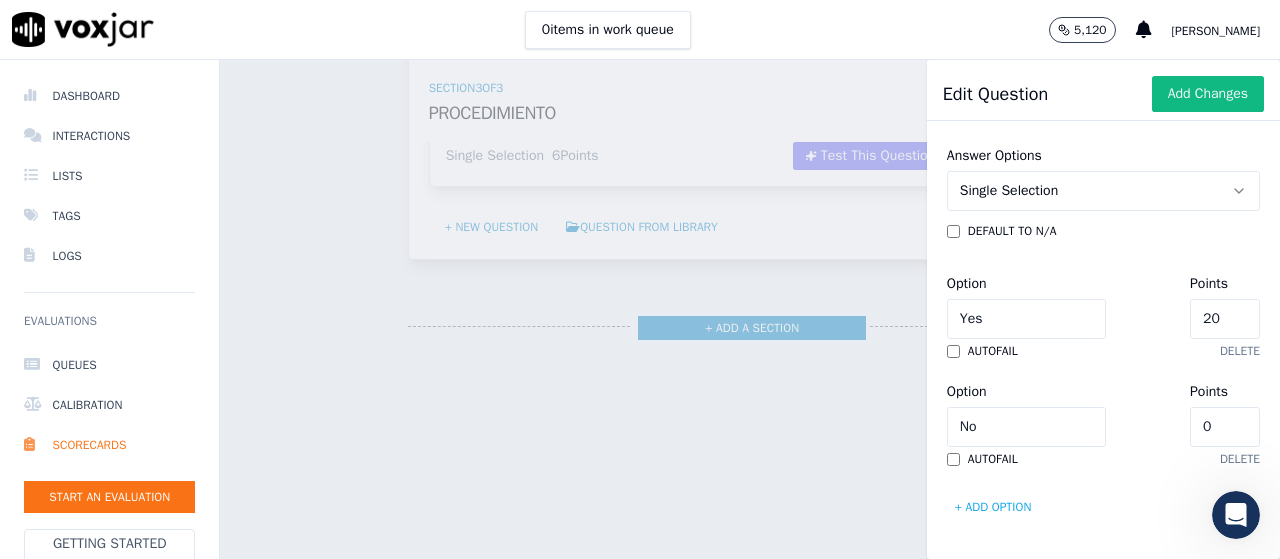 scroll, scrollTop: 0, scrollLeft: 0, axis: both 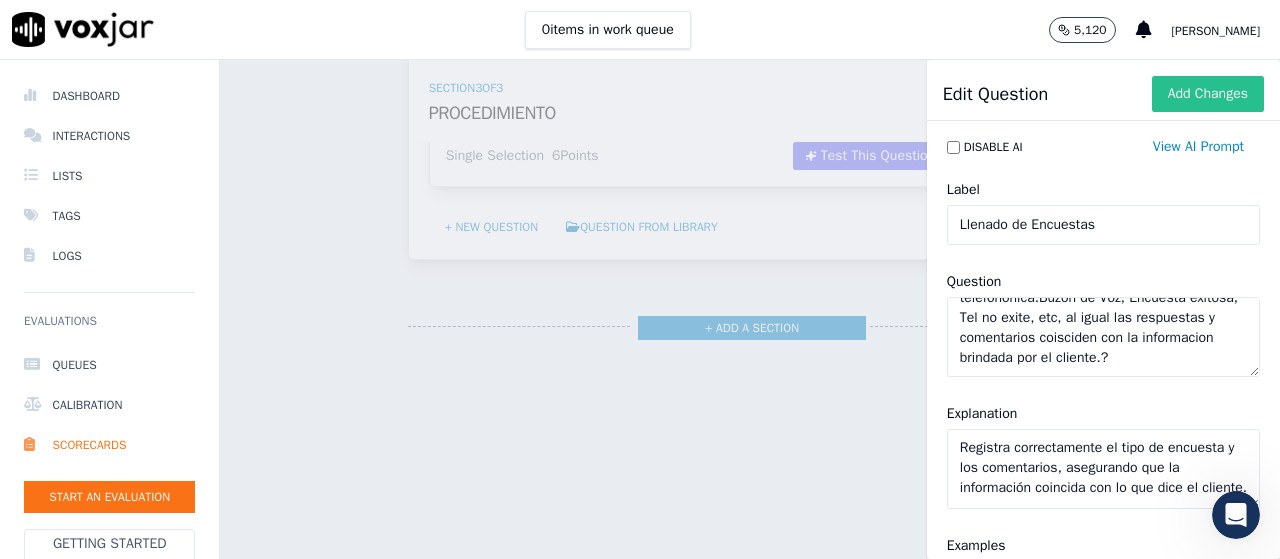click on "Add Changes" at bounding box center (1208, 94) 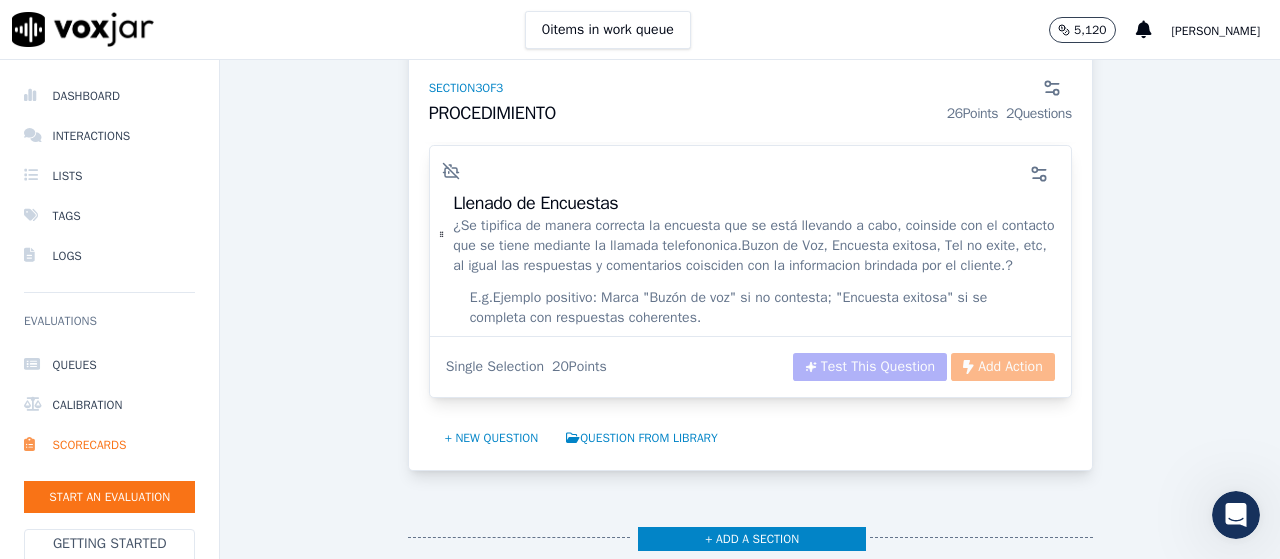 scroll, scrollTop: 2680, scrollLeft: 0, axis: vertical 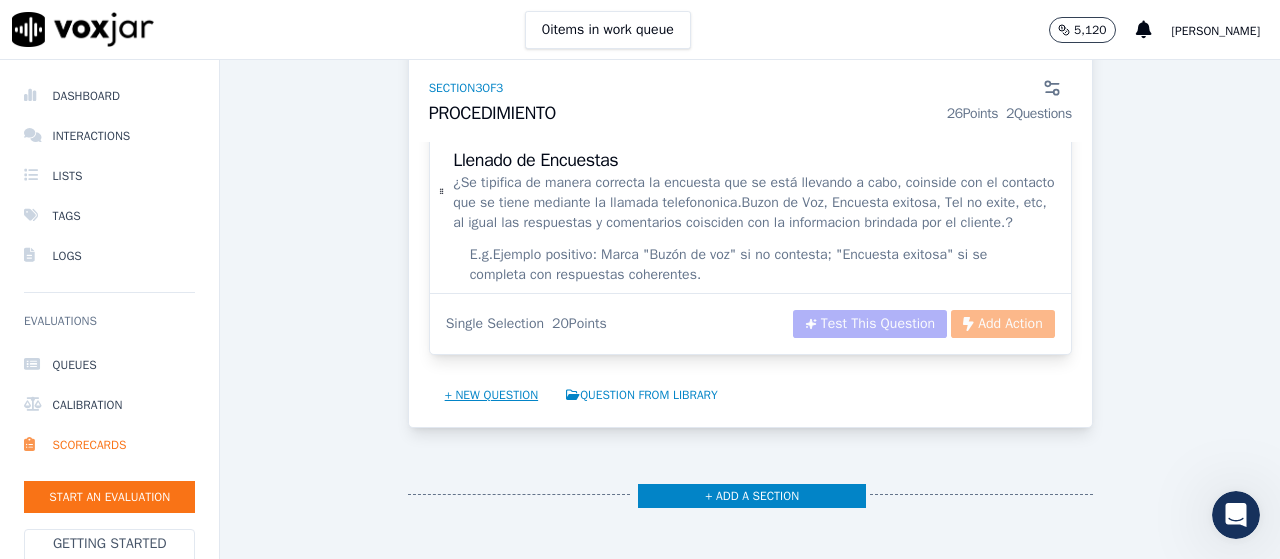 click on "+ New question" at bounding box center [492, 395] 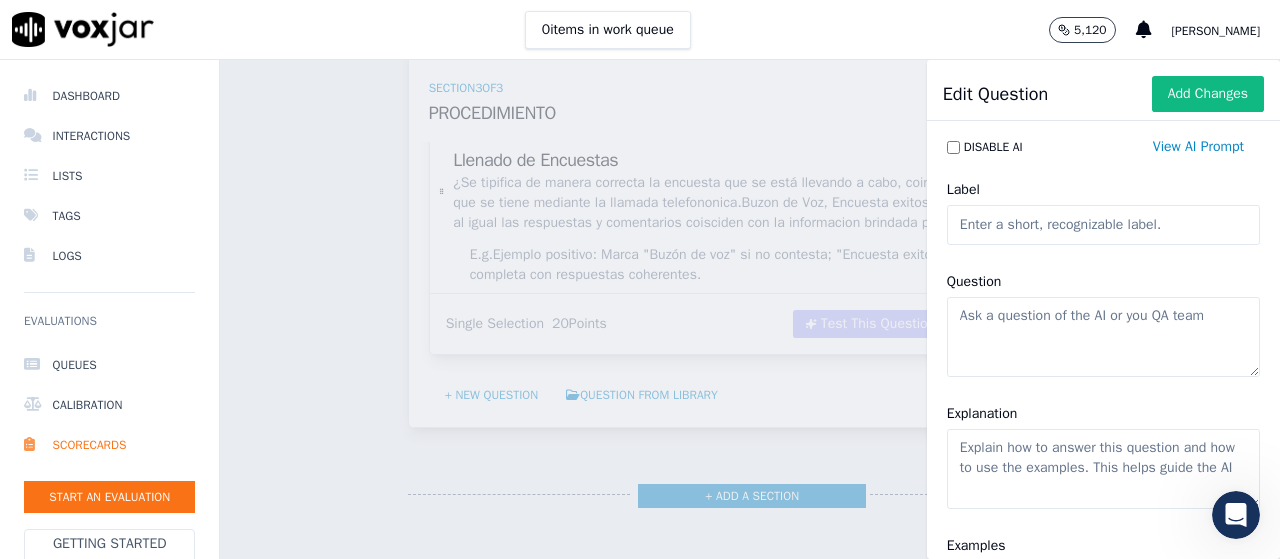 click on "Question" 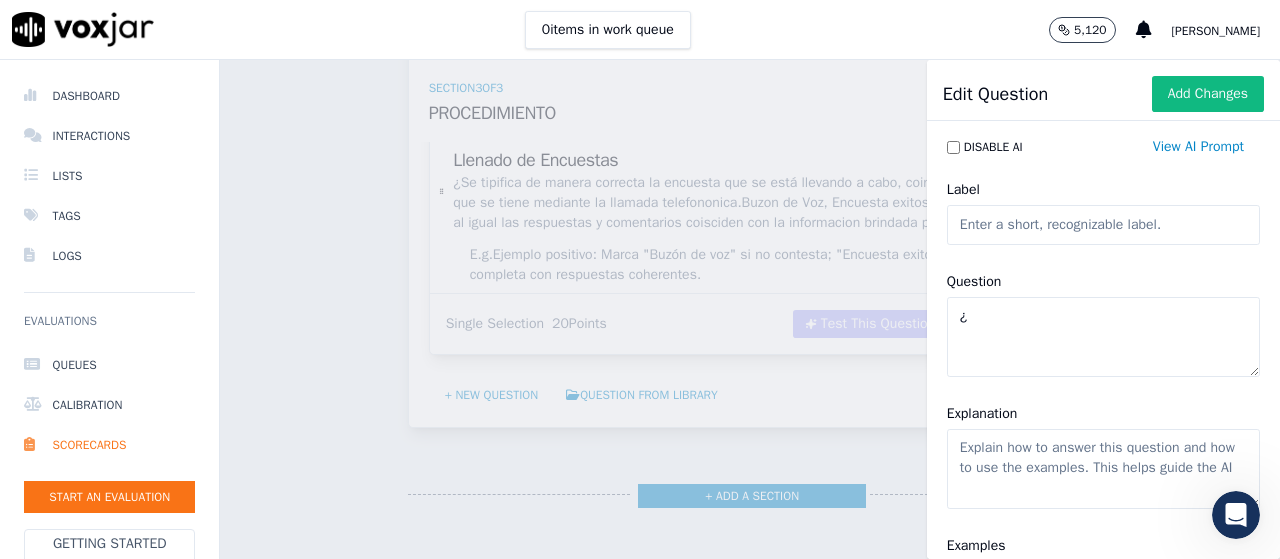 paste on "El agente se despide agradeciendo, indicando su nombre y la institución." 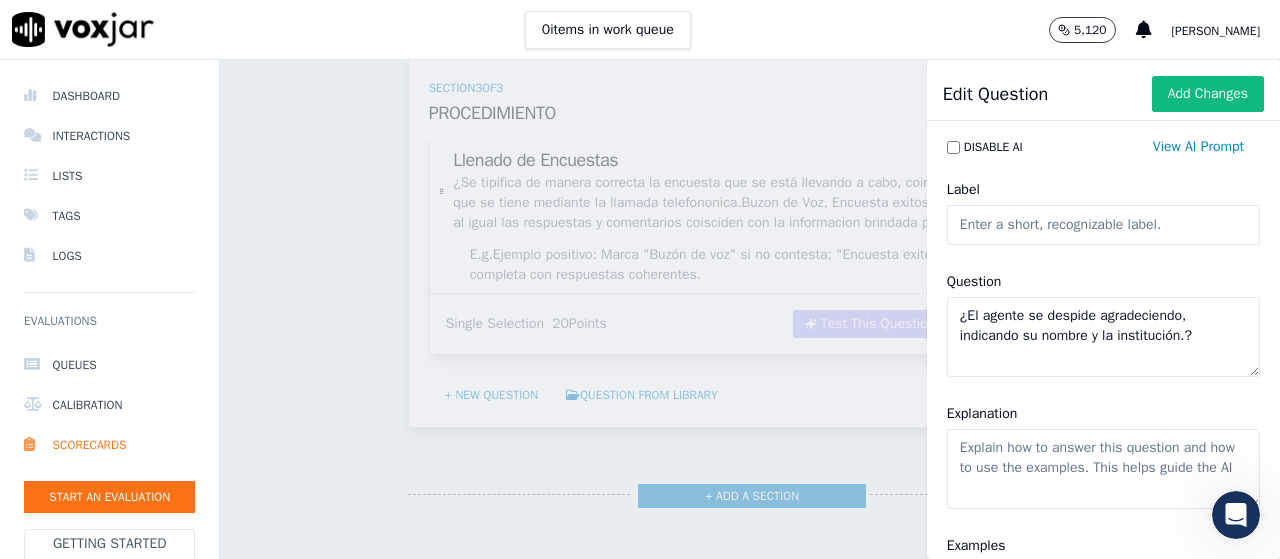 type on "¿El agente se despide agradeciendo, indicando su nombre y la institución.?" 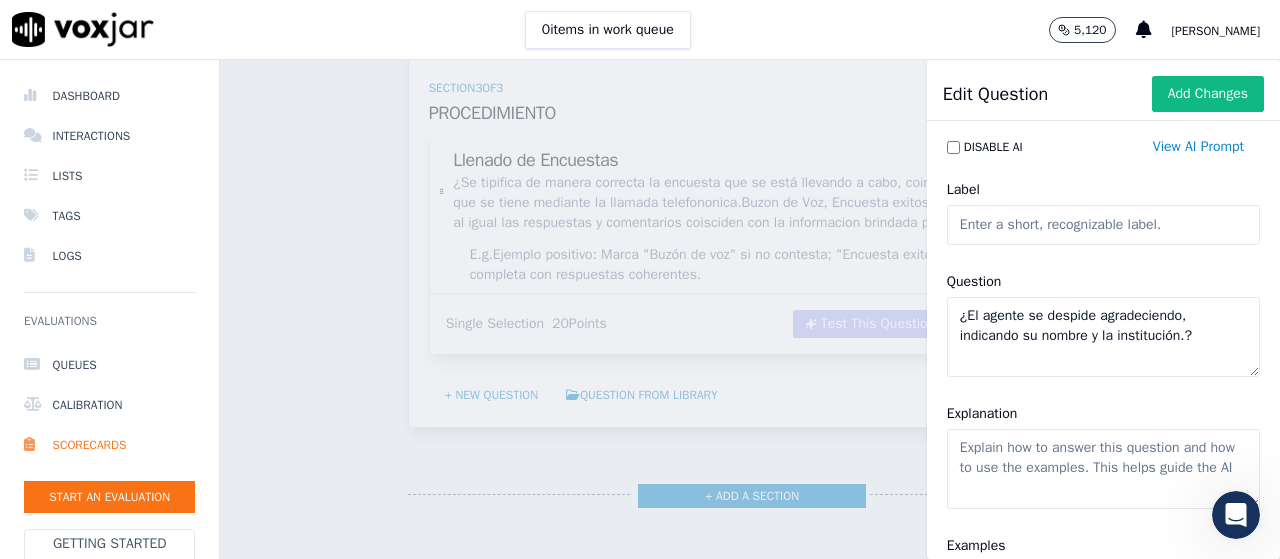drag, startPoint x: 1184, startPoint y: 345, endPoint x: 872, endPoint y: 309, distance: 314.07007 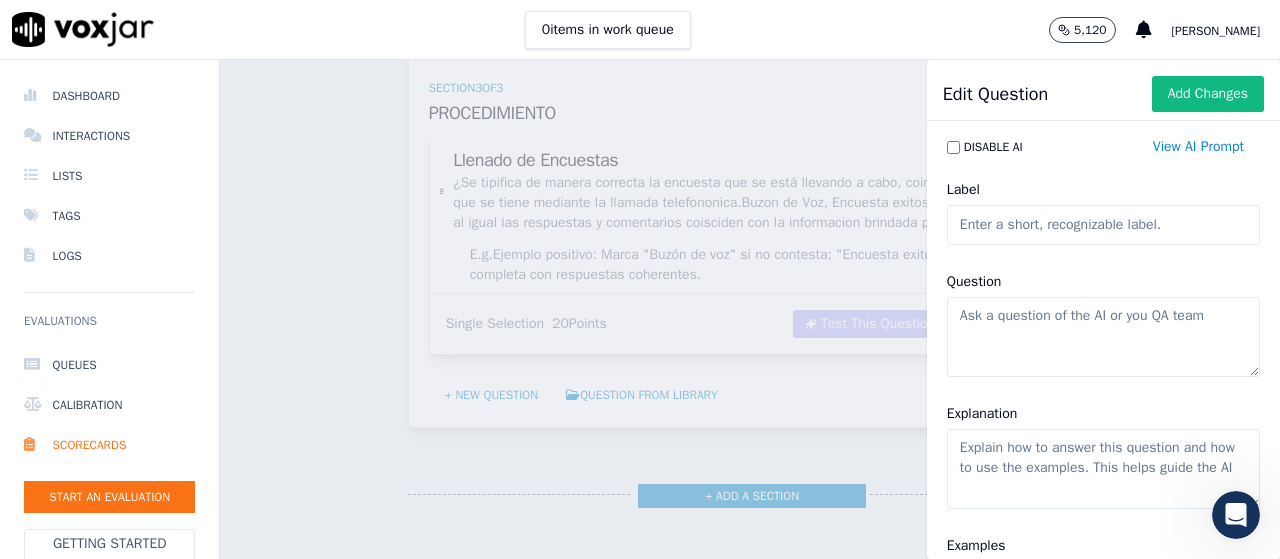 type 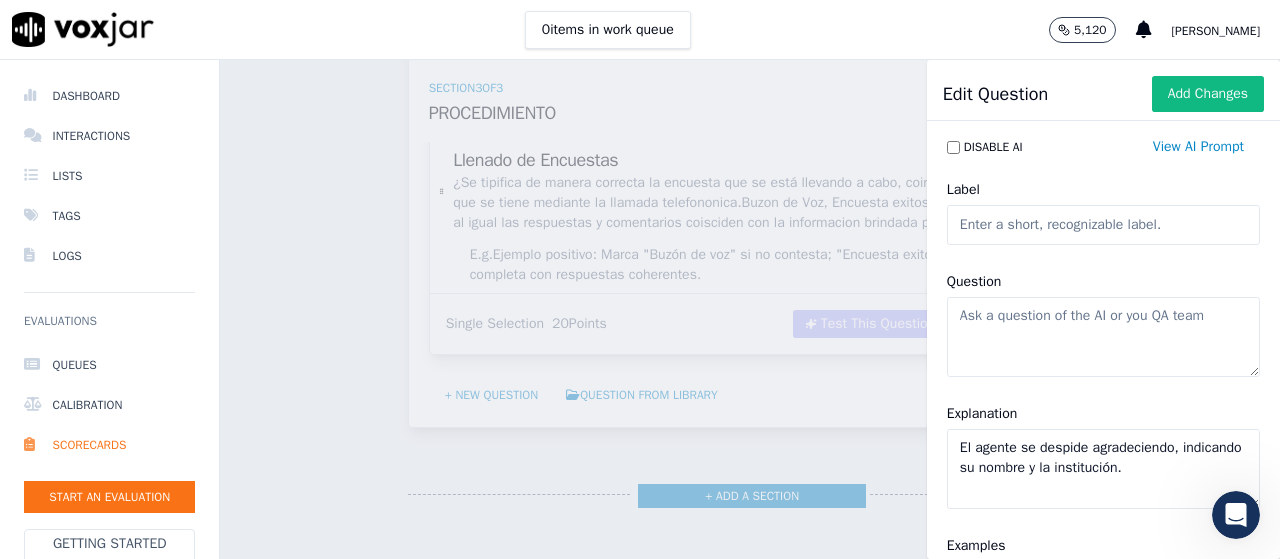 type on "El agente se despide agradeciendo, indicando su nombre y la institución." 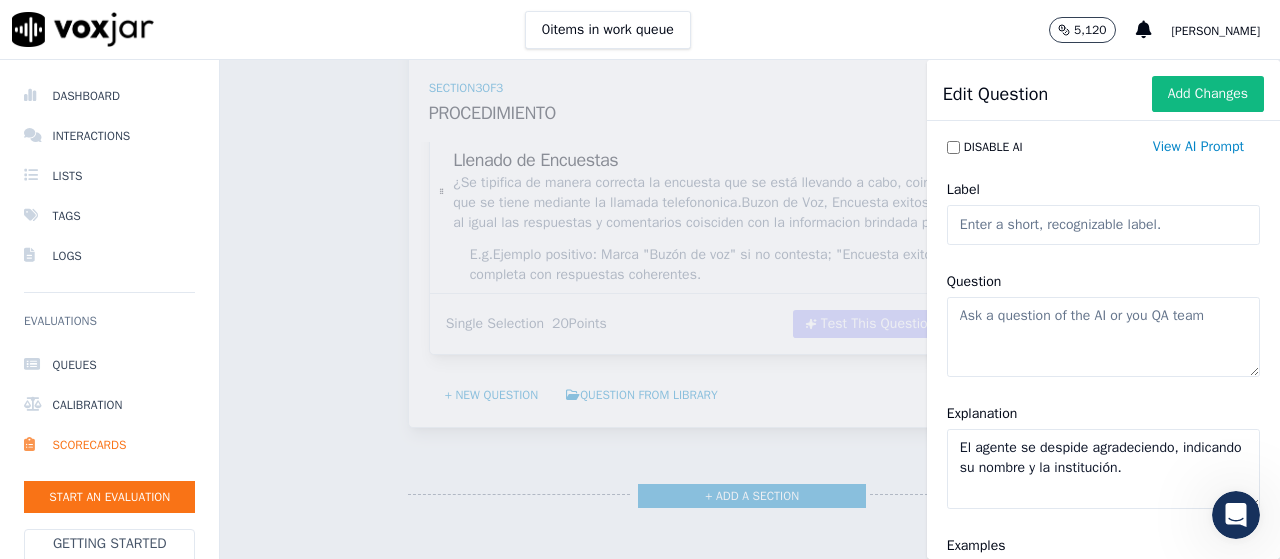 click on "Question" 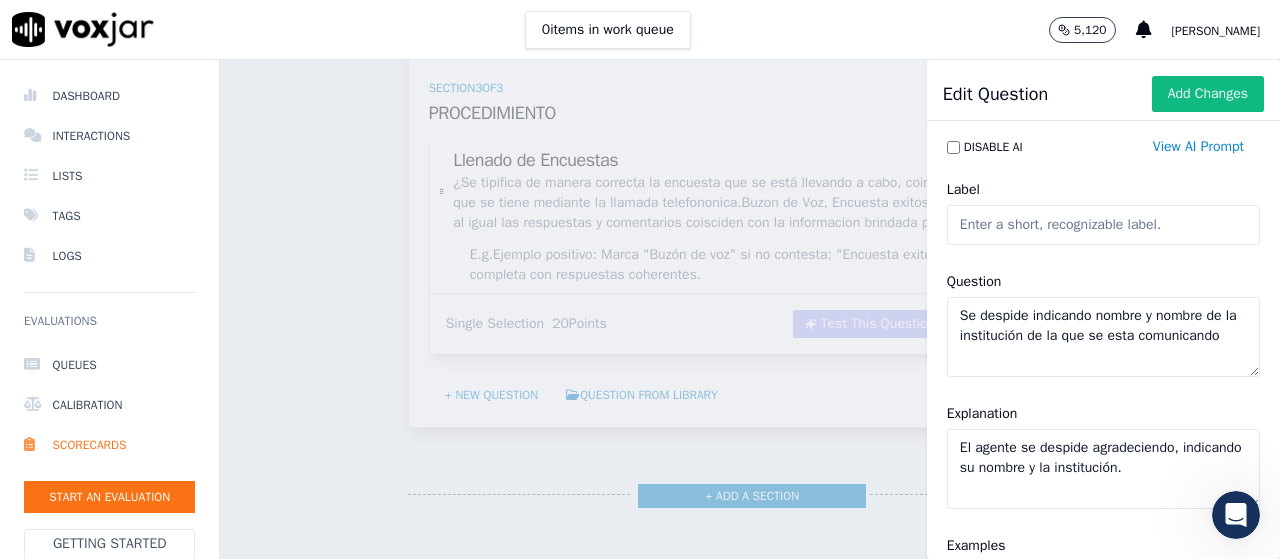 type on "Se despide indicando nombre y nombre de la institución de la que se esta comunicando" 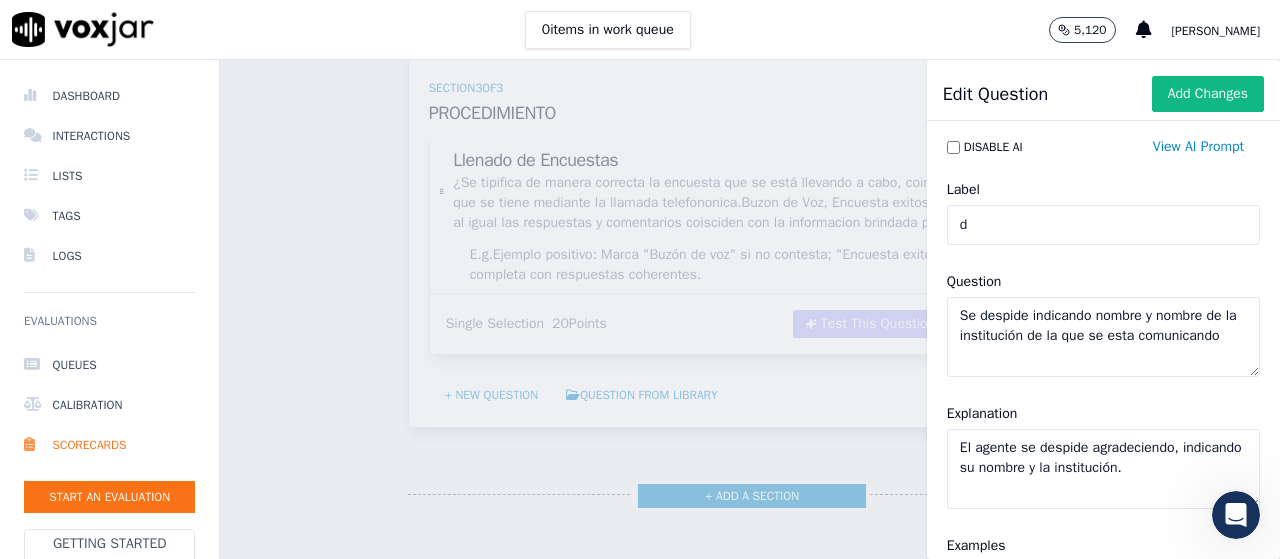 click on "d" 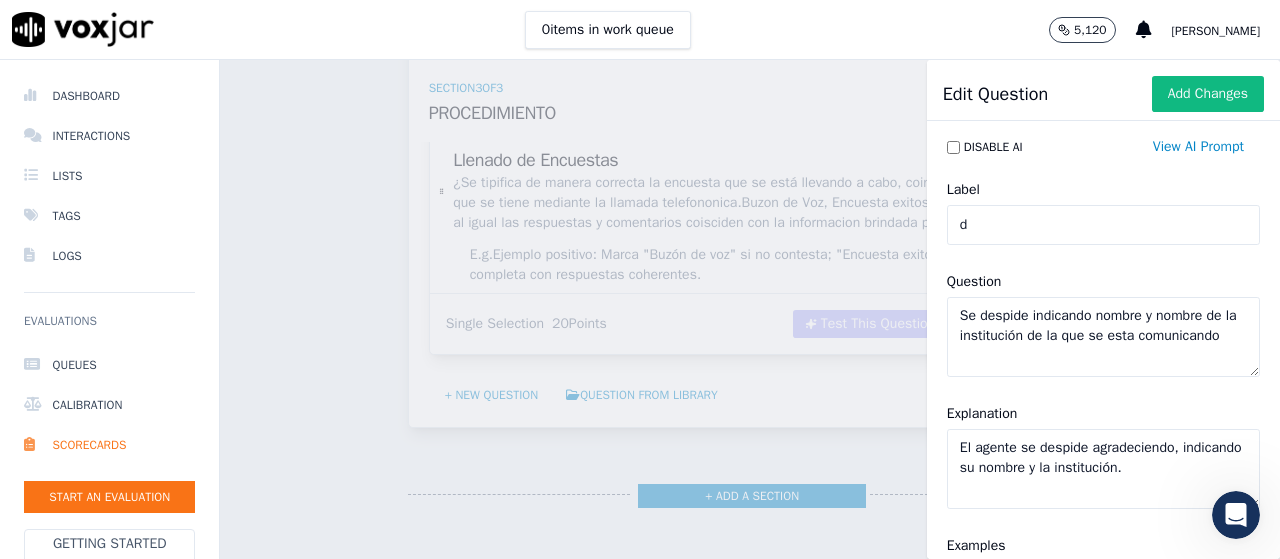 type on "Despedida institucional" 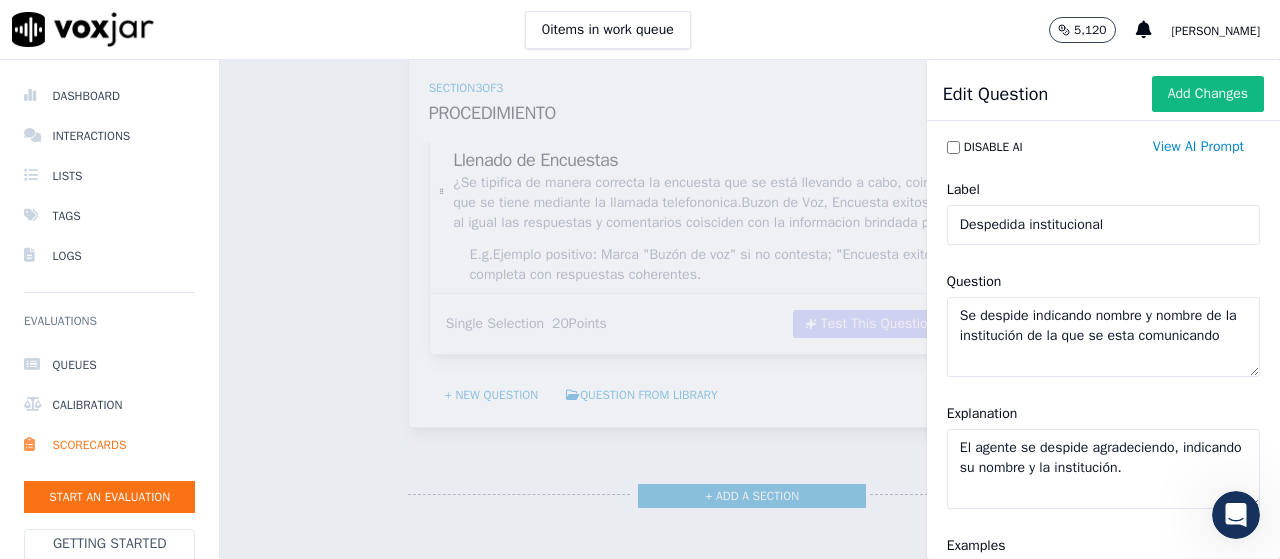 scroll, scrollTop: 300, scrollLeft: 0, axis: vertical 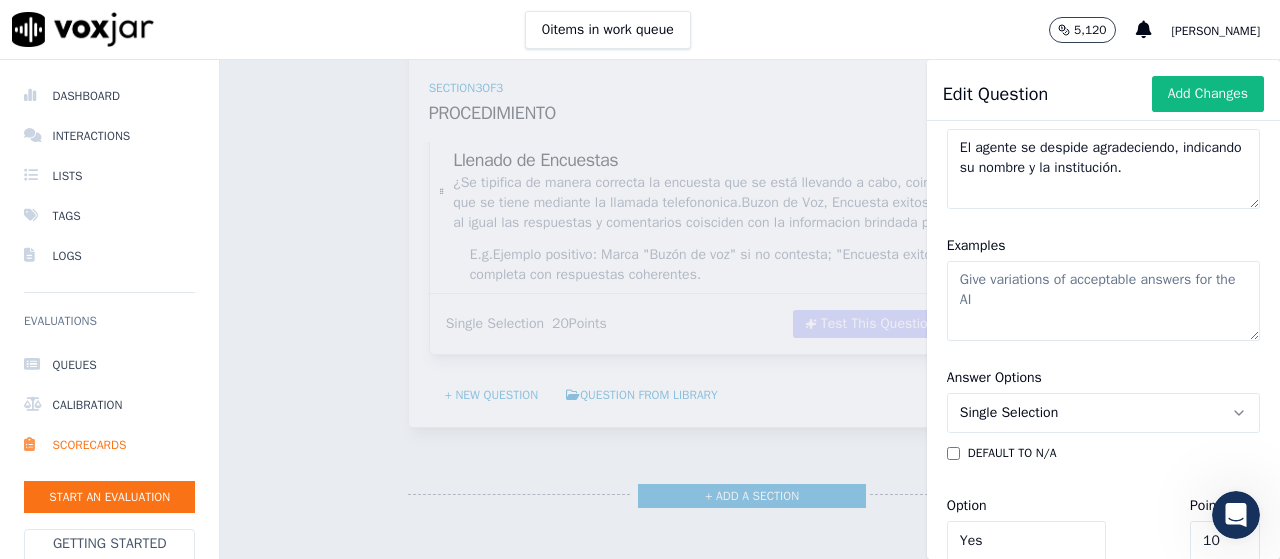 click on "Examples" 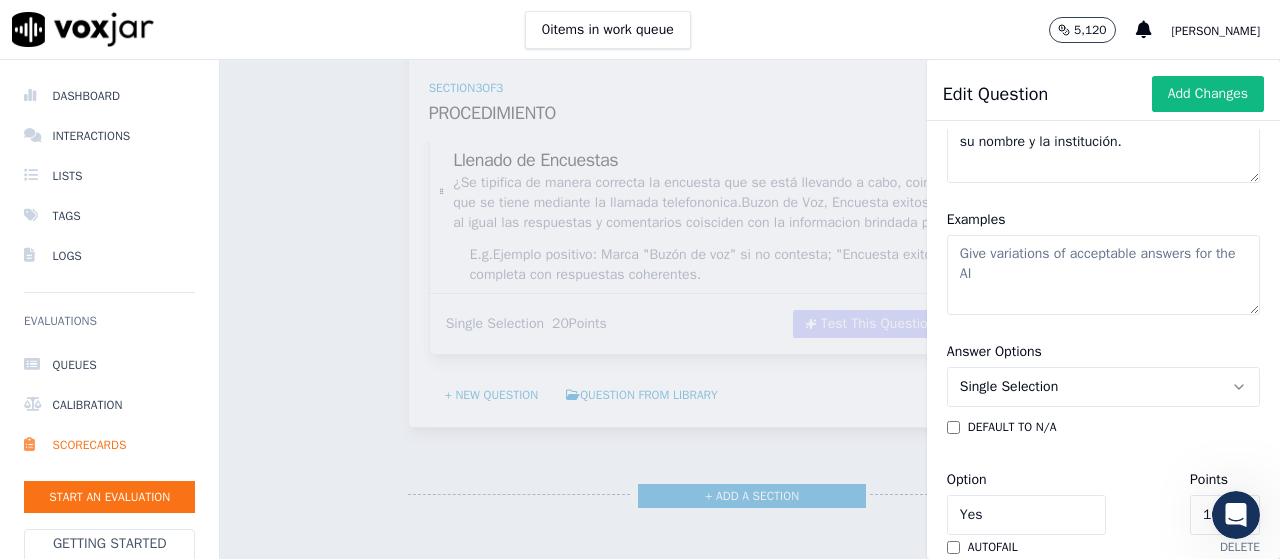 scroll, scrollTop: 300, scrollLeft: 0, axis: vertical 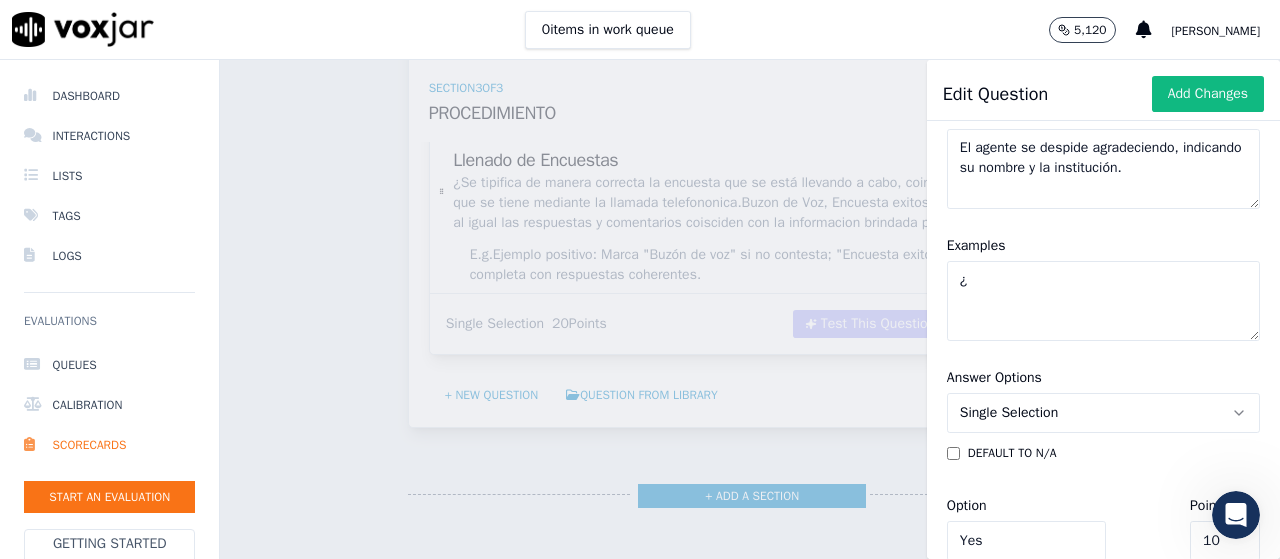 paste on "Se despide indicando nombre y nombre de la institución de la que se esta comunicando" 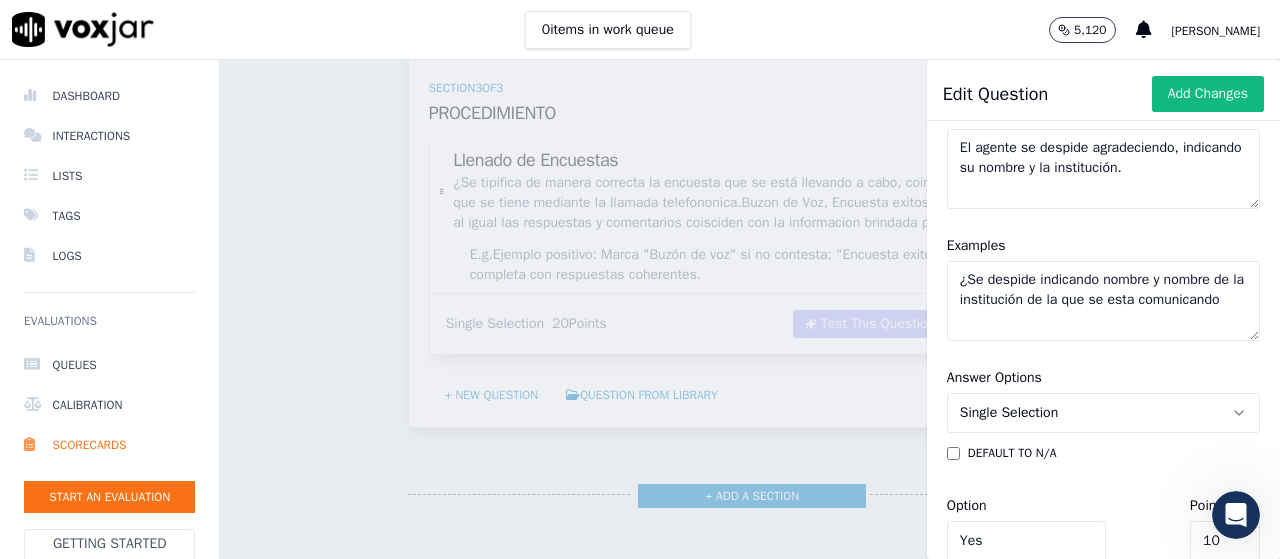 type on "¿" 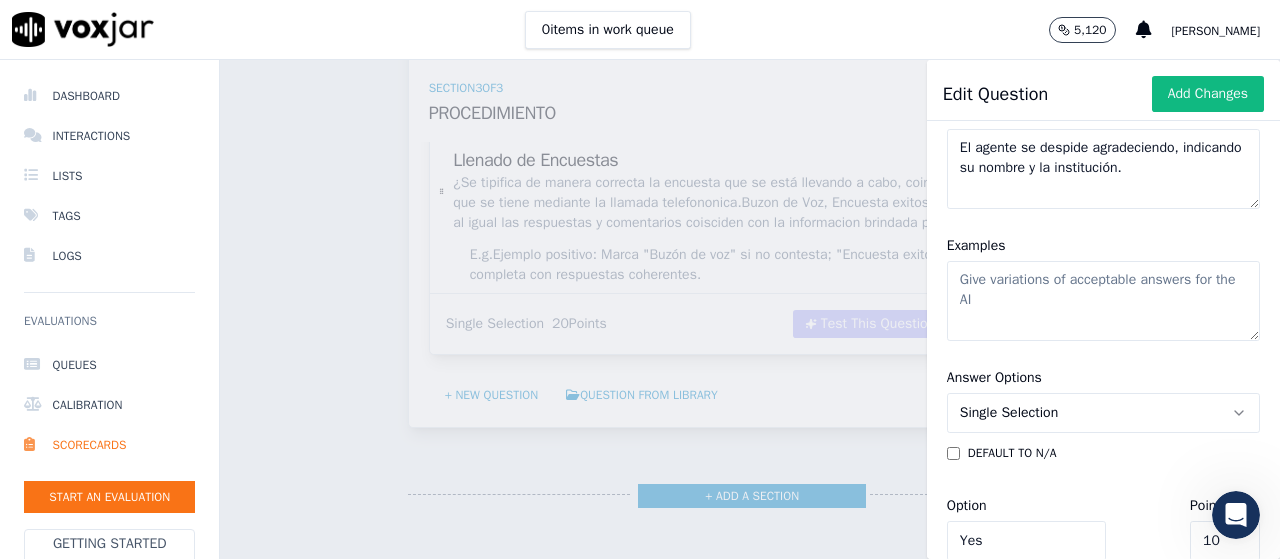 click on "Examples" 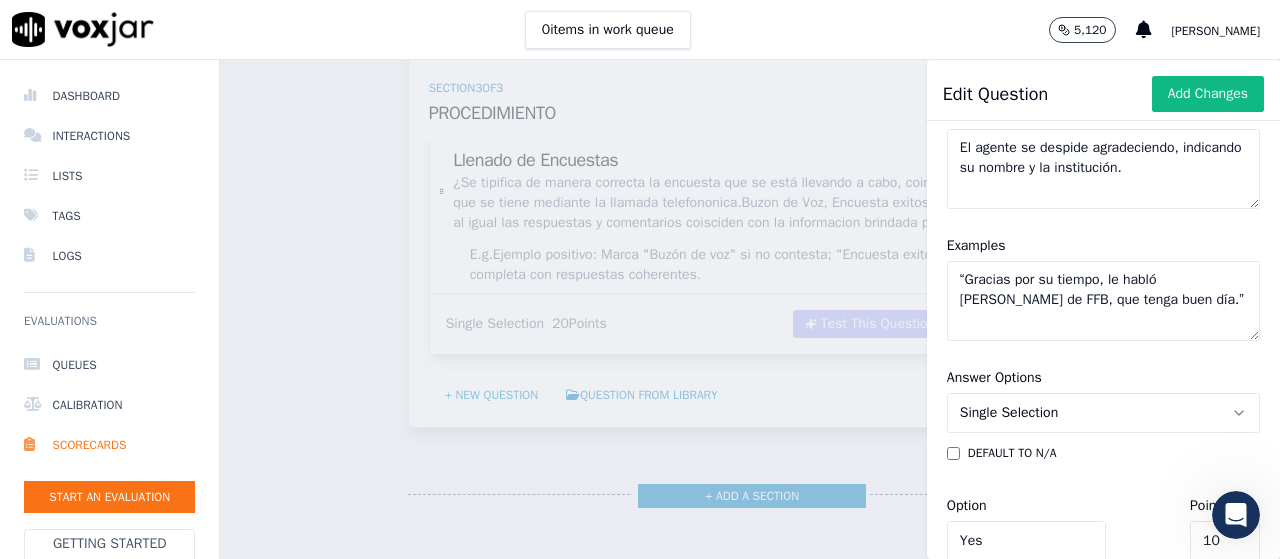 click on "“Gracias por su tiempo, le habló [PERSON_NAME] de FFB, que tenga buen día.”" 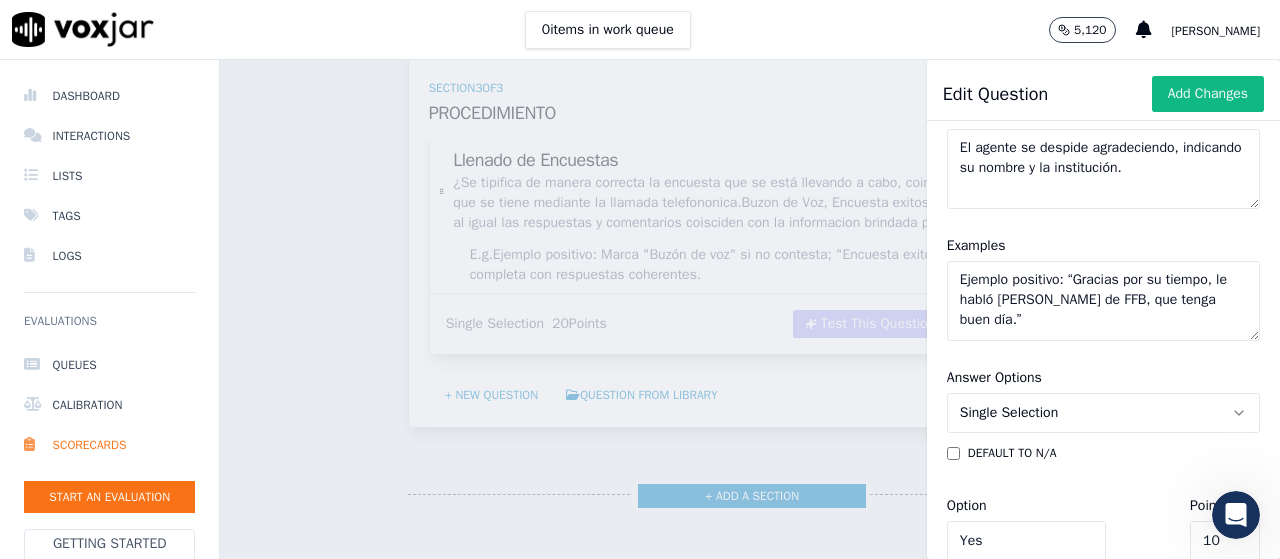type on "Ejemplo positivo: “Gracias por su tiempo, le habló [PERSON_NAME] de FFB, que tenga buen día.”" 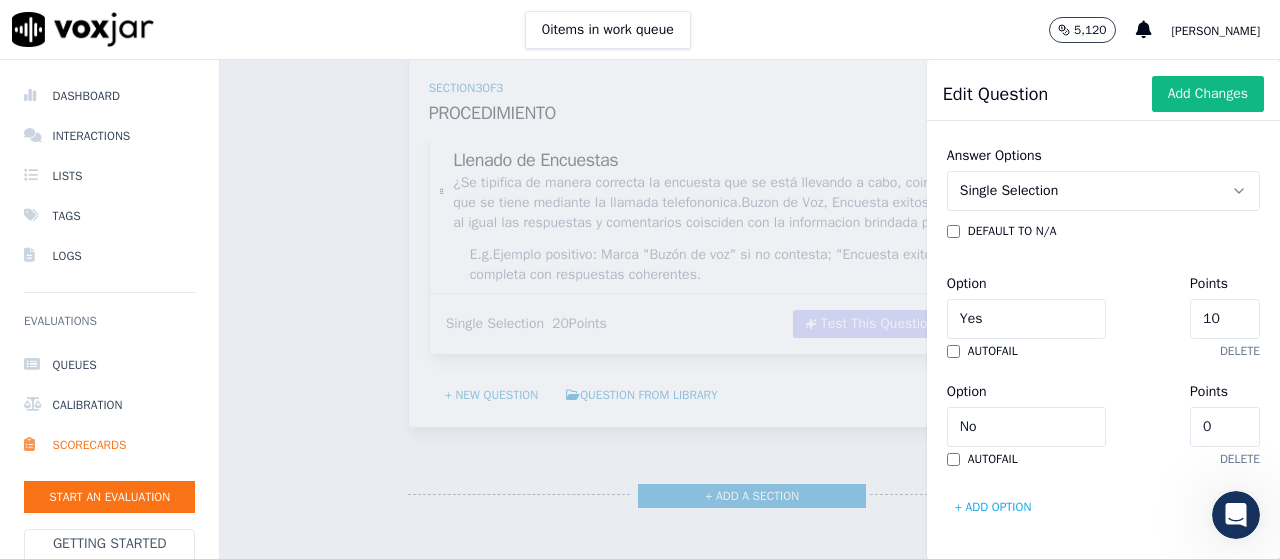 scroll, scrollTop: 566, scrollLeft: 0, axis: vertical 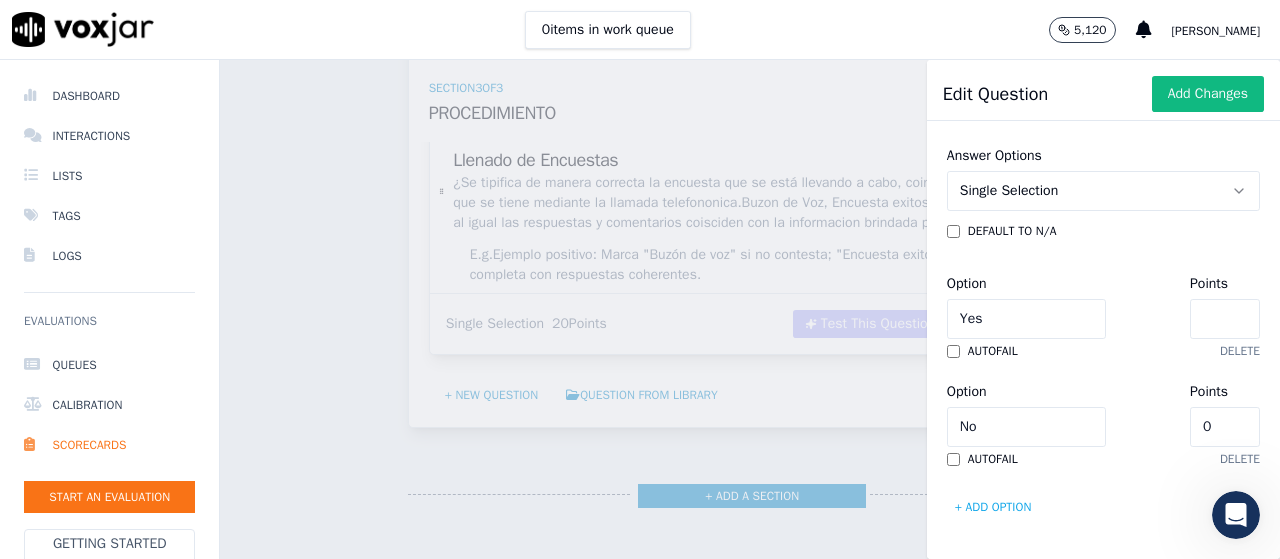 type on "8" 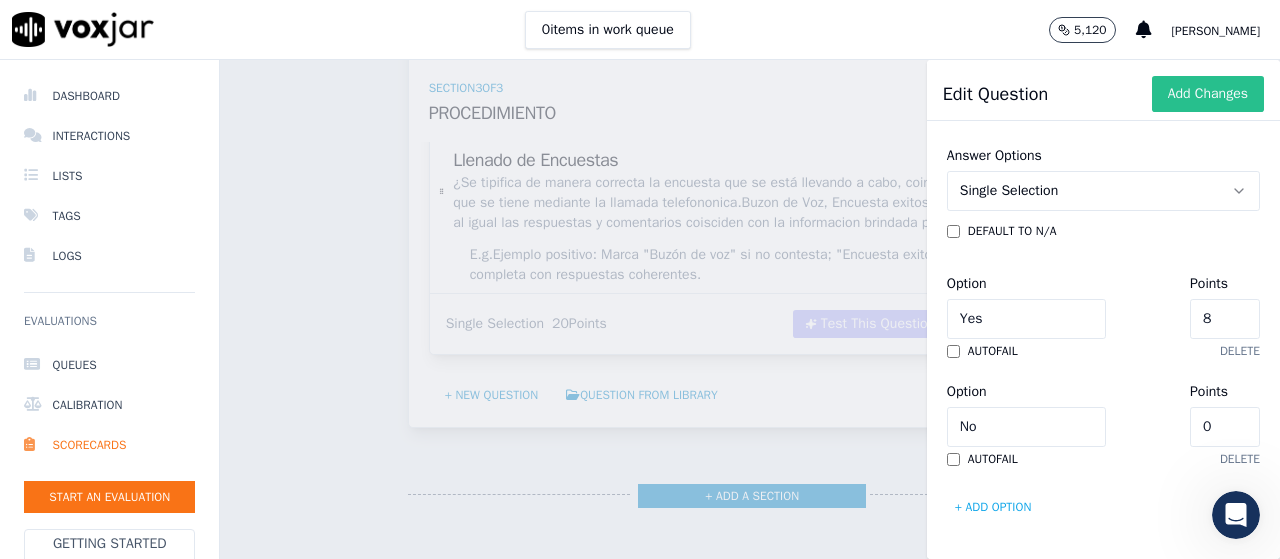 click on "Add Changes" at bounding box center (1208, 94) 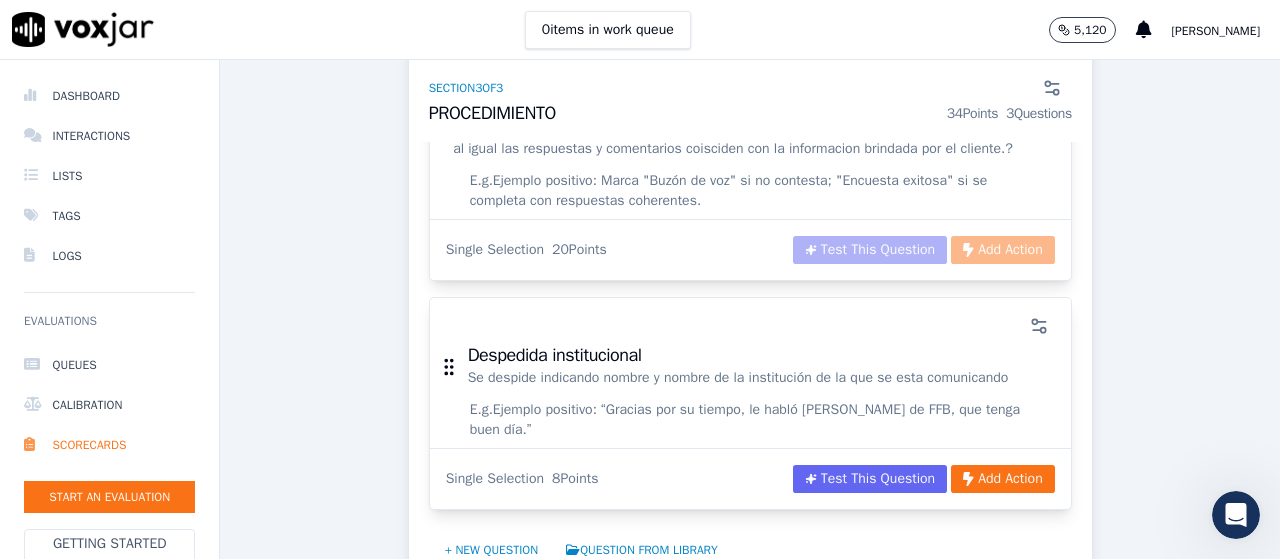 scroll, scrollTop: 2880, scrollLeft: 0, axis: vertical 